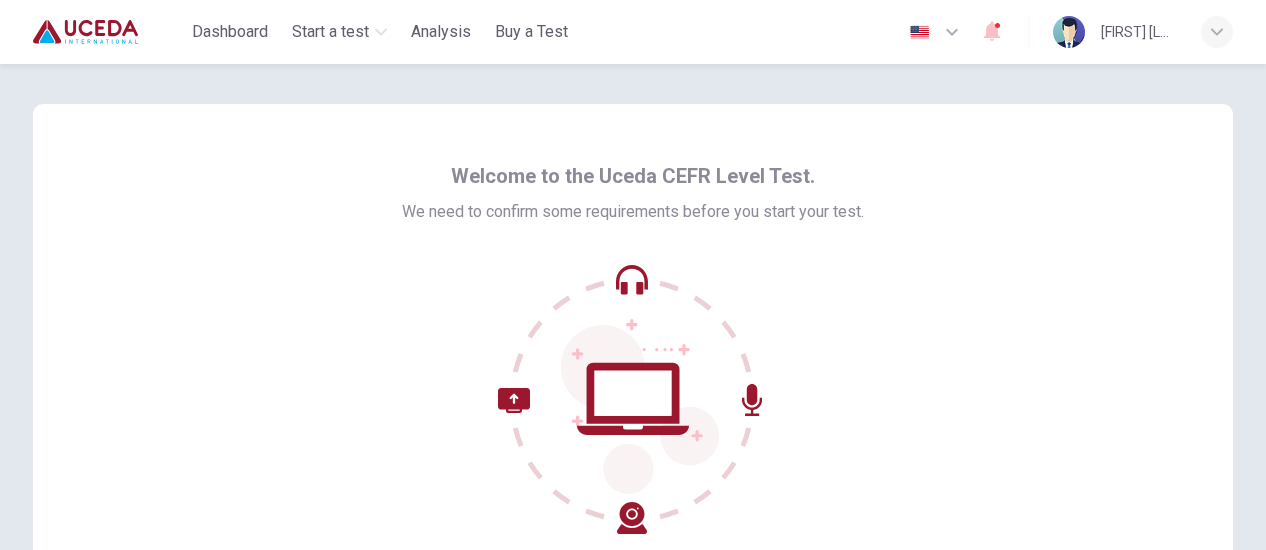 scroll, scrollTop: 0, scrollLeft: 0, axis: both 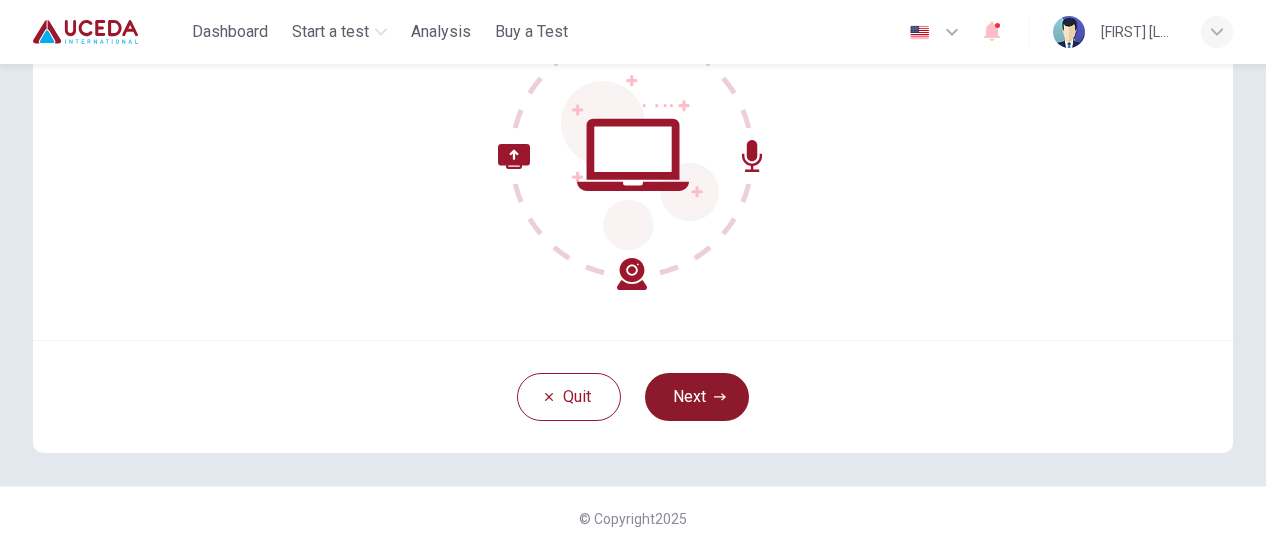 click on "Next" at bounding box center (697, 397) 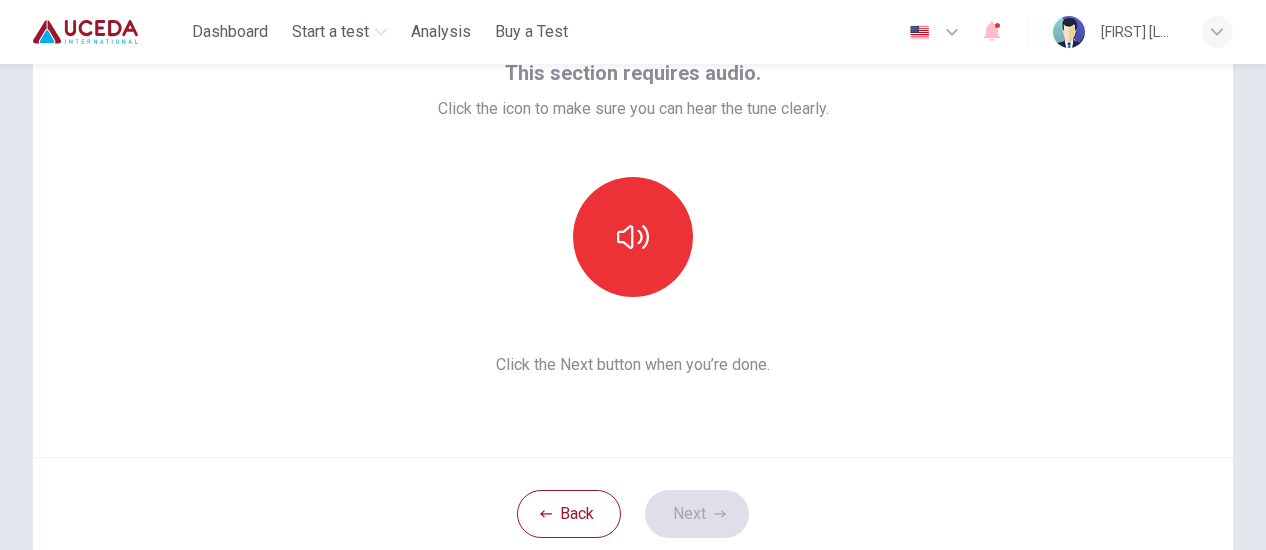 scroll, scrollTop: 0, scrollLeft: 0, axis: both 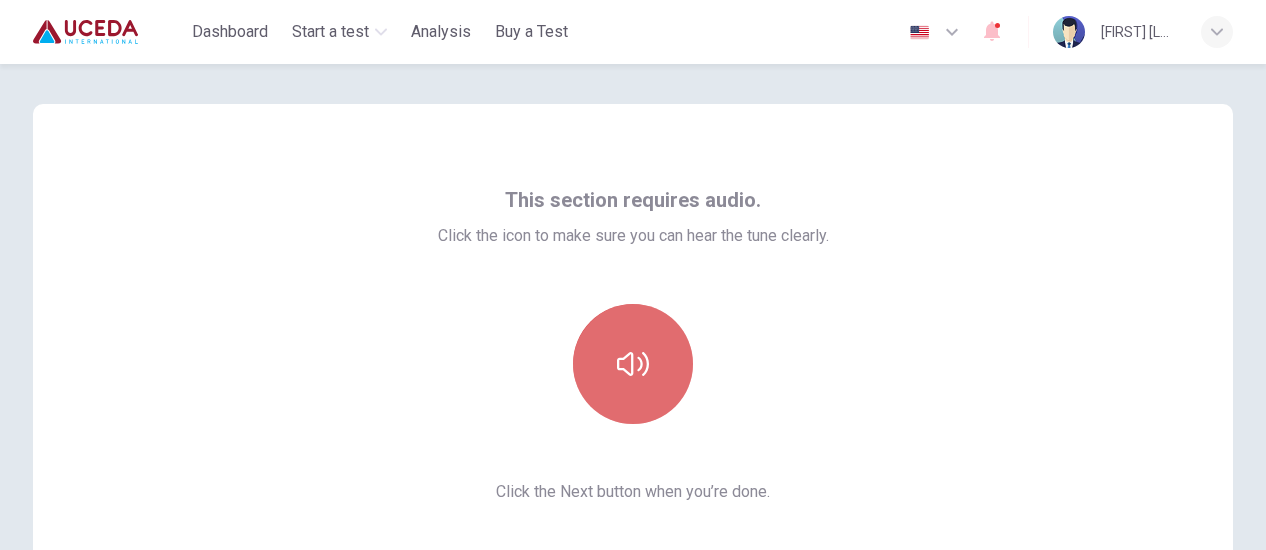 click 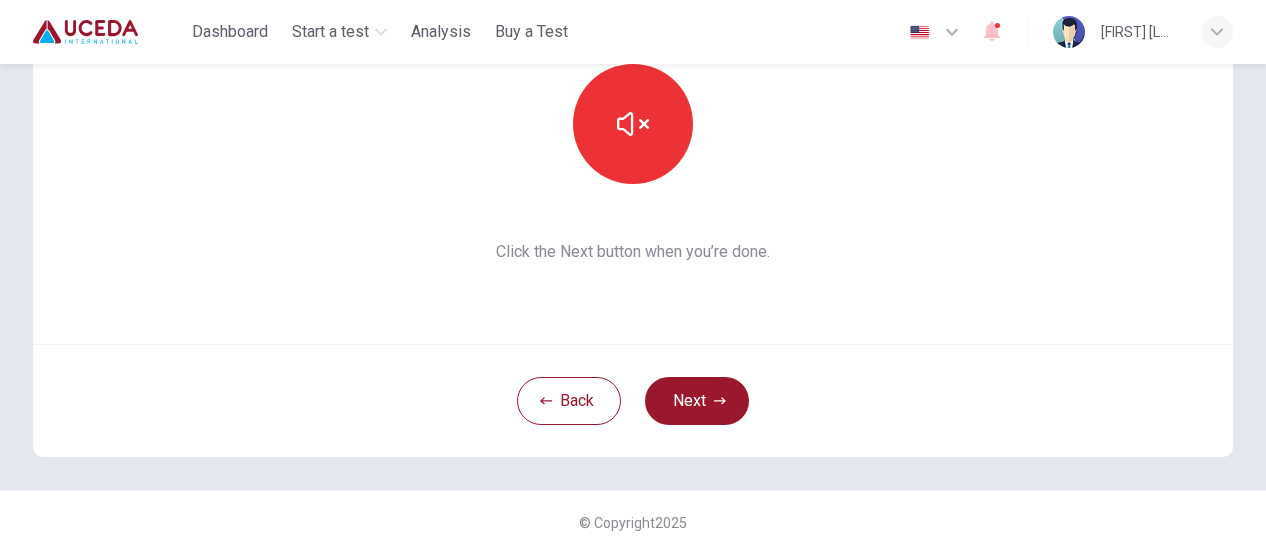 scroll, scrollTop: 244, scrollLeft: 0, axis: vertical 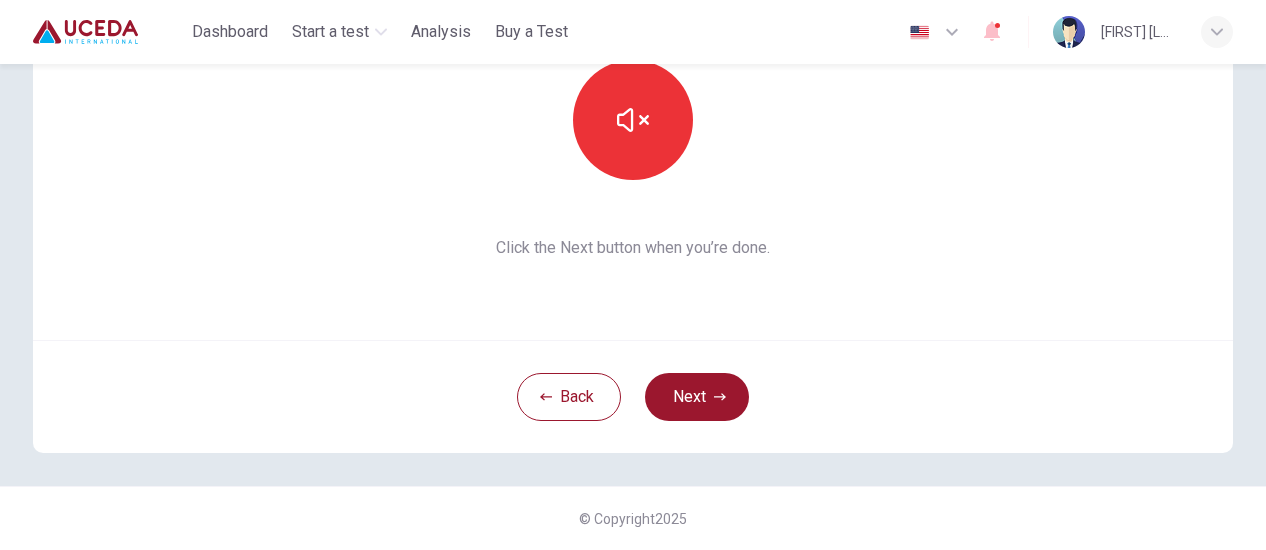 click on "Next" at bounding box center [697, 397] 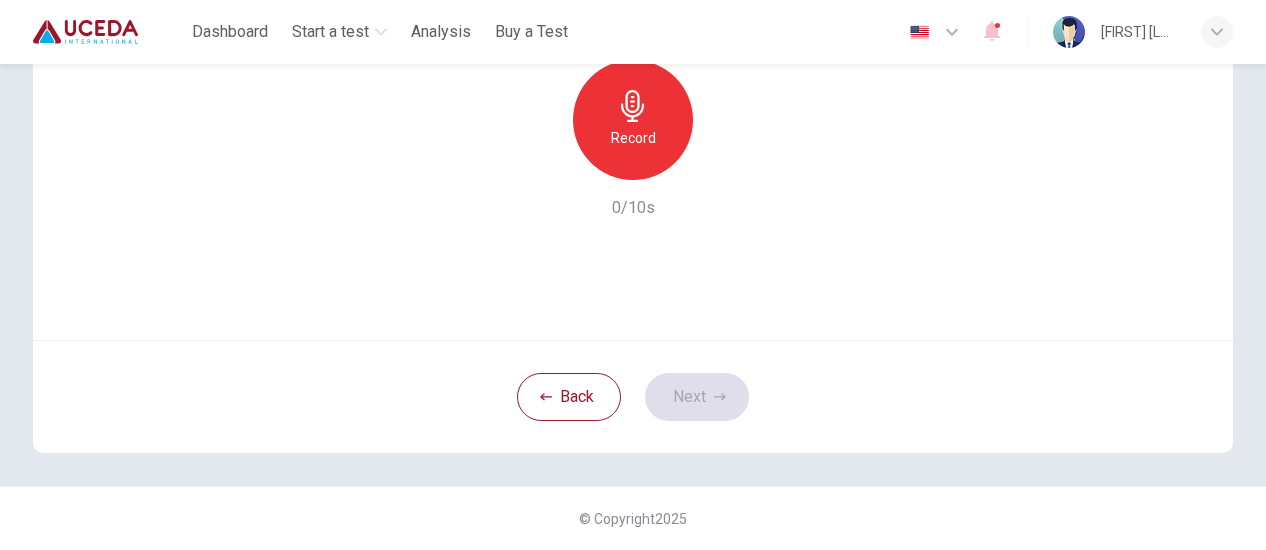 scroll, scrollTop: 44, scrollLeft: 0, axis: vertical 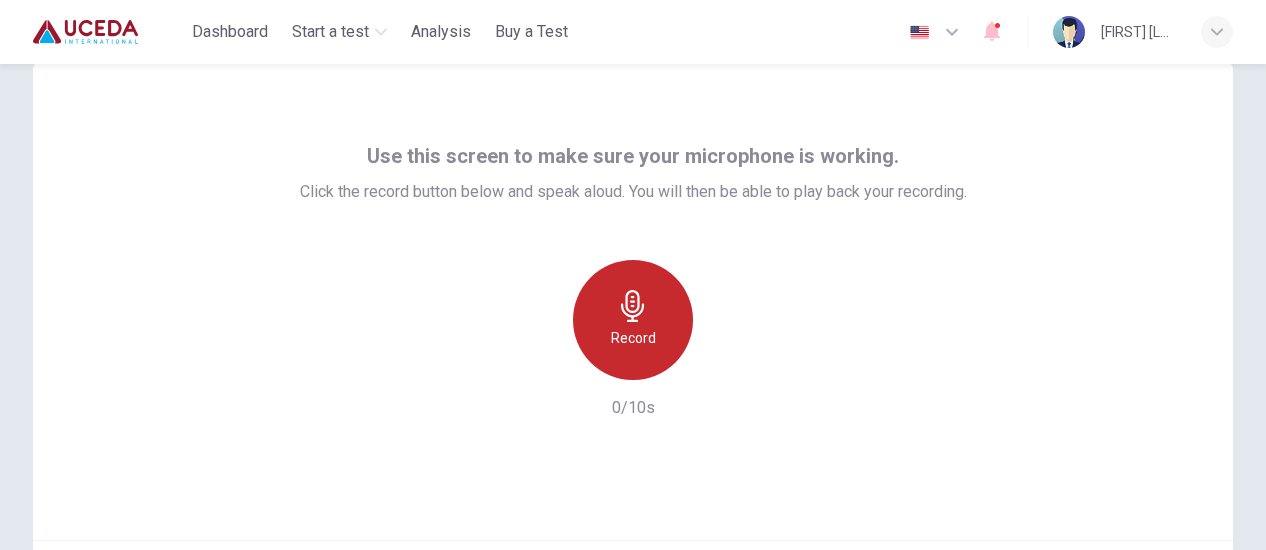 click 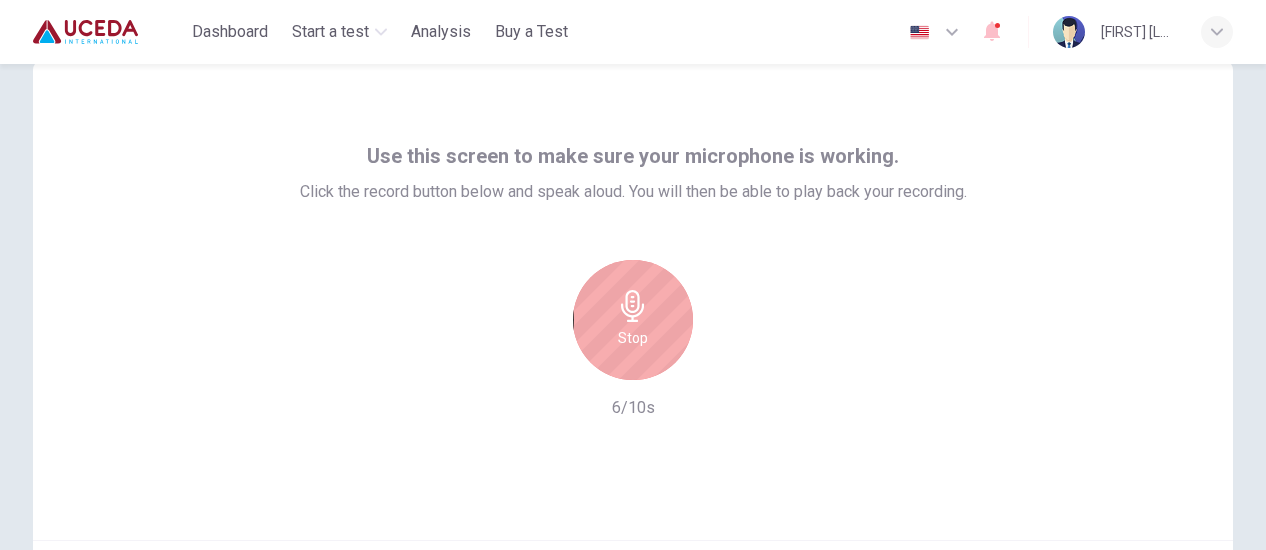 scroll, scrollTop: 144, scrollLeft: 0, axis: vertical 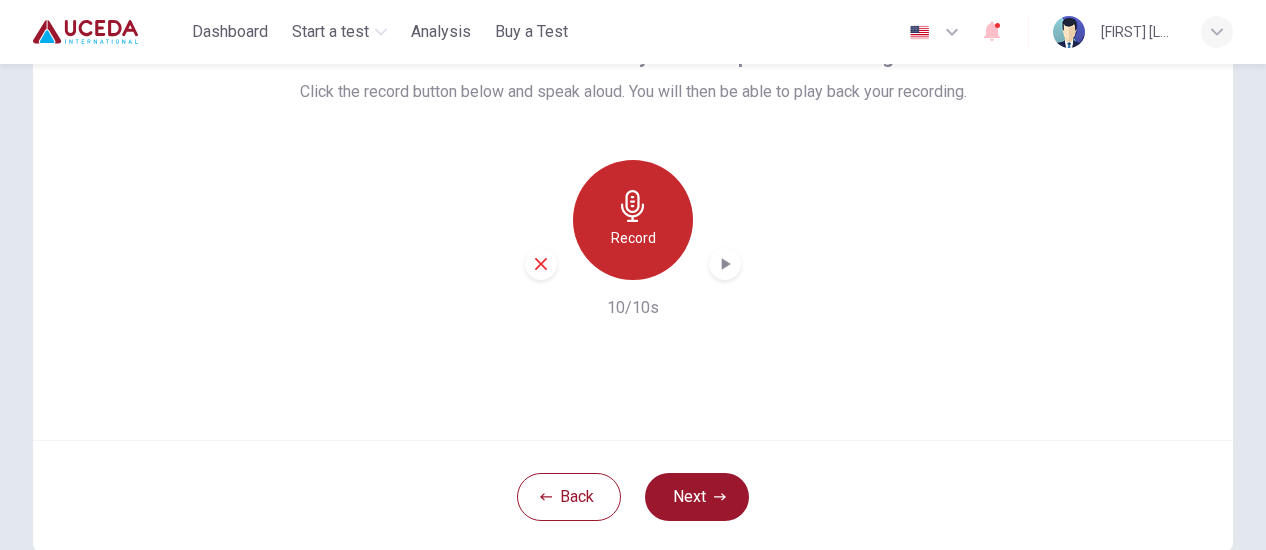 click on "Record" at bounding box center (633, 238) 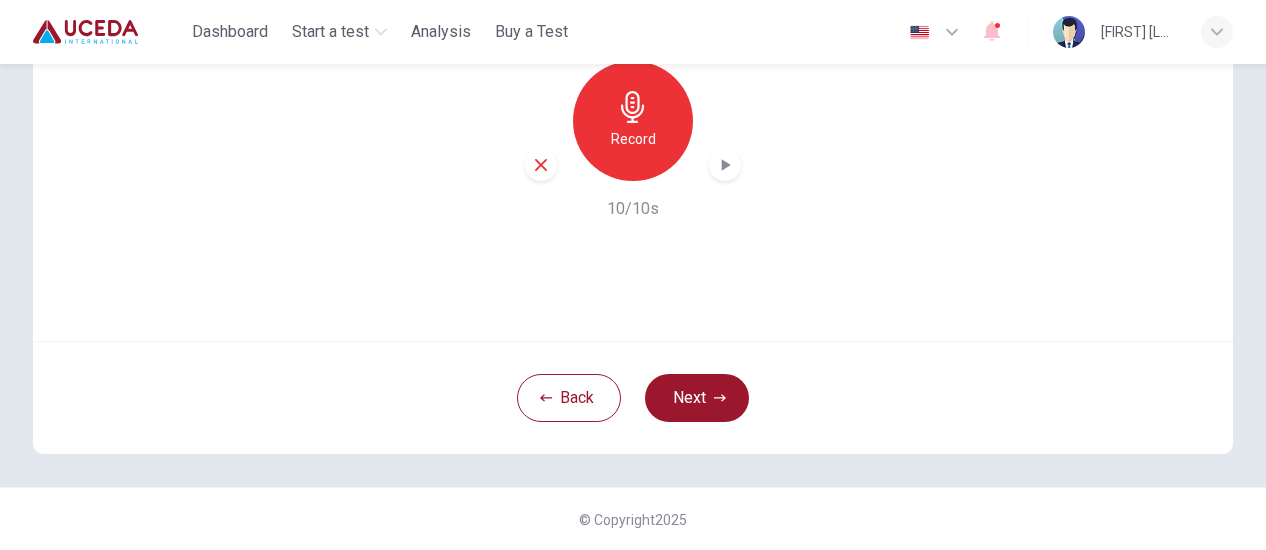 scroll, scrollTop: 244, scrollLeft: 0, axis: vertical 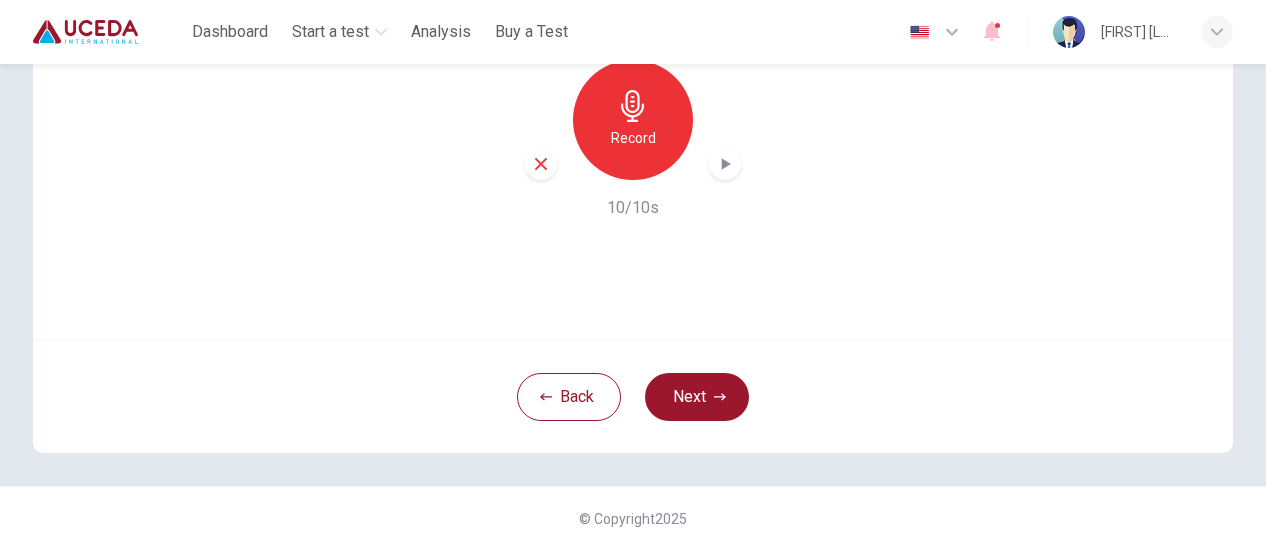 click 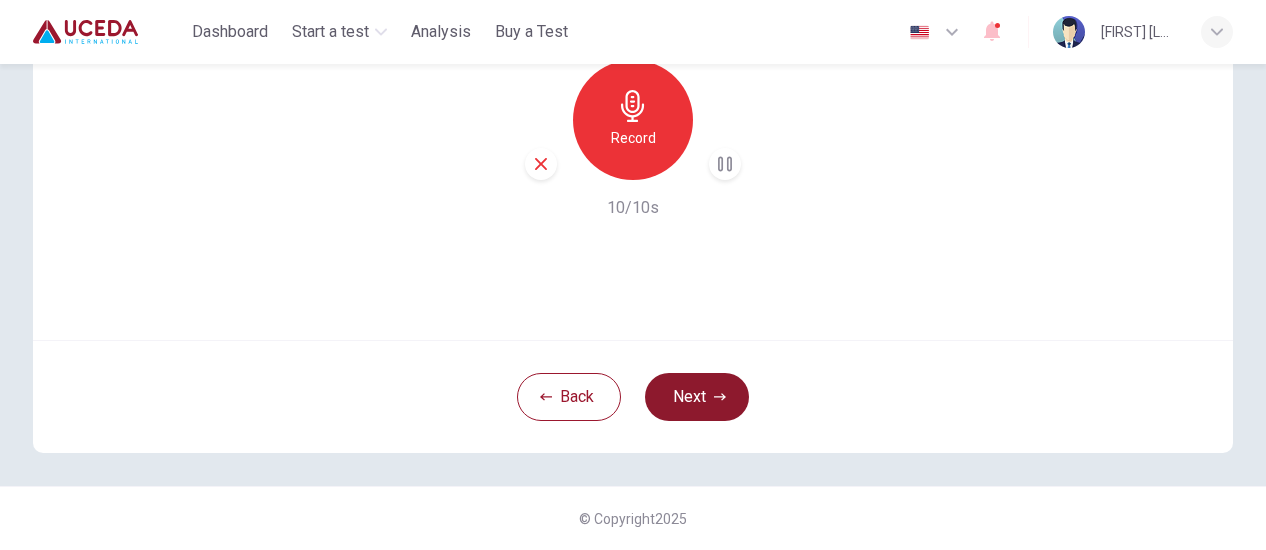 click on "Next" at bounding box center (697, 397) 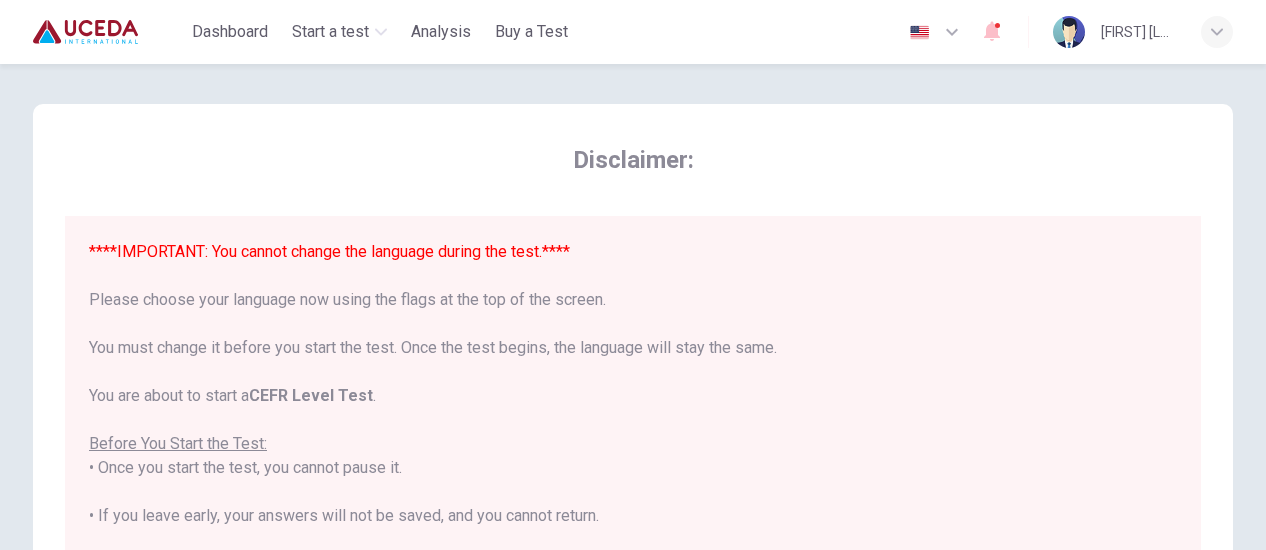scroll, scrollTop: 0, scrollLeft: 0, axis: both 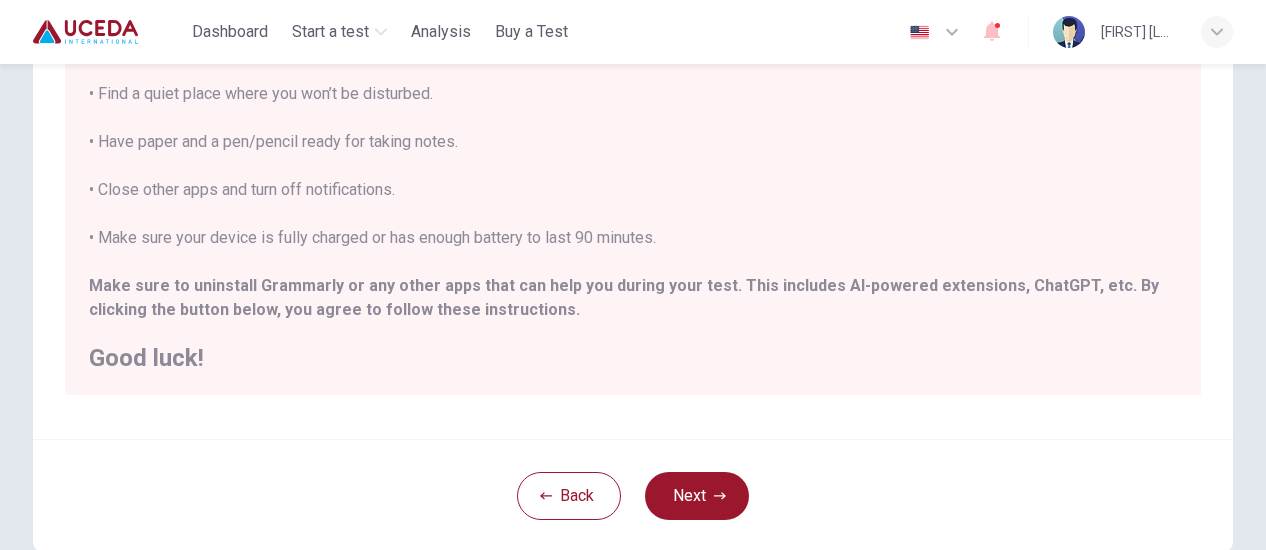 click on "Next" at bounding box center [697, 496] 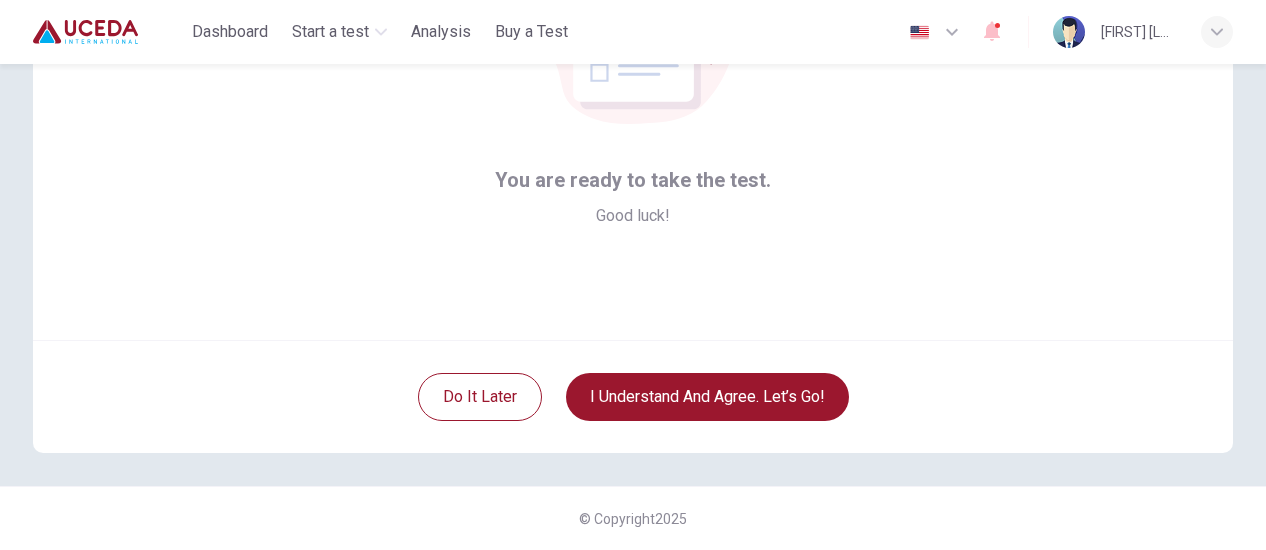 scroll, scrollTop: 144, scrollLeft: 0, axis: vertical 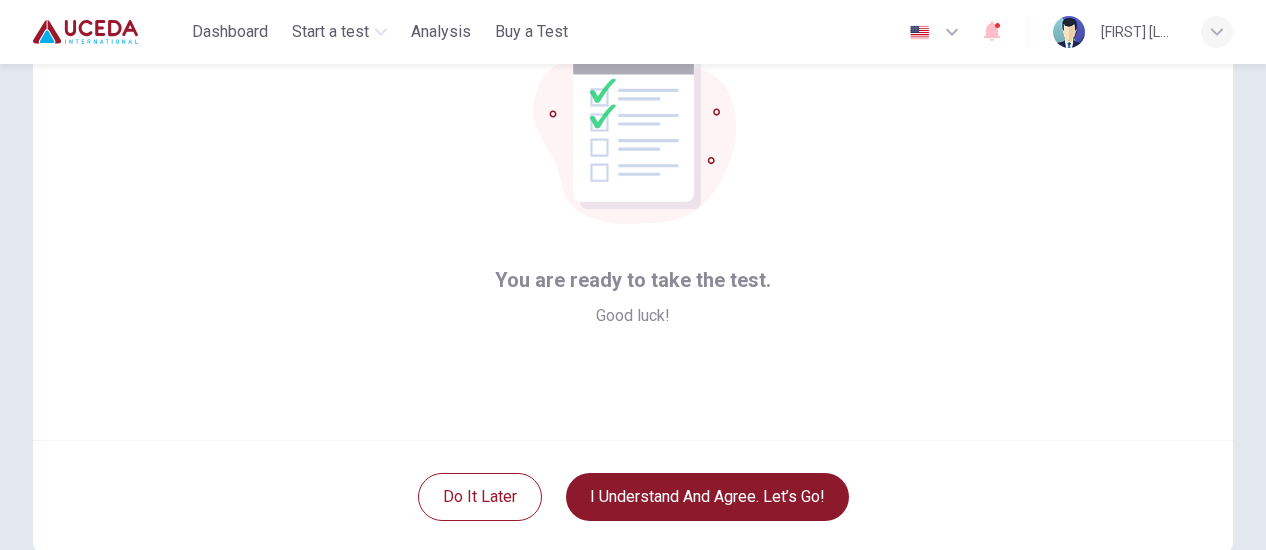 drag, startPoint x: 722, startPoint y: 489, endPoint x: 761, endPoint y: 485, distance: 39.20459 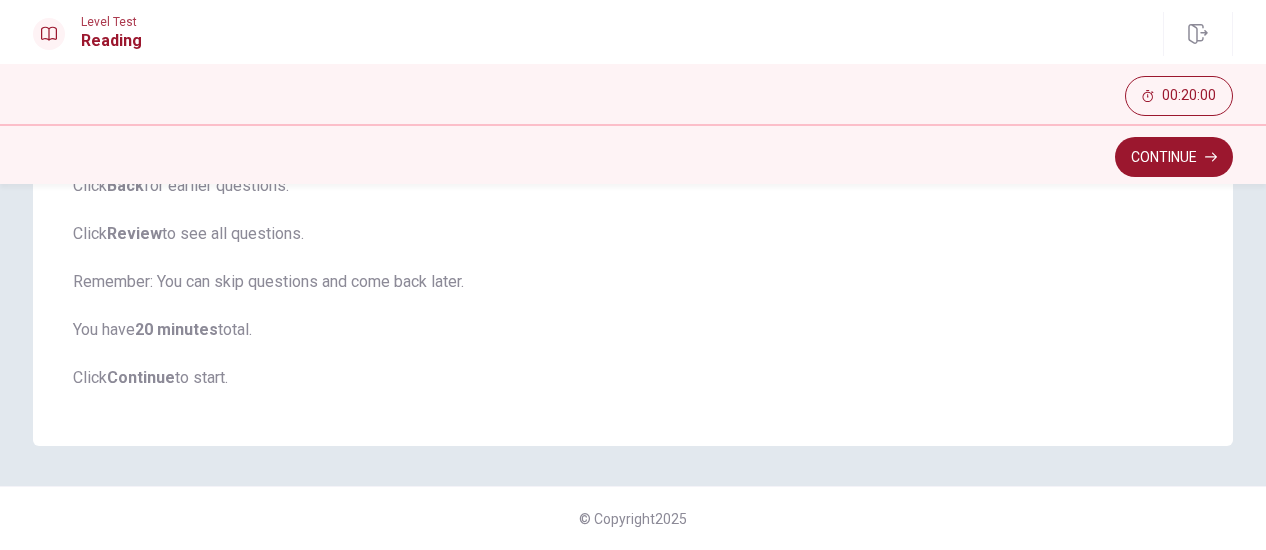 scroll, scrollTop: 218, scrollLeft: 0, axis: vertical 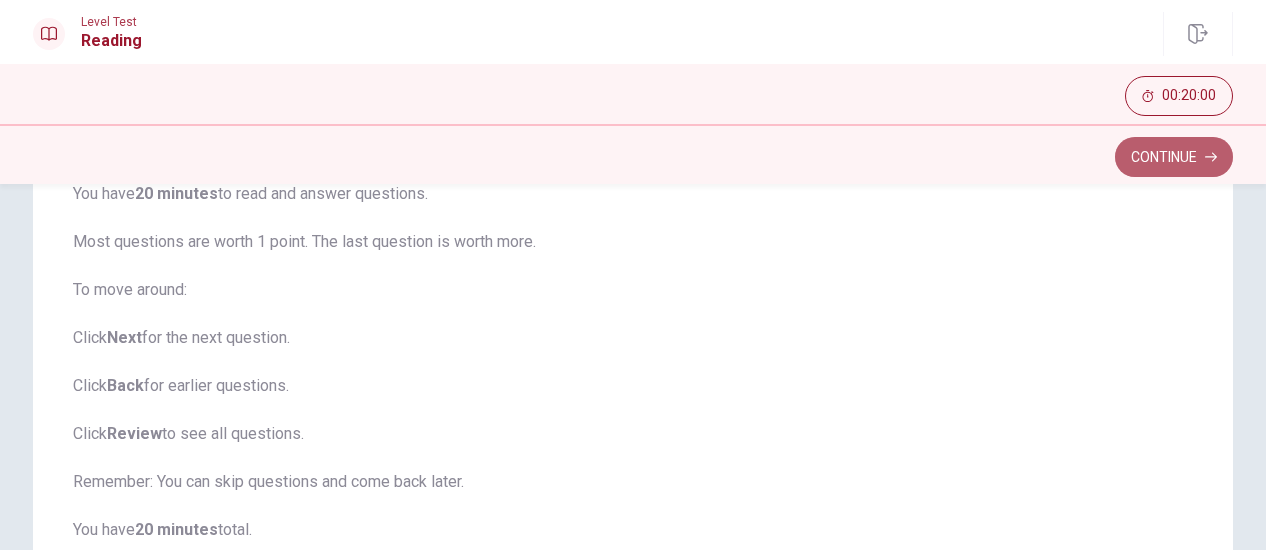 drag, startPoint x: 1166, startPoint y: 151, endPoint x: 1250, endPoint y: 243, distance: 124.57929 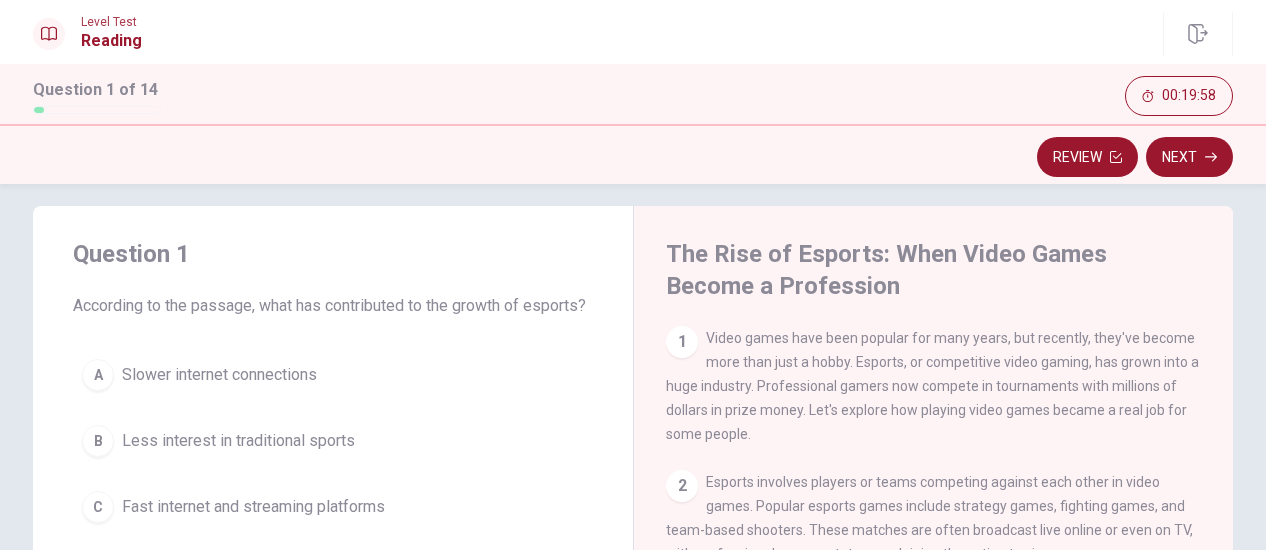 scroll, scrollTop: 0, scrollLeft: 0, axis: both 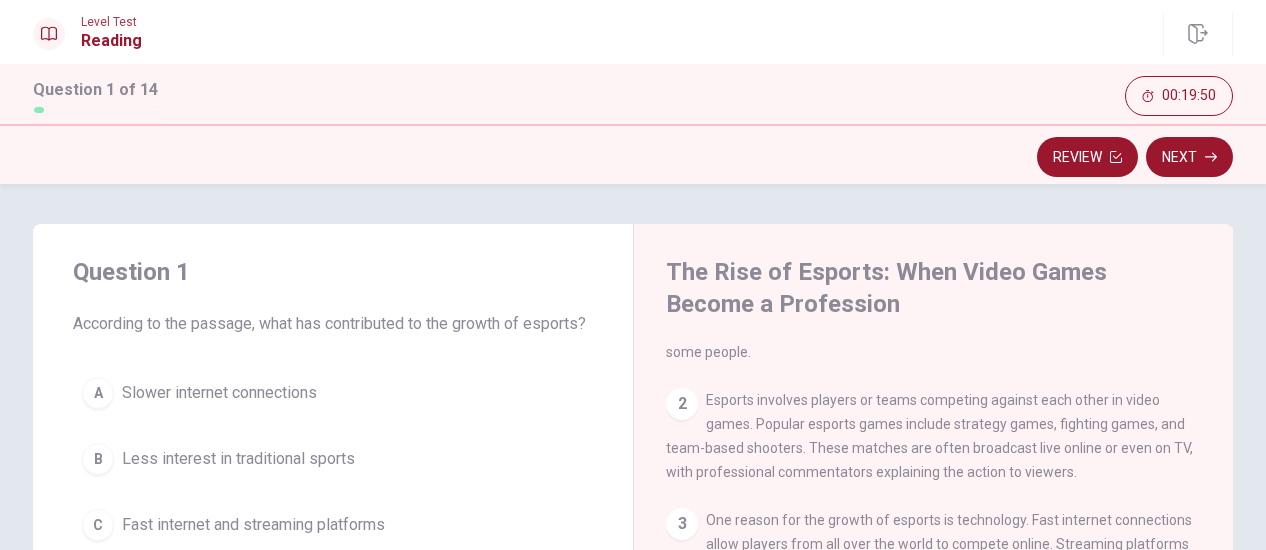 drag, startPoint x: 332, startPoint y: 326, endPoint x: 508, endPoint y: 328, distance: 176.01137 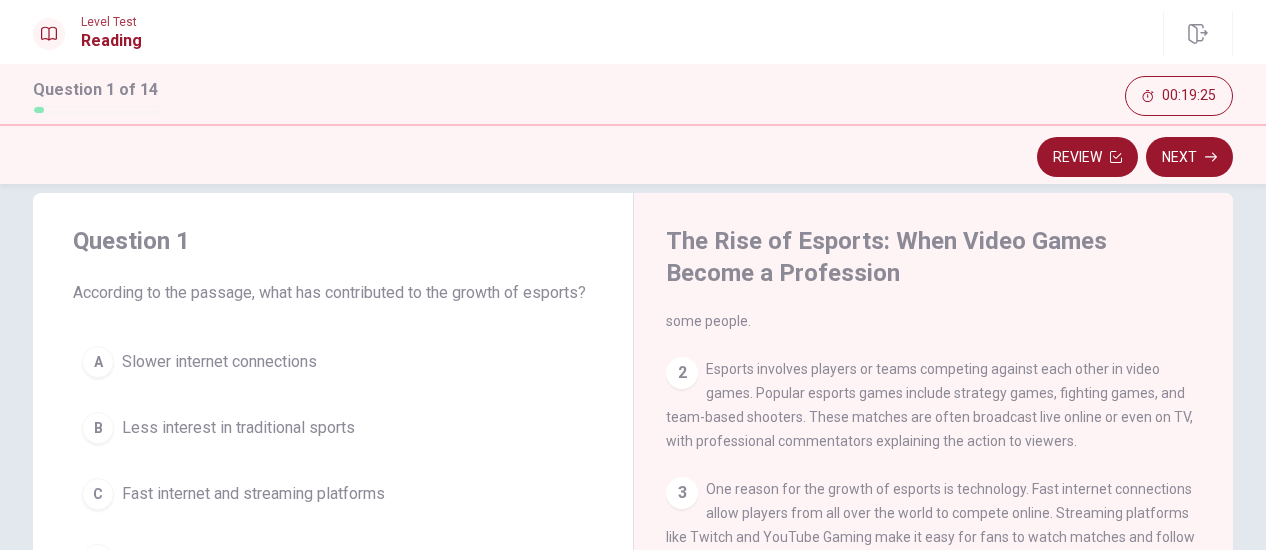 scroll, scrollTop: 0, scrollLeft: 0, axis: both 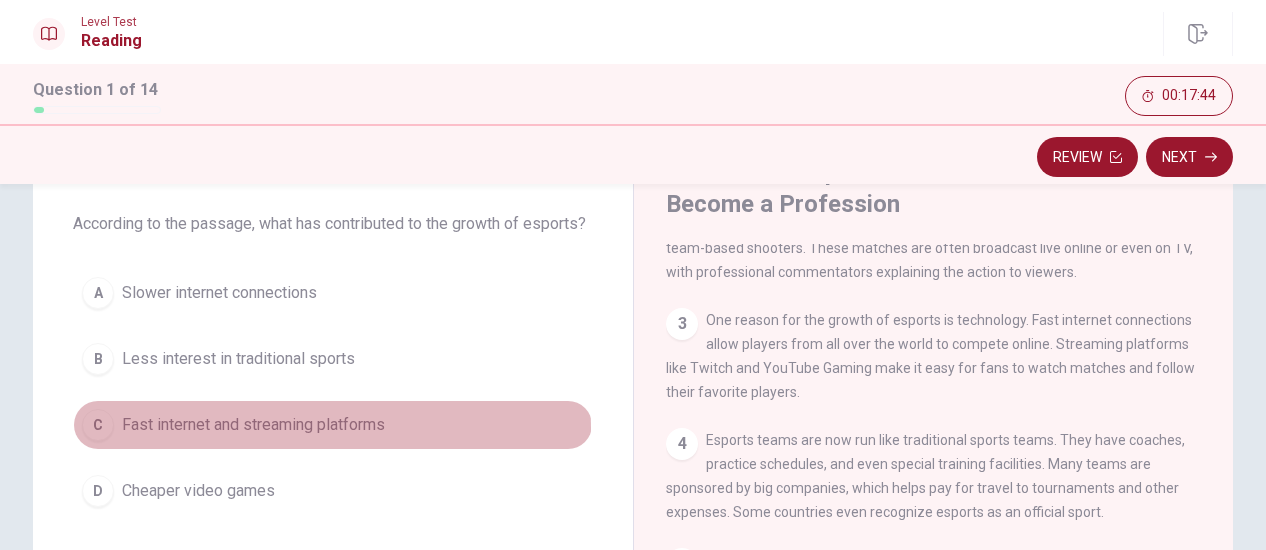 click on "Fast internet and streaming platforms" at bounding box center [253, 425] 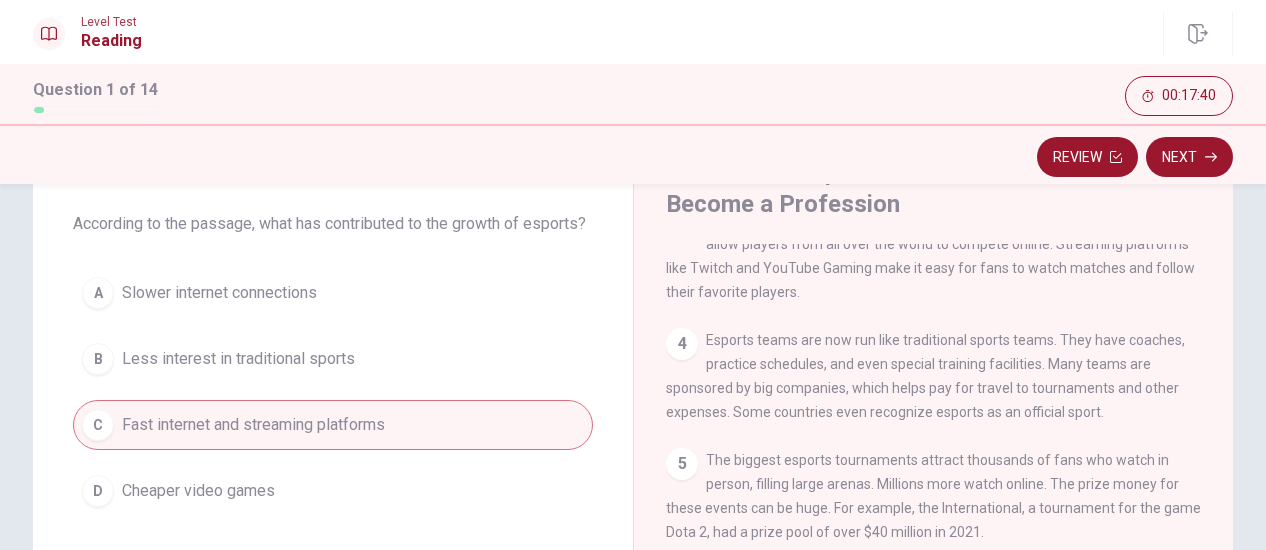 scroll, scrollTop: 455, scrollLeft: 0, axis: vertical 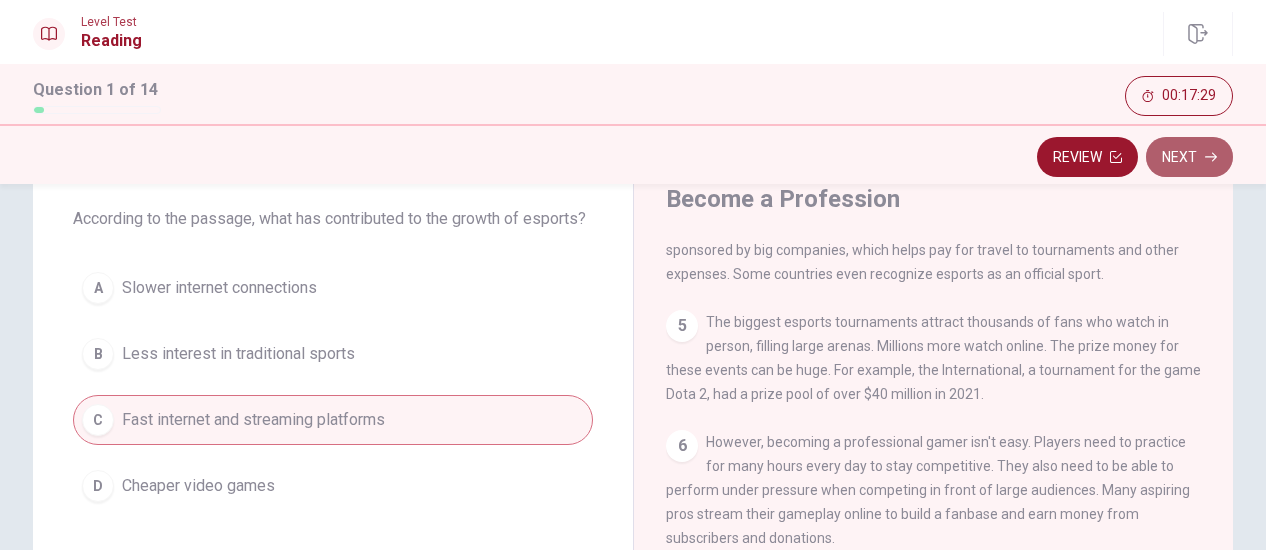 click on "Next" at bounding box center [1189, 157] 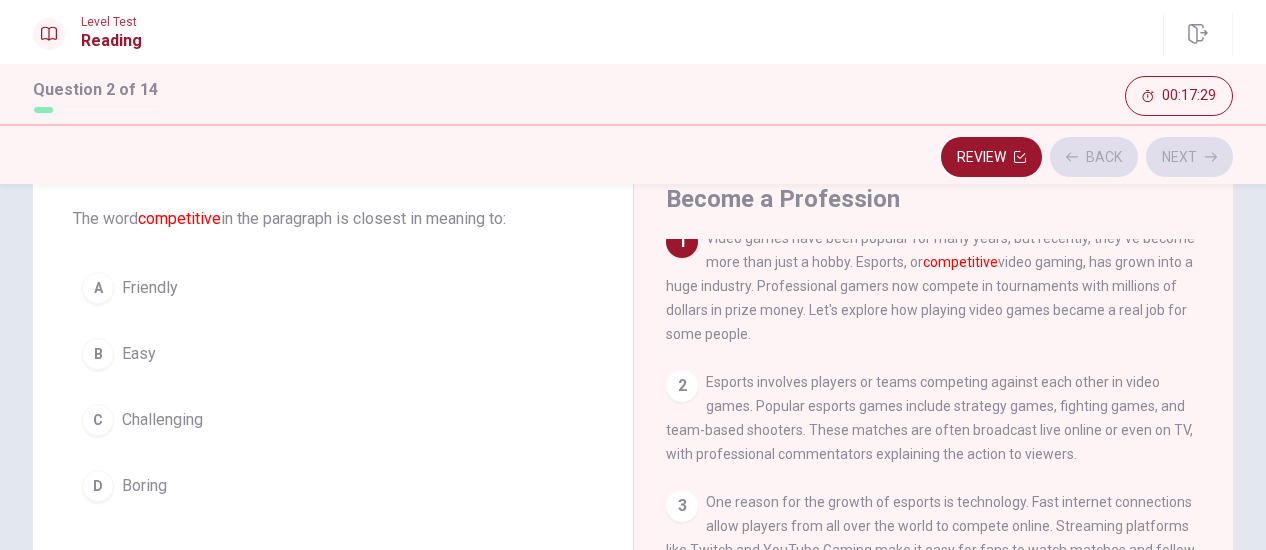 scroll, scrollTop: 0, scrollLeft: 0, axis: both 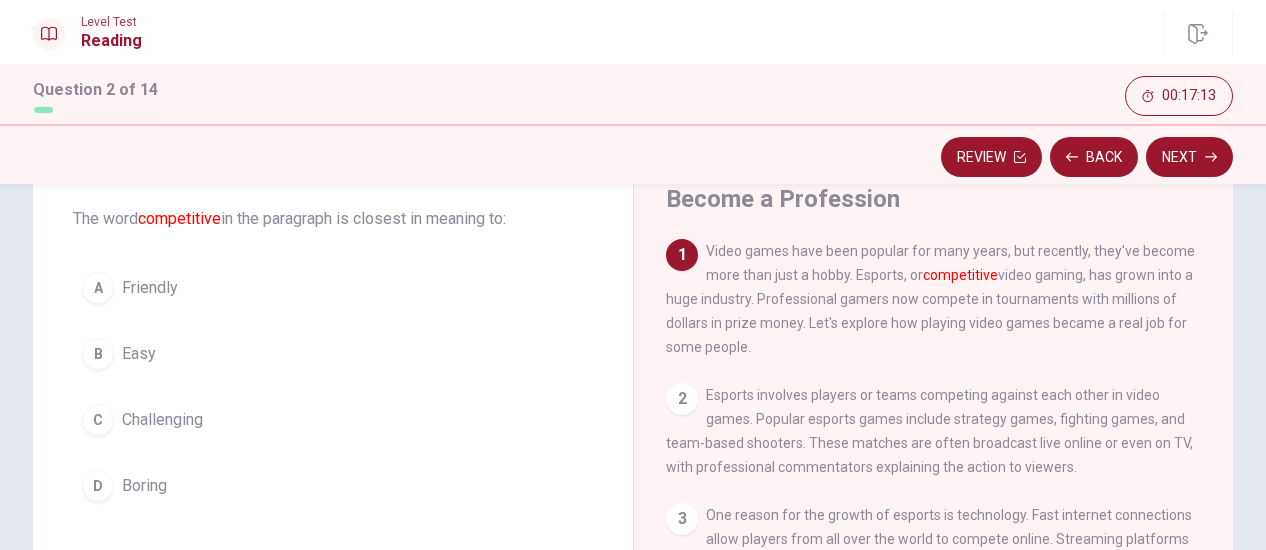 click on "Challenging" at bounding box center (162, 420) 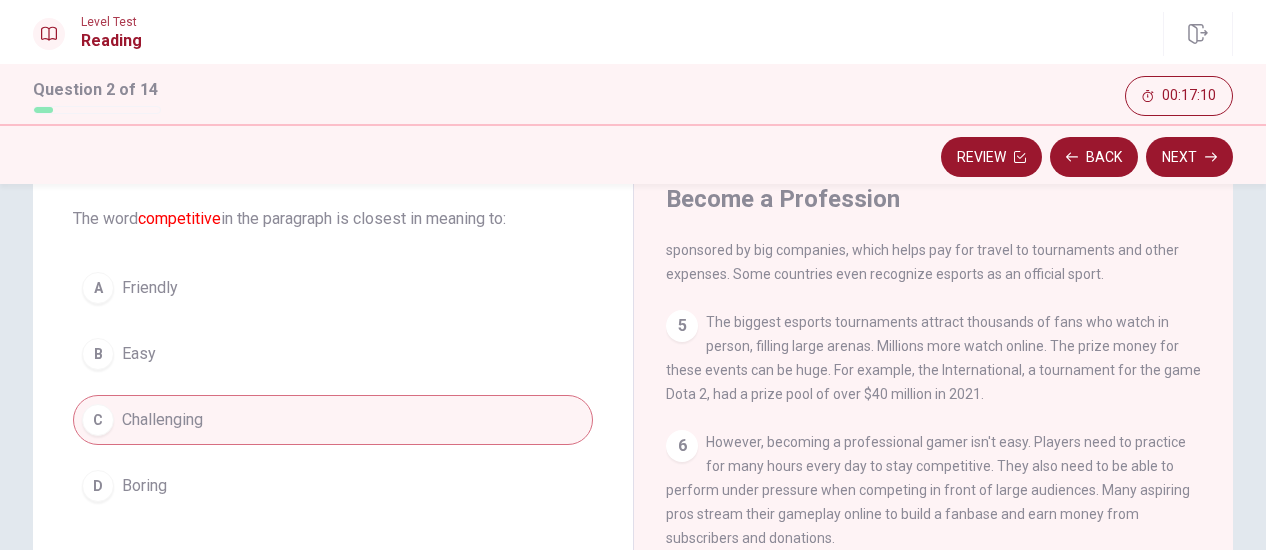 scroll, scrollTop: 455, scrollLeft: 0, axis: vertical 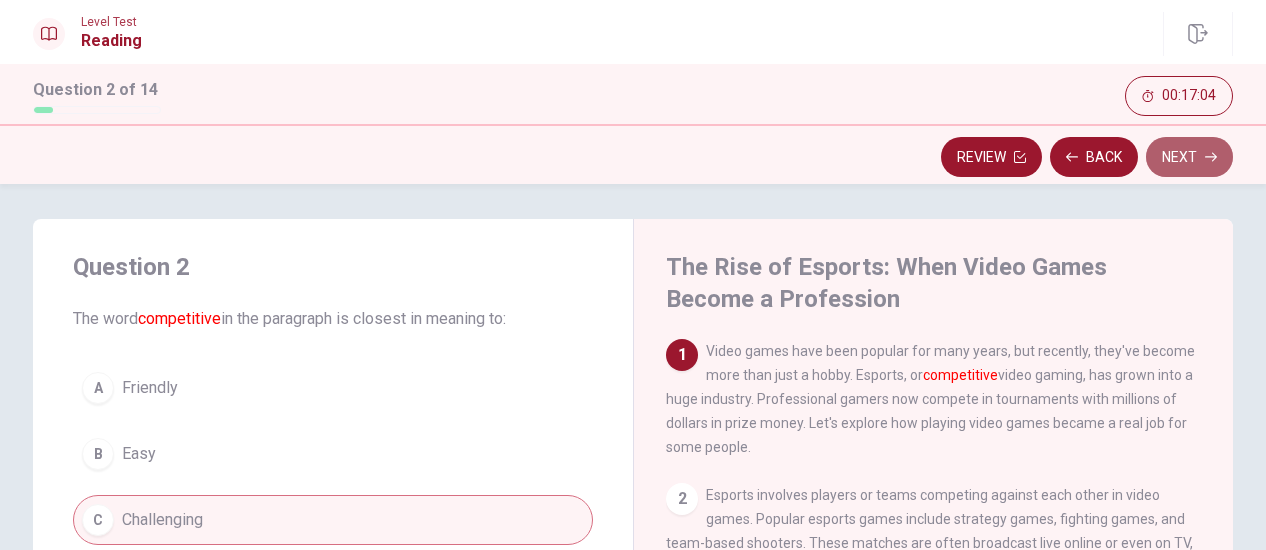 click on "Next" at bounding box center [1189, 157] 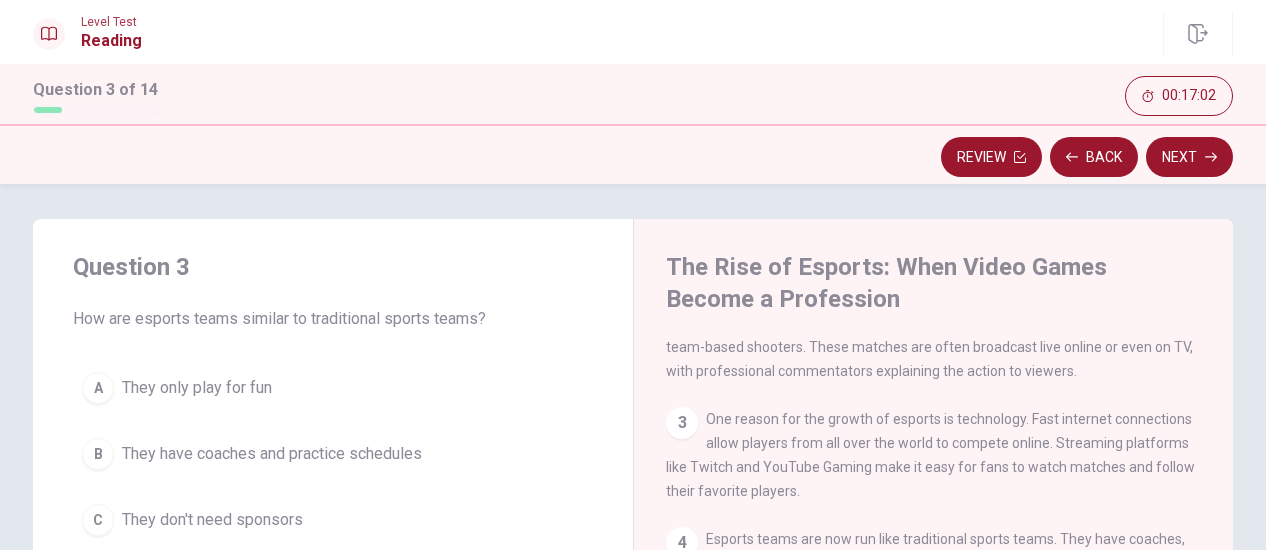 scroll, scrollTop: 200, scrollLeft: 0, axis: vertical 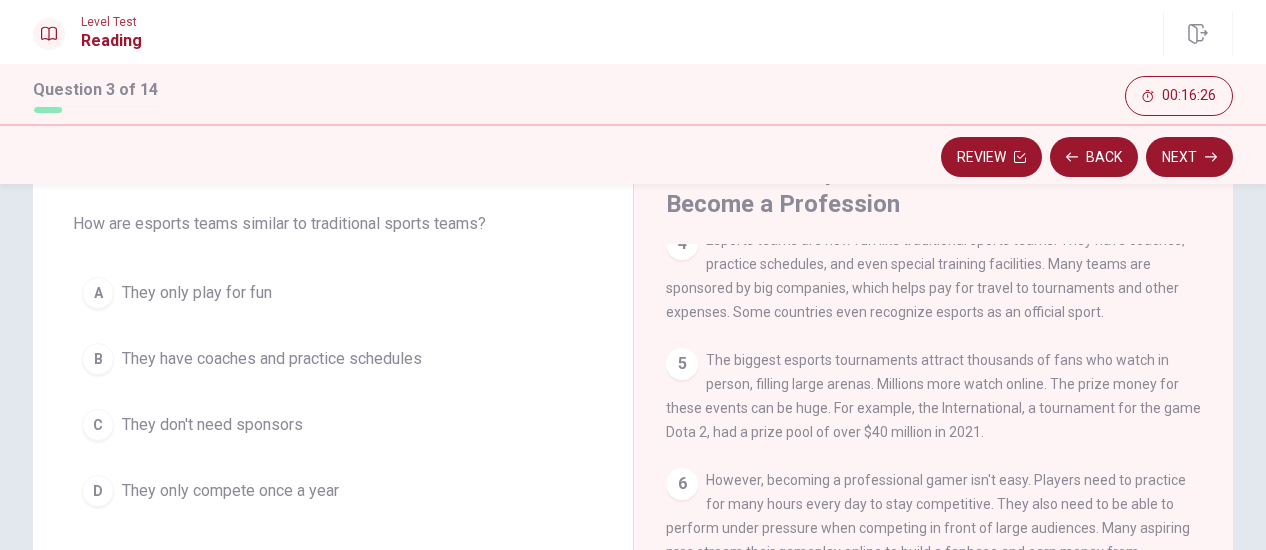 click on "They have coaches and practice schedules" at bounding box center [272, 359] 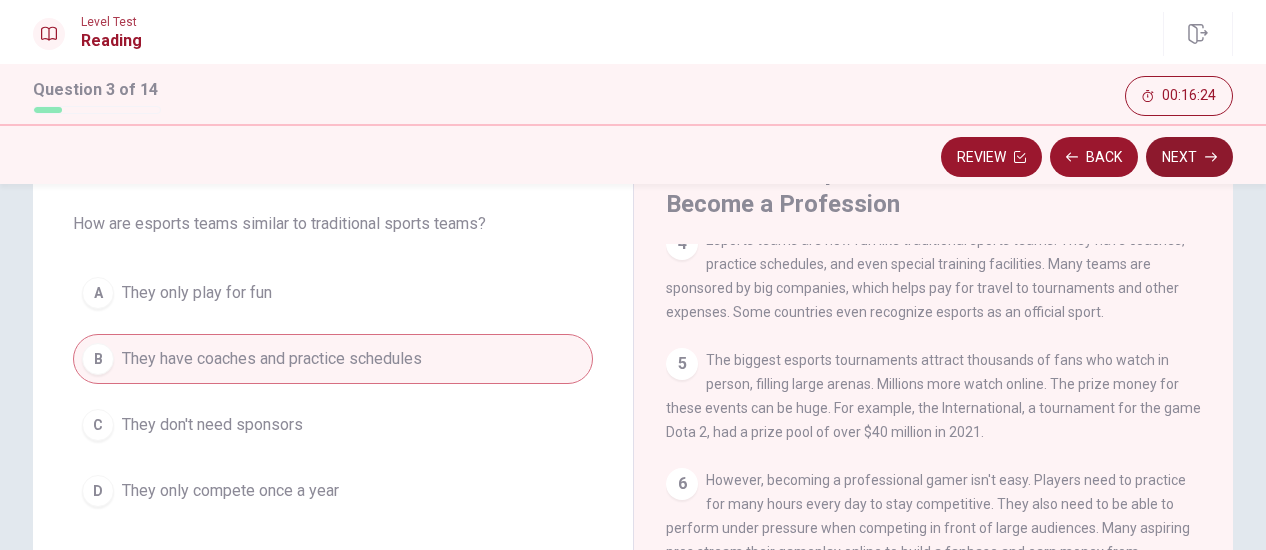 click on "Next" at bounding box center (1189, 157) 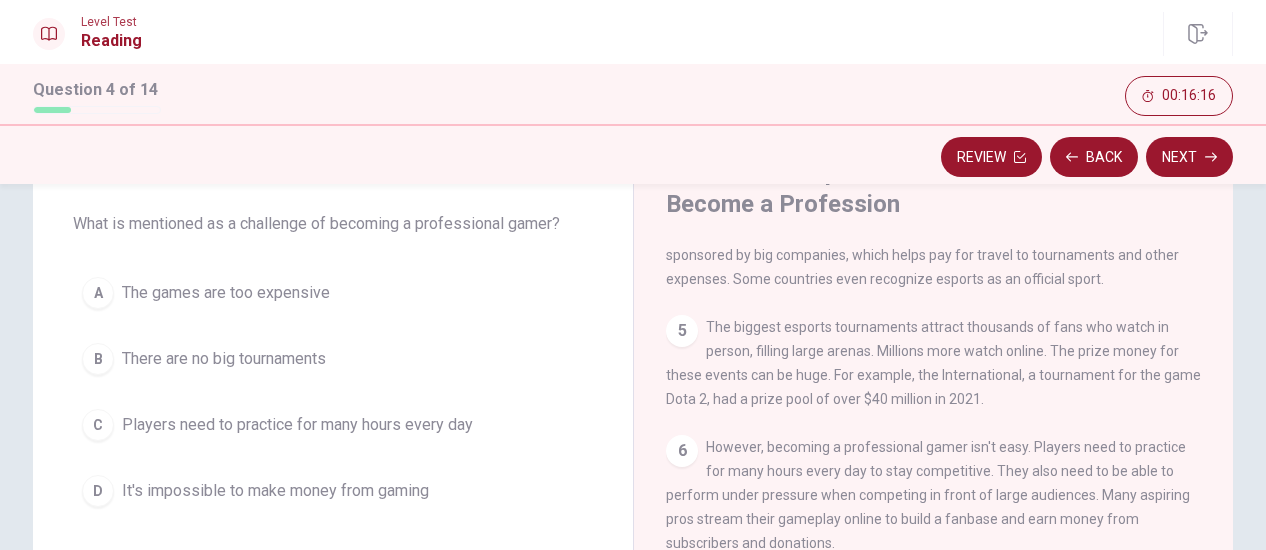 scroll, scrollTop: 455, scrollLeft: 0, axis: vertical 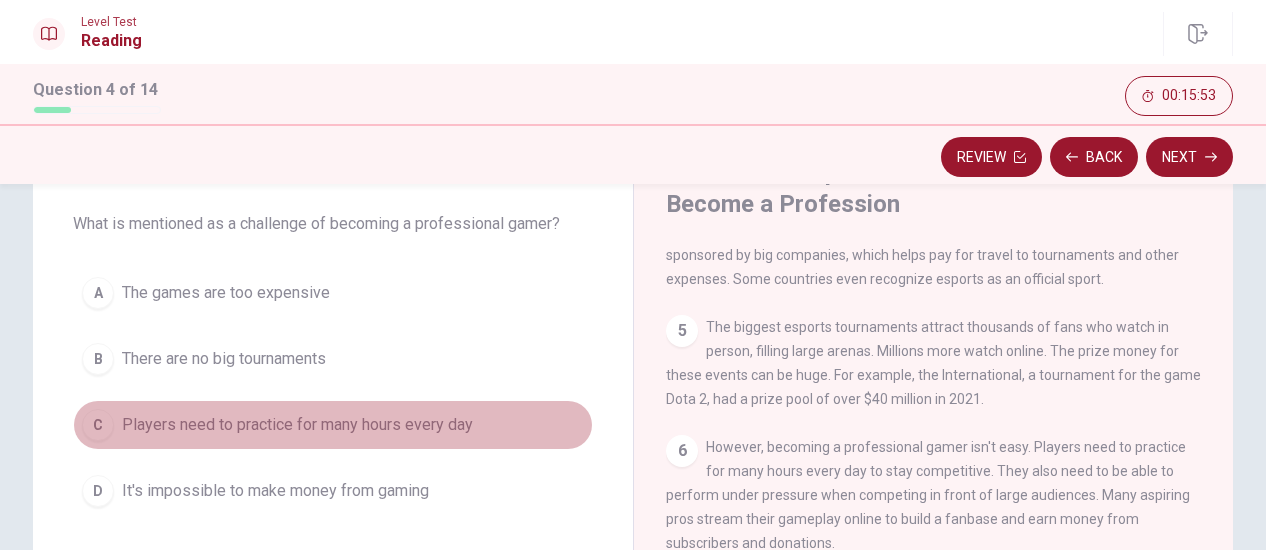 click on "Players need to practice for many hours every day" at bounding box center (297, 425) 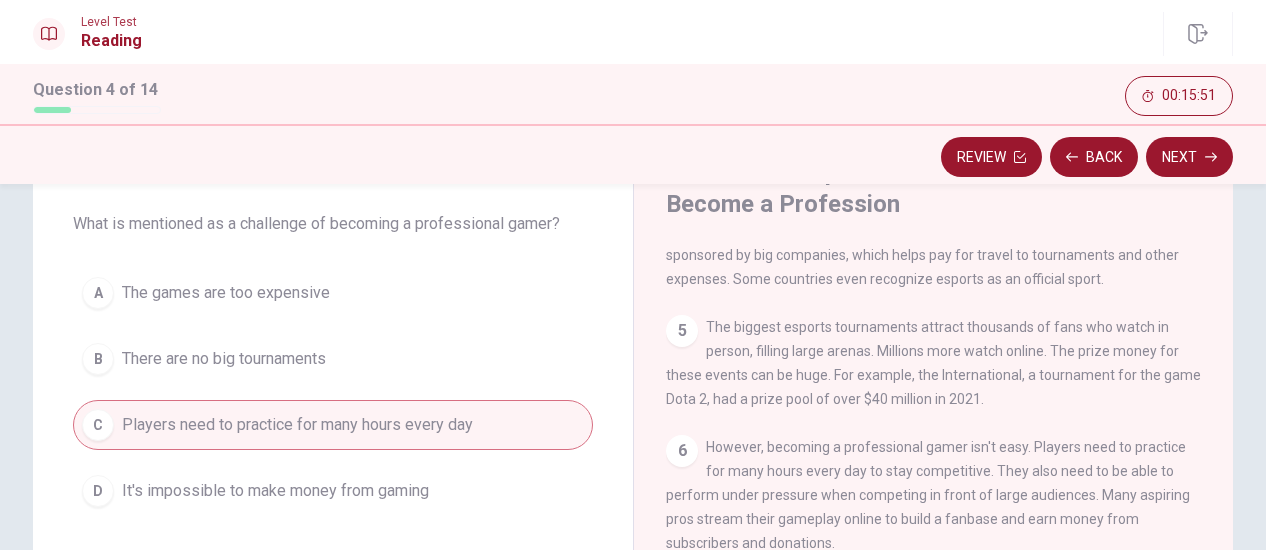 scroll, scrollTop: 300, scrollLeft: 0, axis: vertical 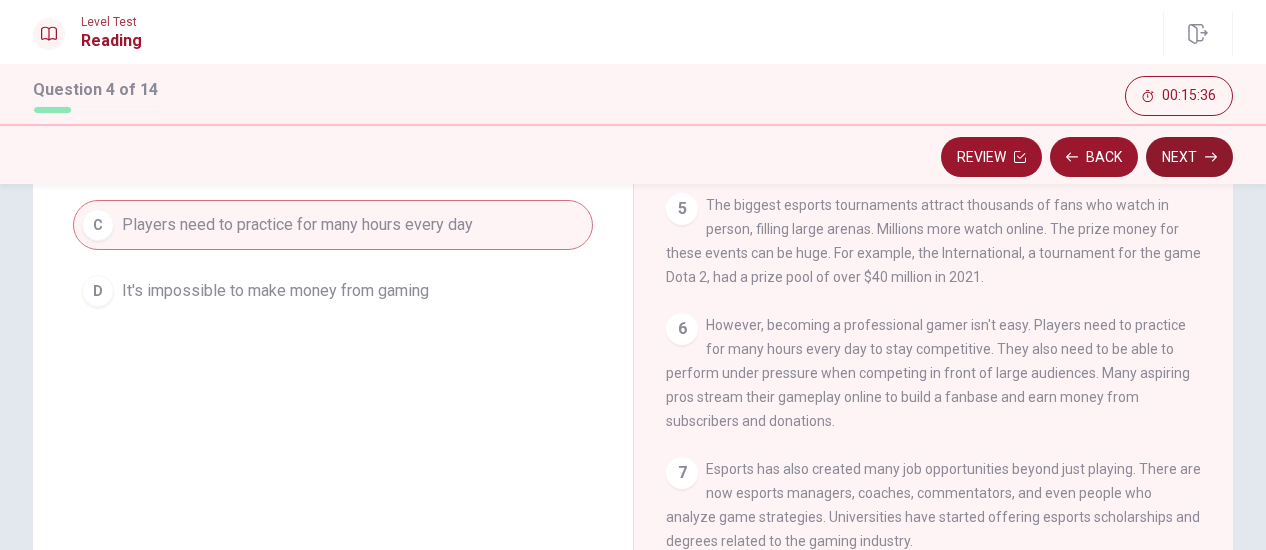 click on "Next" at bounding box center (1189, 157) 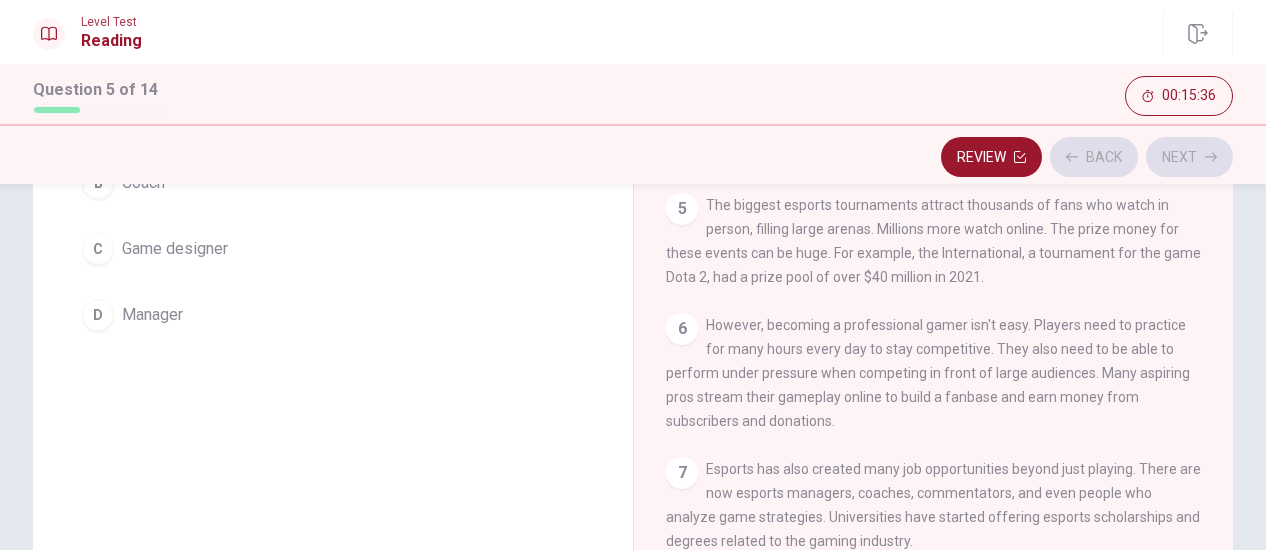 scroll, scrollTop: 324, scrollLeft: 0, axis: vertical 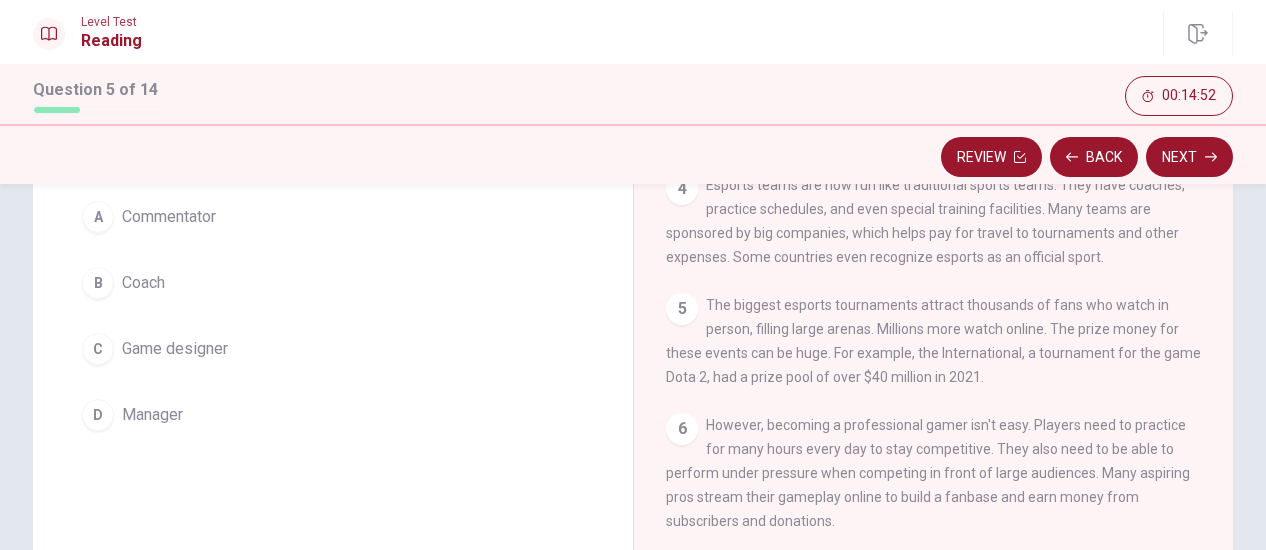 click on "C" at bounding box center [98, 349] 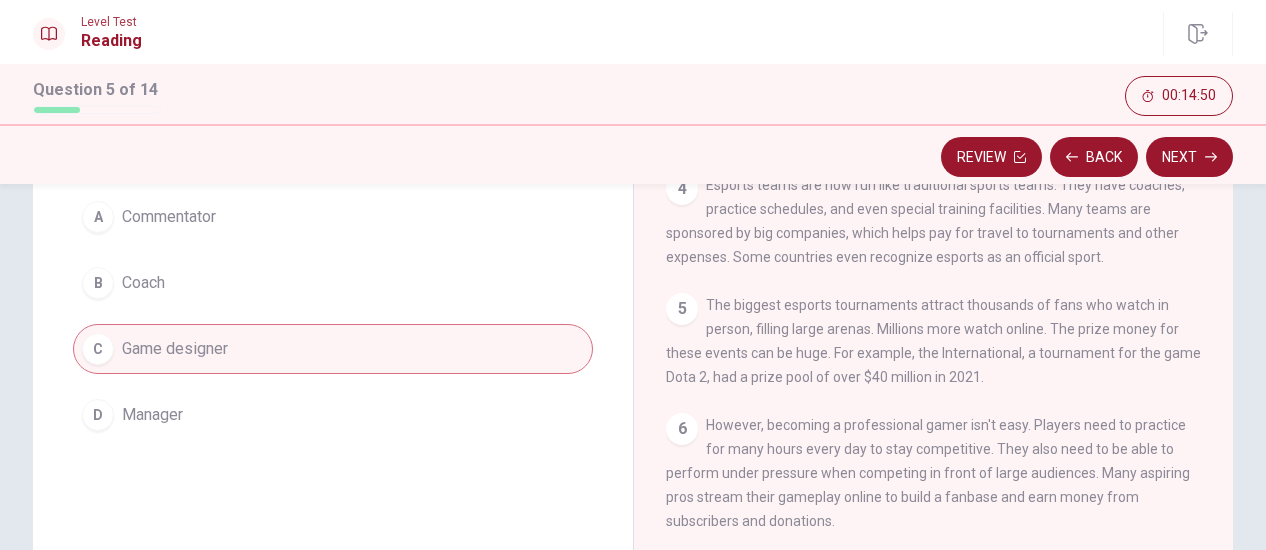 scroll, scrollTop: 455, scrollLeft: 0, axis: vertical 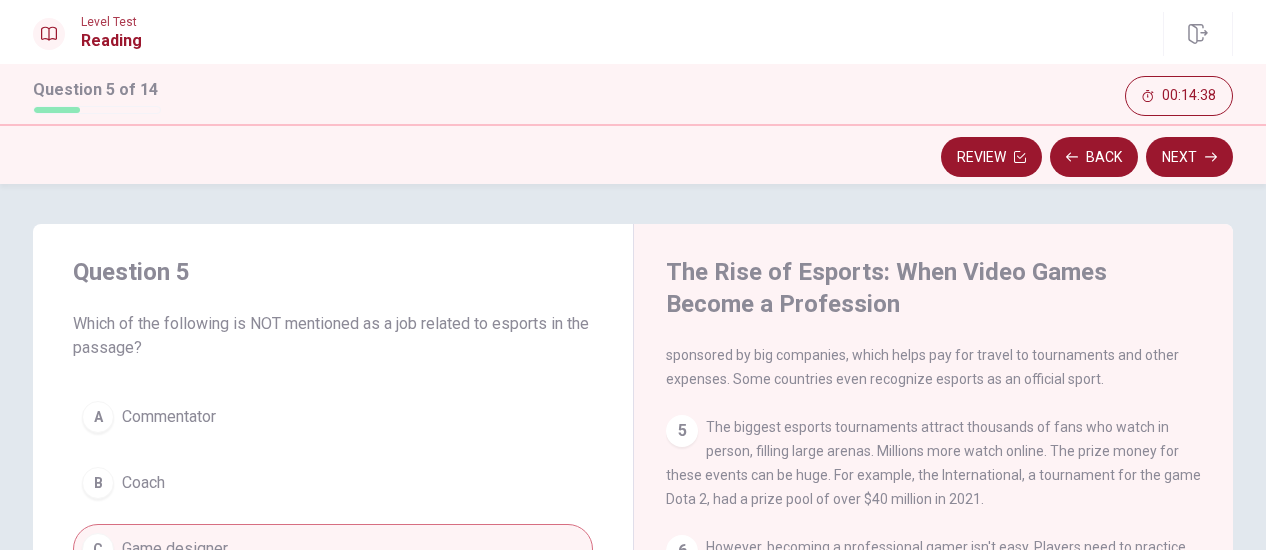 click on "Next" at bounding box center [1189, 157] 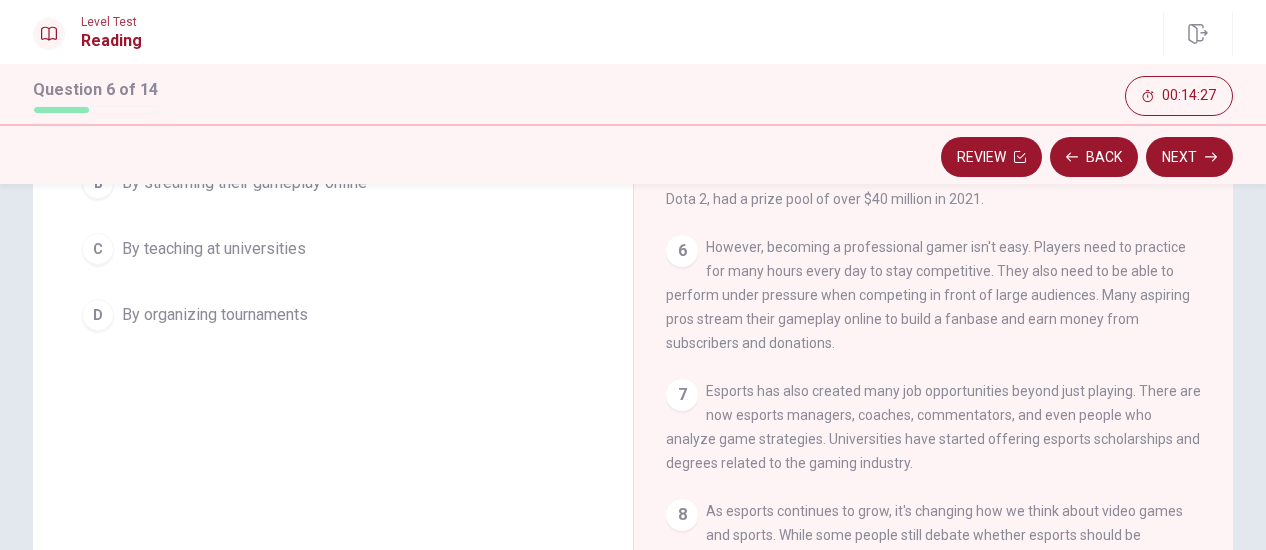 scroll, scrollTop: 400, scrollLeft: 0, axis: vertical 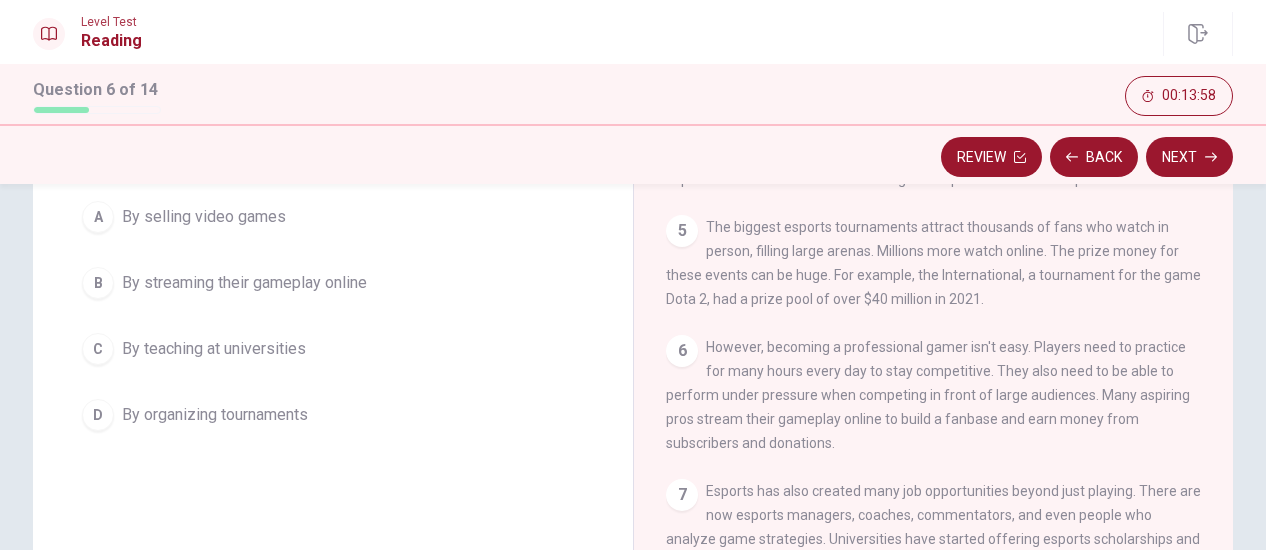 click on "By streaming their gameplay online" at bounding box center (244, 283) 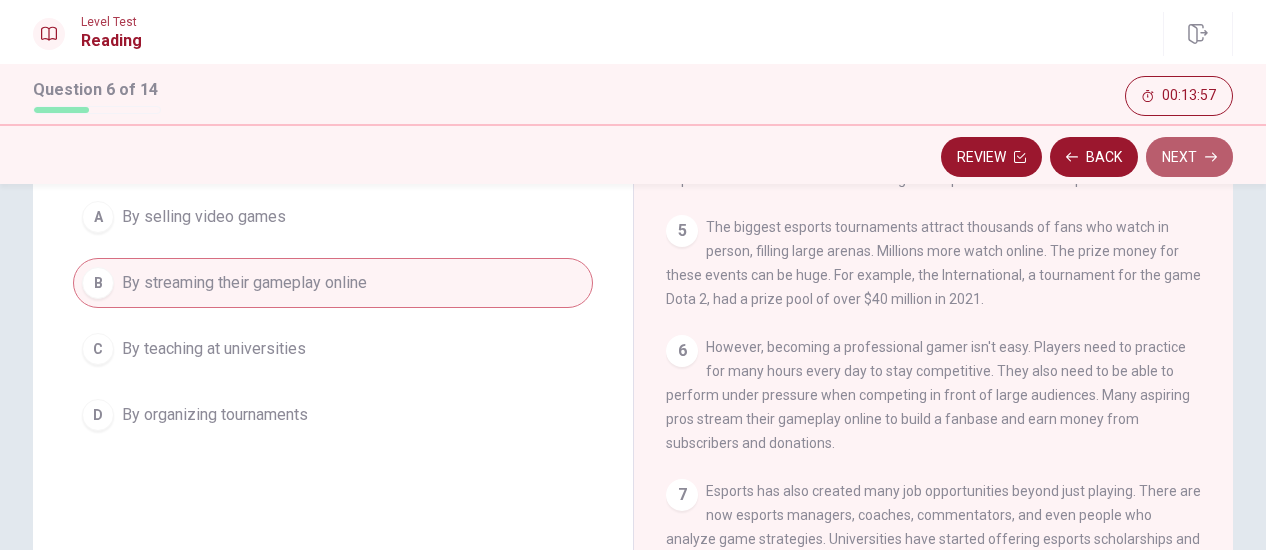 drag, startPoint x: 1196, startPoint y: 147, endPoint x: 1140, endPoint y: 189, distance: 70 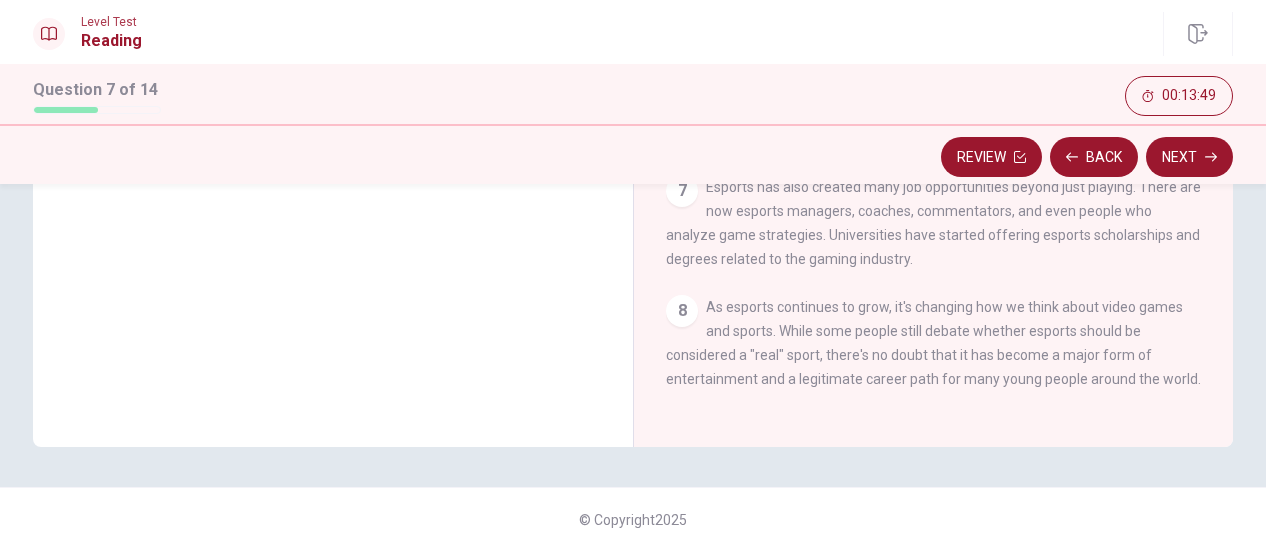 scroll, scrollTop: 505, scrollLeft: 0, axis: vertical 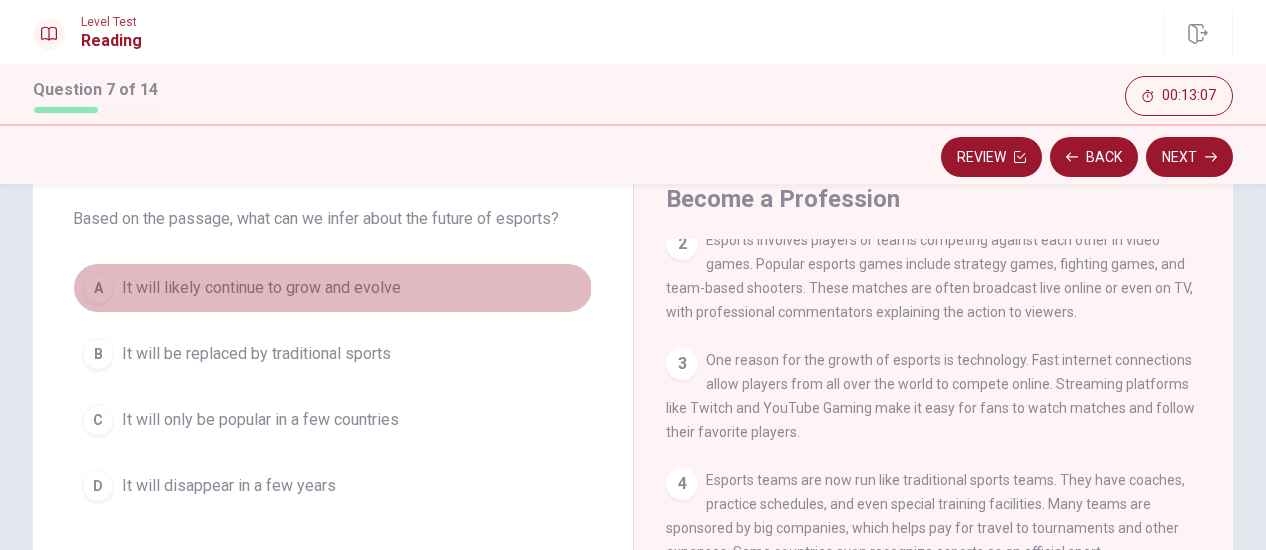 click on "It will likely continue to grow and evolve" at bounding box center [261, 288] 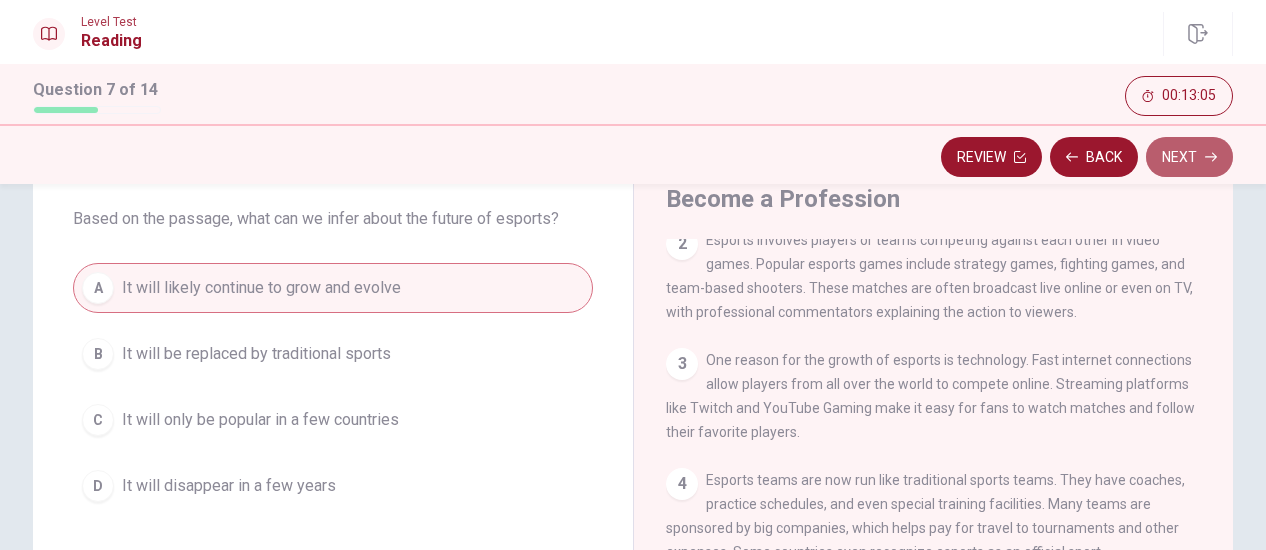 drag, startPoint x: 1209, startPoint y: 149, endPoint x: 1190, endPoint y: 163, distance: 23.600847 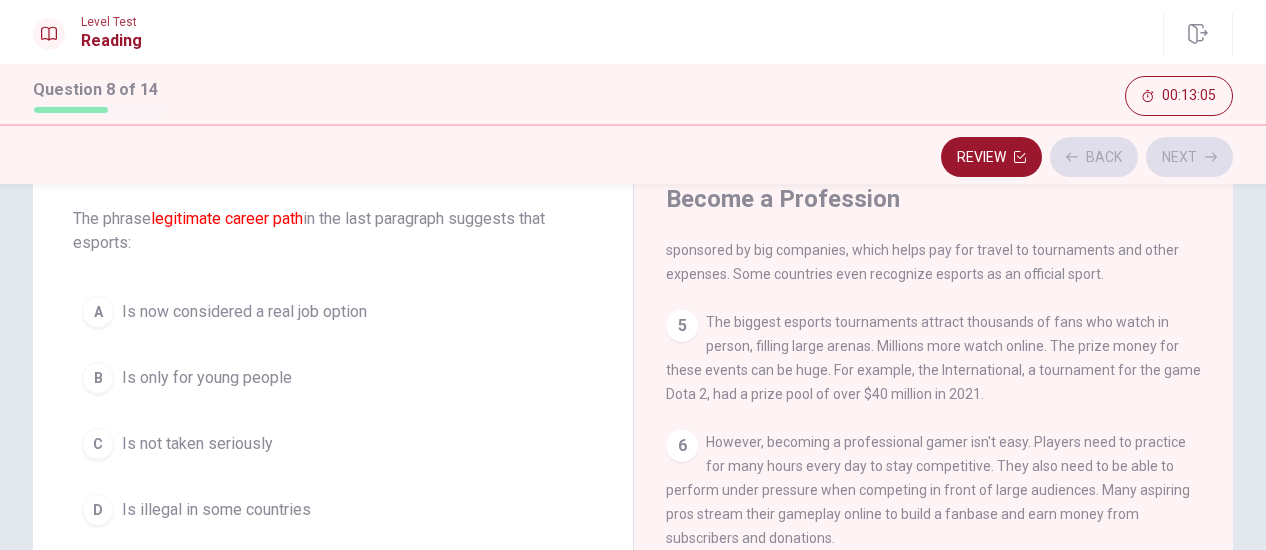 scroll, scrollTop: 455, scrollLeft: 0, axis: vertical 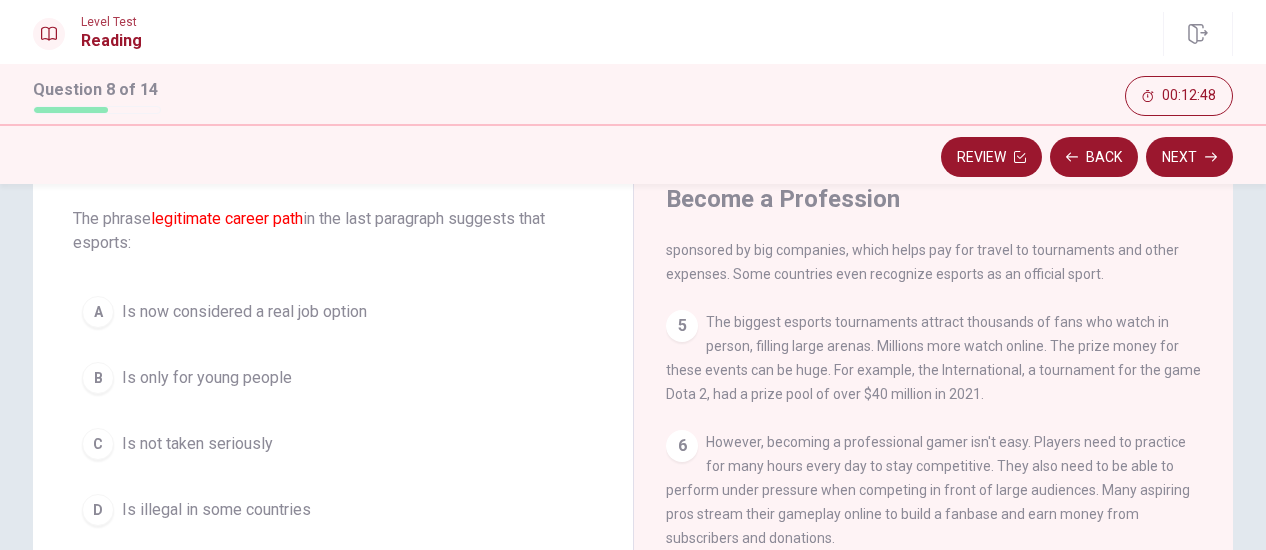 click on "Is now considered a real job option" at bounding box center [244, 312] 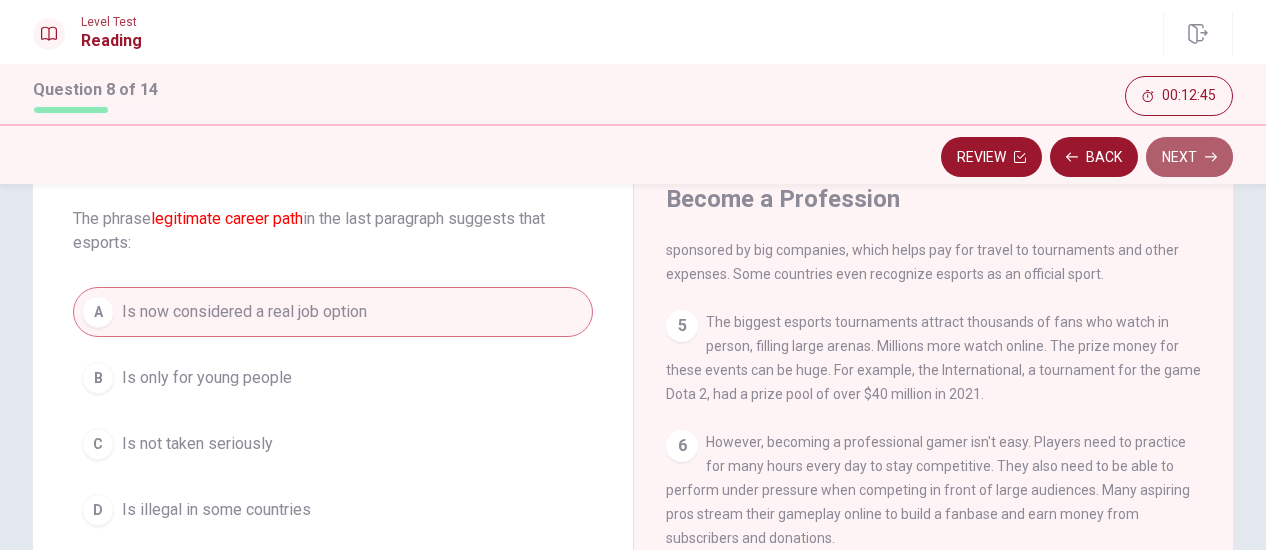 click on "Next" at bounding box center (1189, 157) 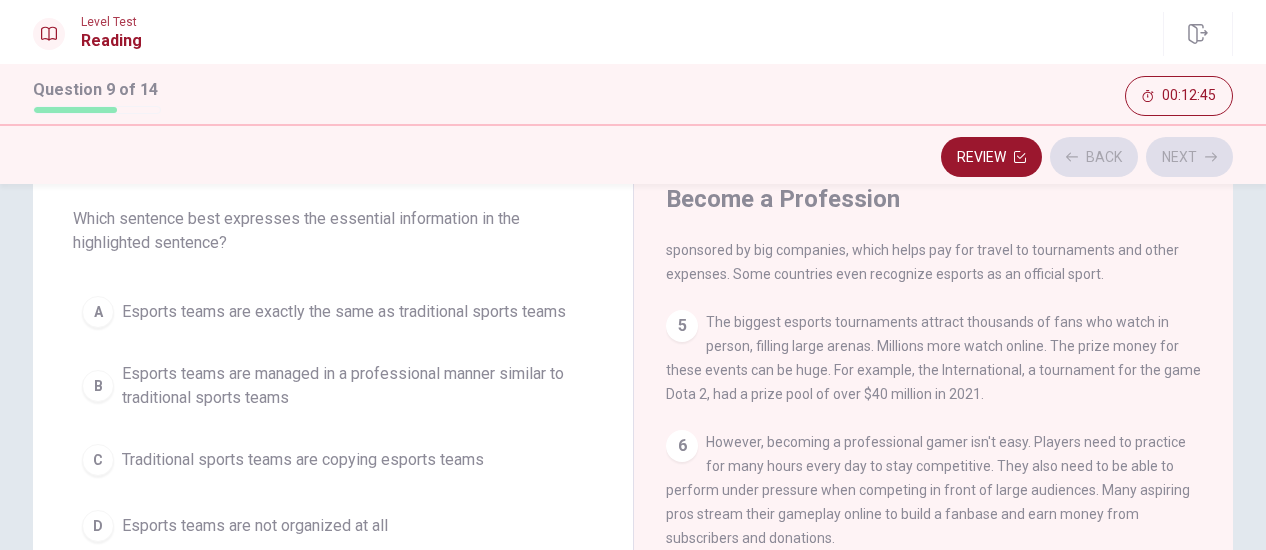 scroll, scrollTop: 392, scrollLeft: 0, axis: vertical 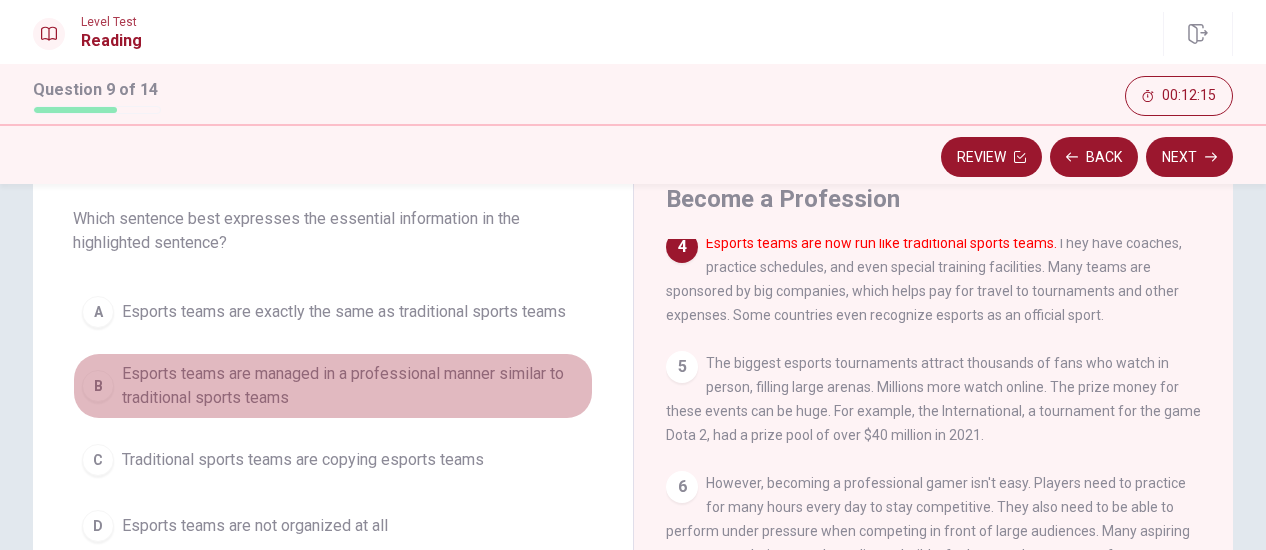 drag, startPoint x: 452, startPoint y: 375, endPoint x: 491, endPoint y: 384, distance: 40.024994 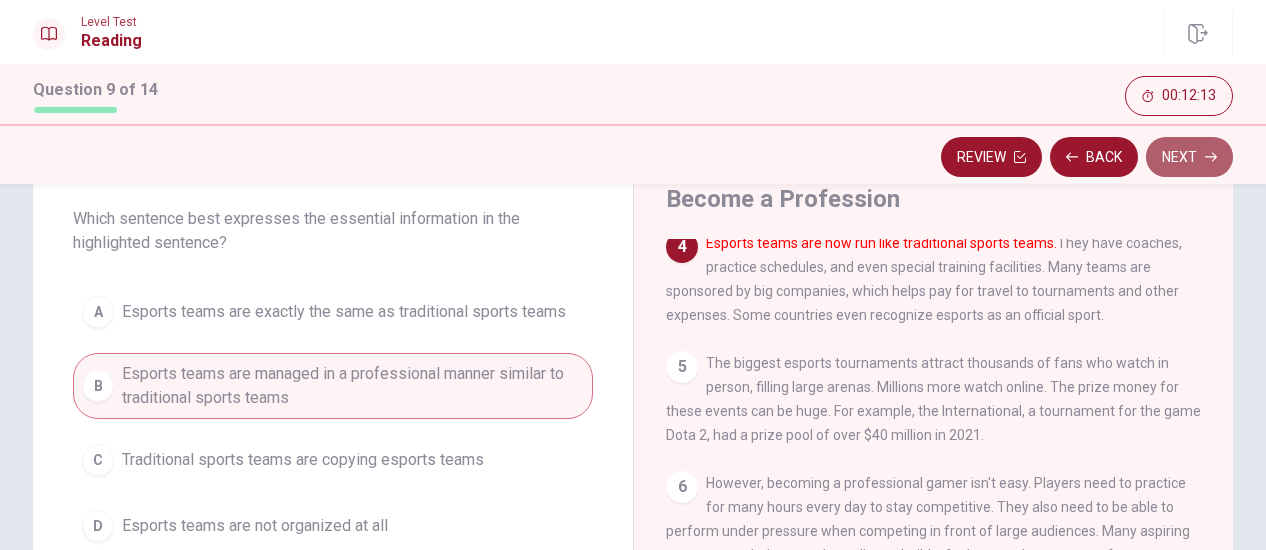 click on "Next" at bounding box center (1189, 157) 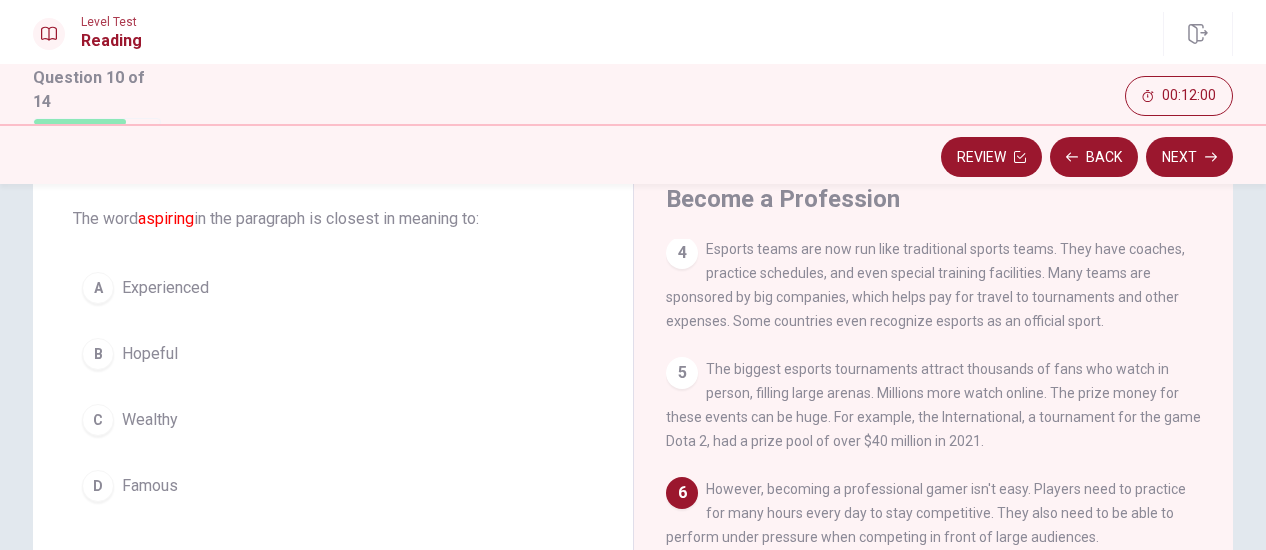 scroll, scrollTop: 455, scrollLeft: 0, axis: vertical 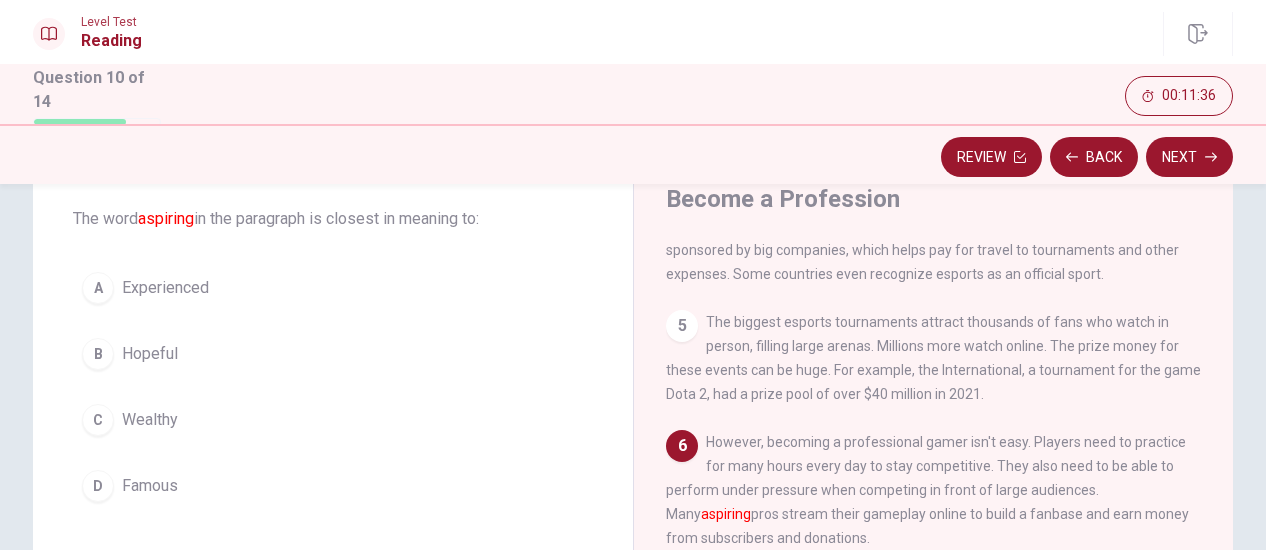click on "A" at bounding box center [98, 288] 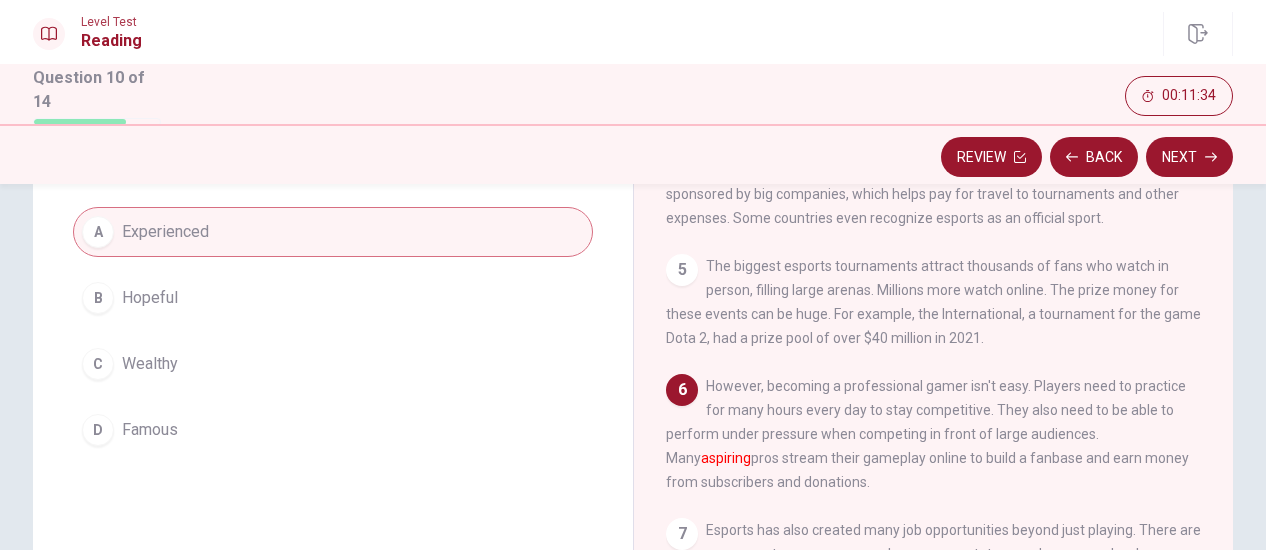 scroll, scrollTop: 205, scrollLeft: 0, axis: vertical 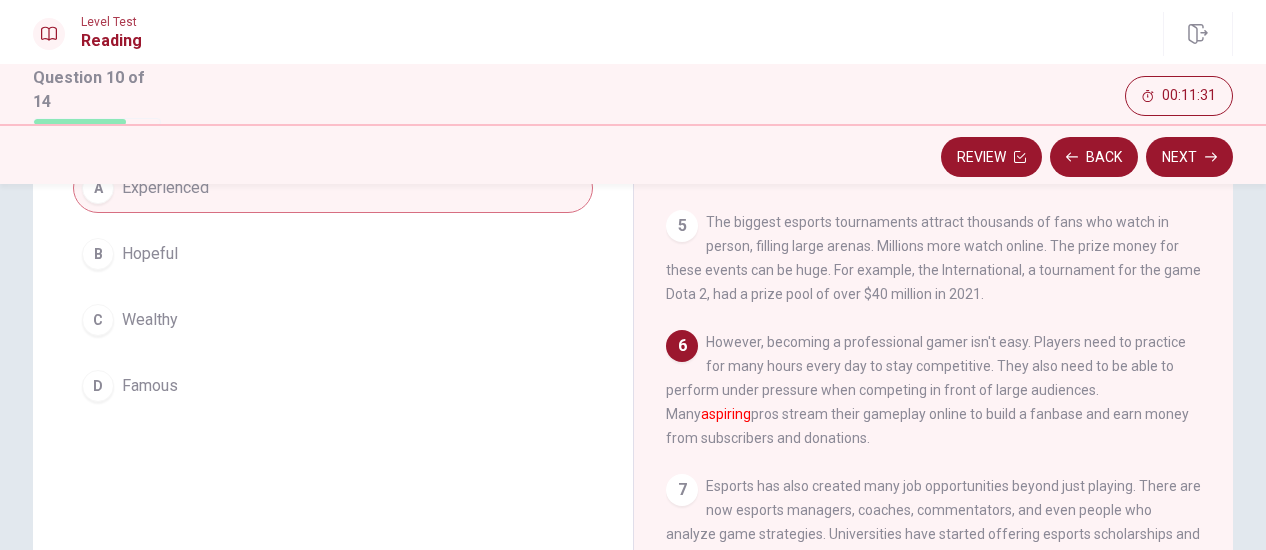 click on "Next" at bounding box center [1189, 157] 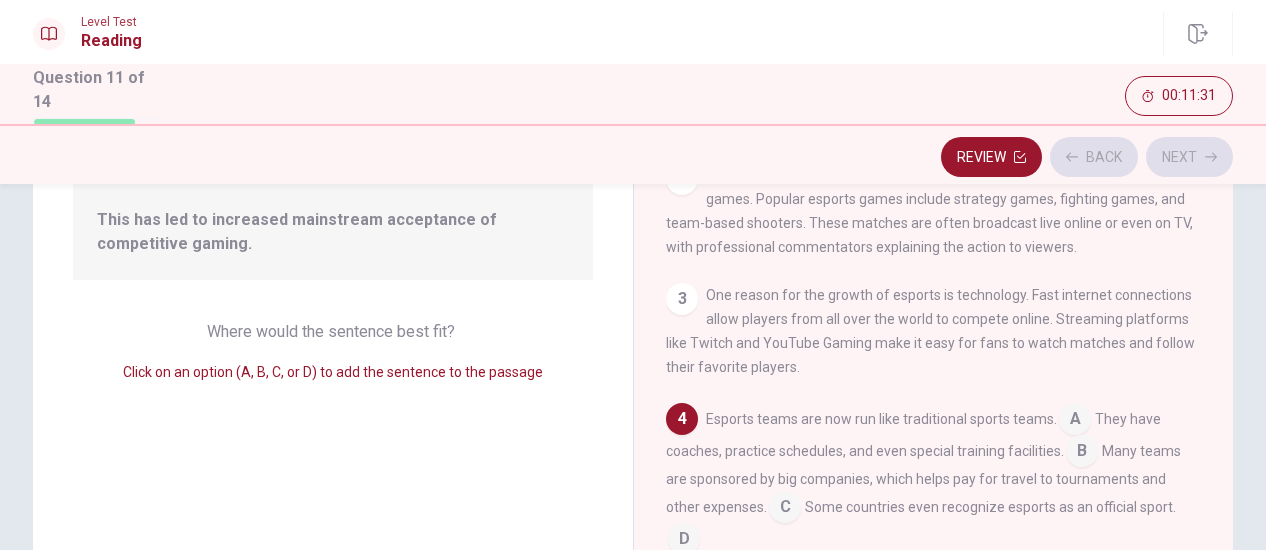 scroll, scrollTop: 170, scrollLeft: 0, axis: vertical 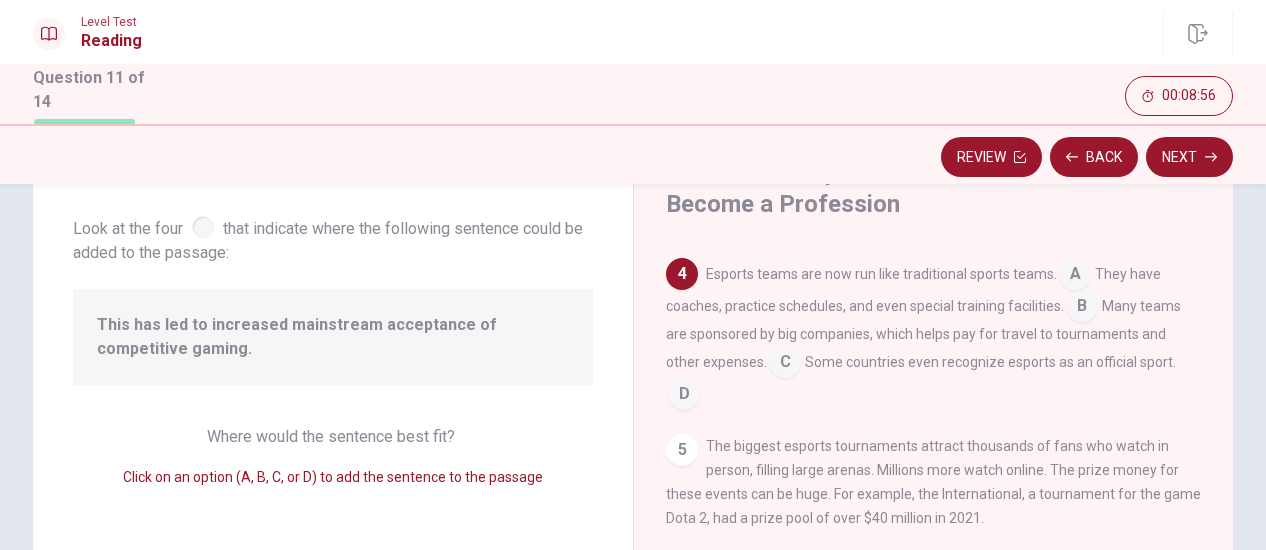 click at bounding box center [684, 396] 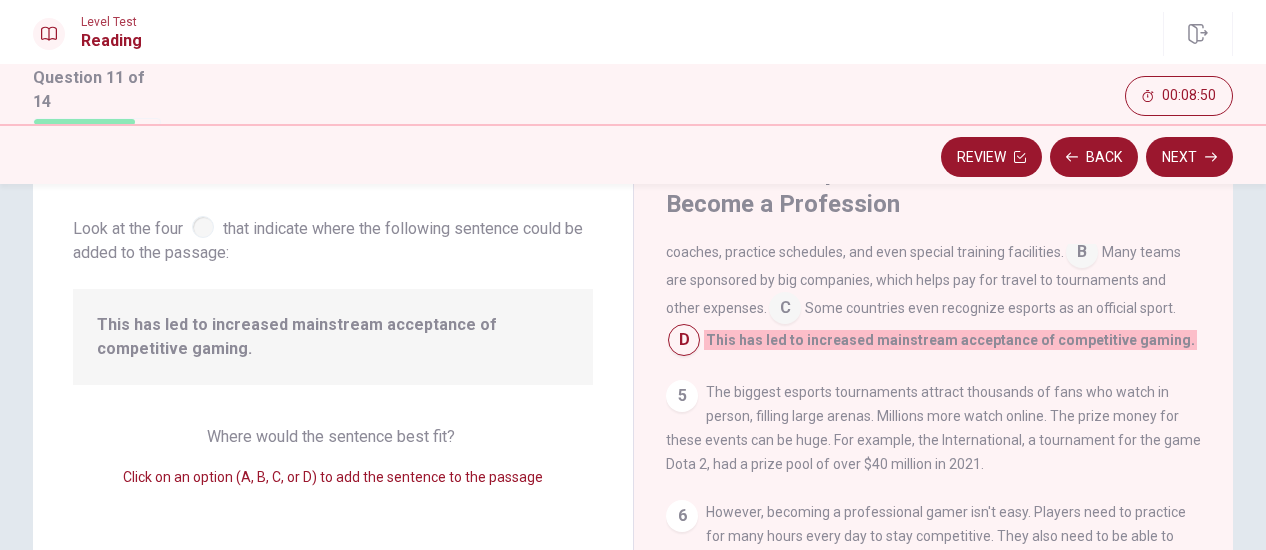 scroll, scrollTop: 508, scrollLeft: 0, axis: vertical 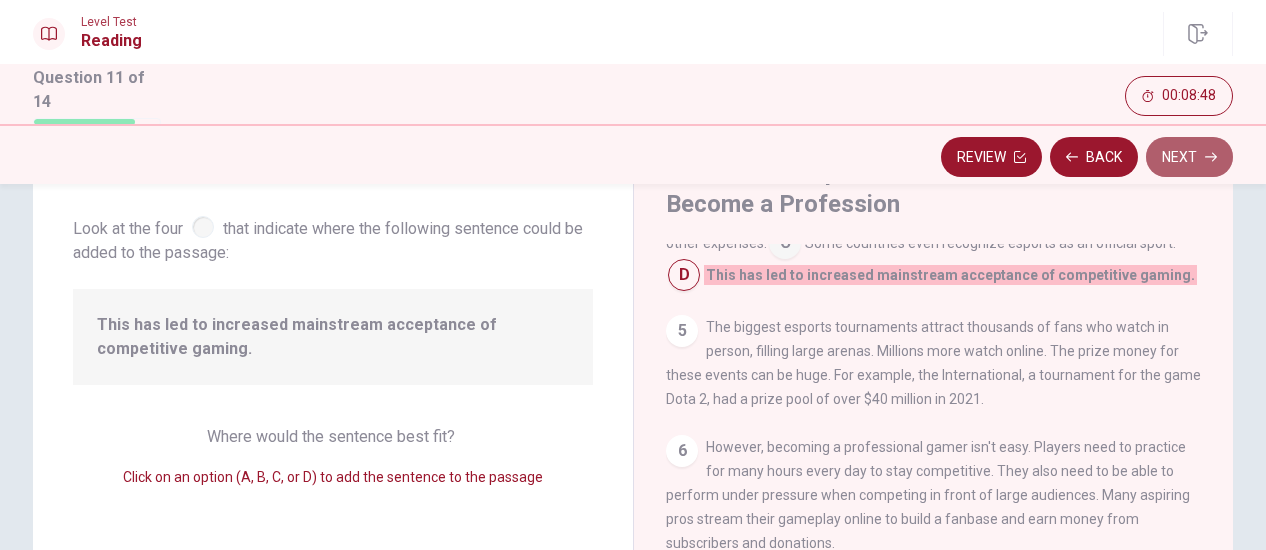 click on "Next" at bounding box center [1189, 157] 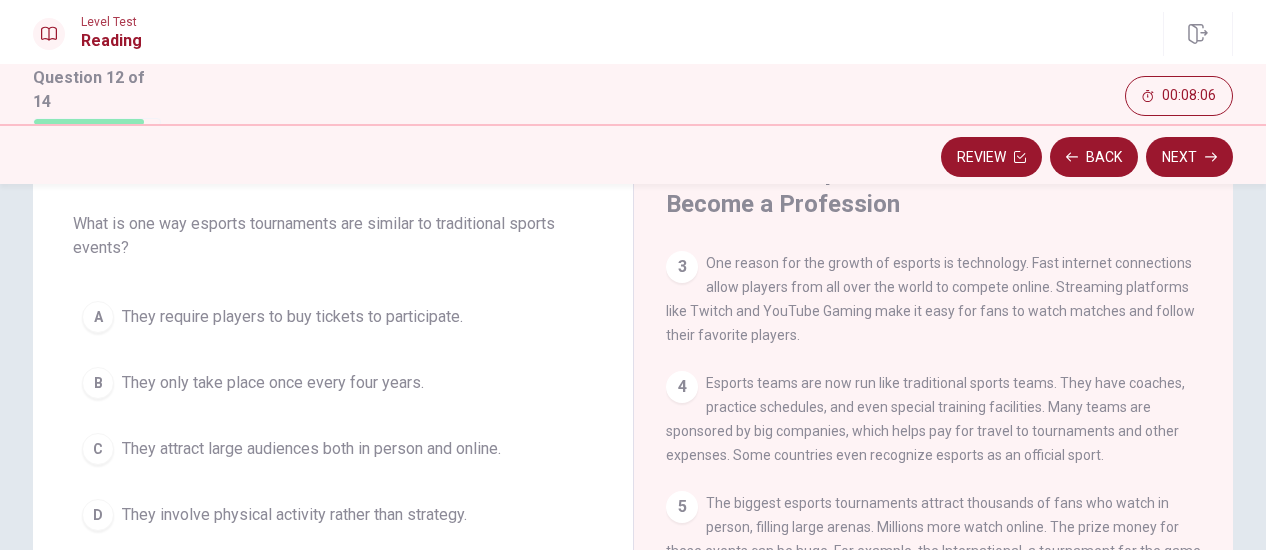 scroll, scrollTop: 300, scrollLeft: 0, axis: vertical 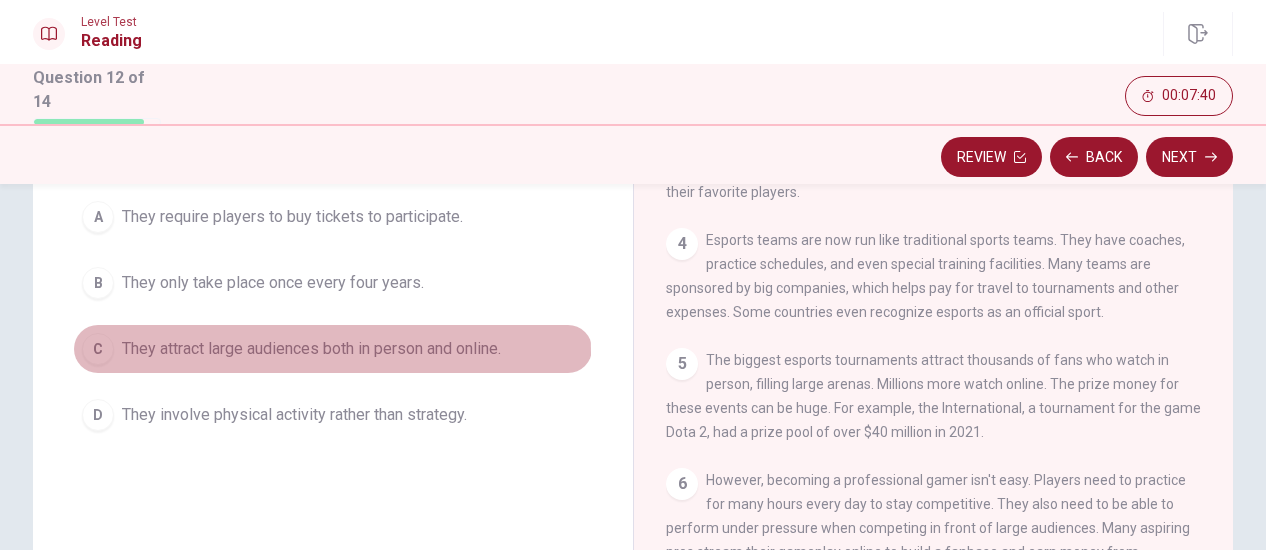 drag, startPoint x: 160, startPoint y: 351, endPoint x: 190, endPoint y: 361, distance: 31.622776 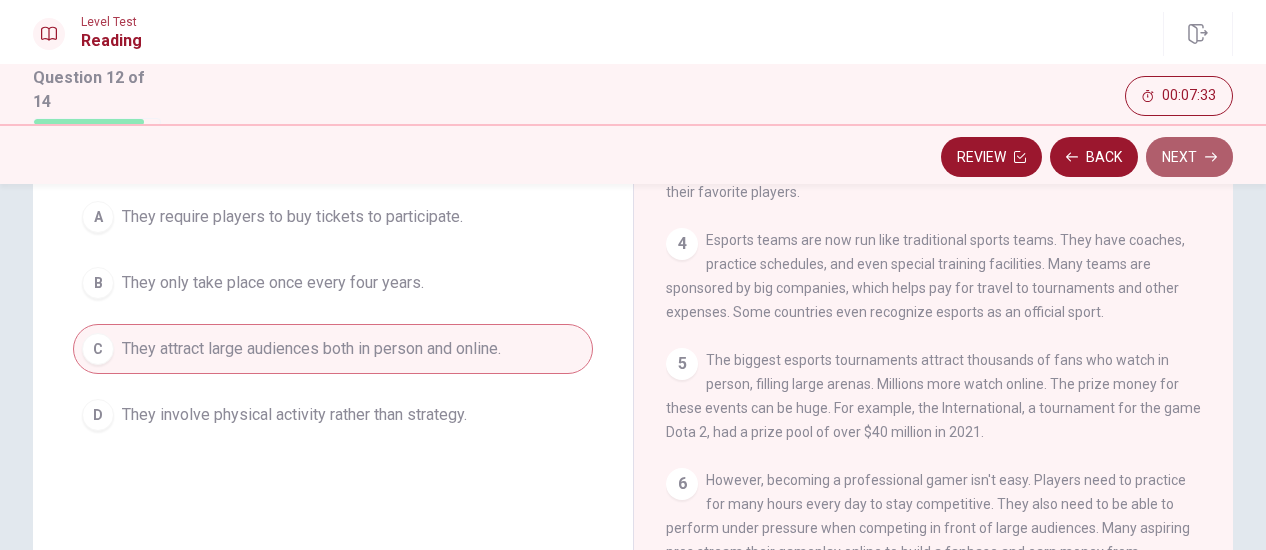 click on "Next" at bounding box center (1189, 157) 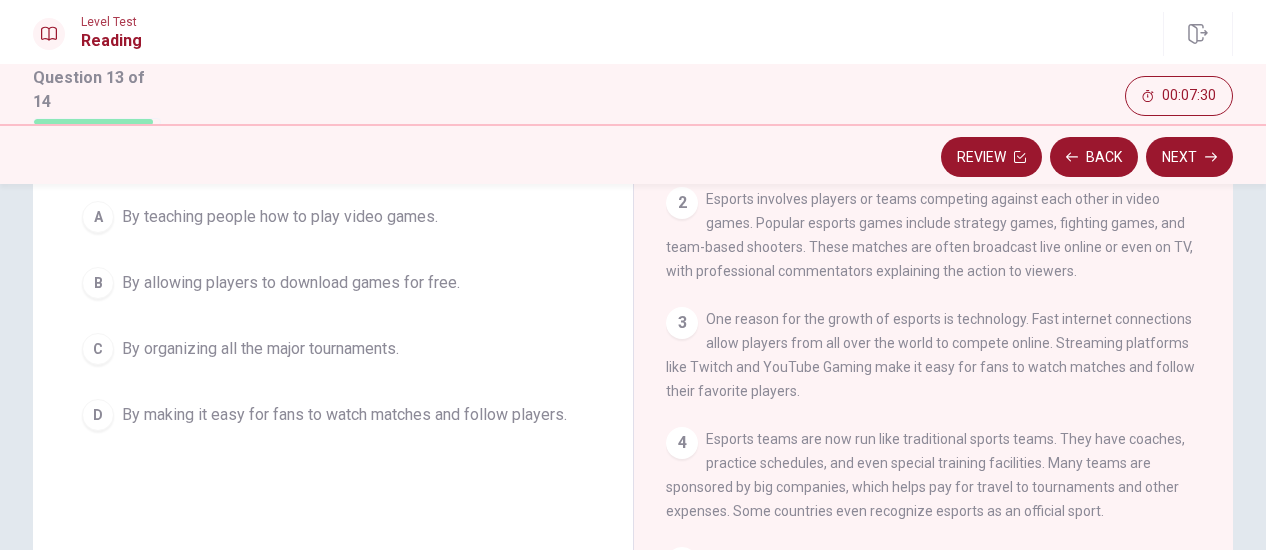 scroll, scrollTop: 100, scrollLeft: 0, axis: vertical 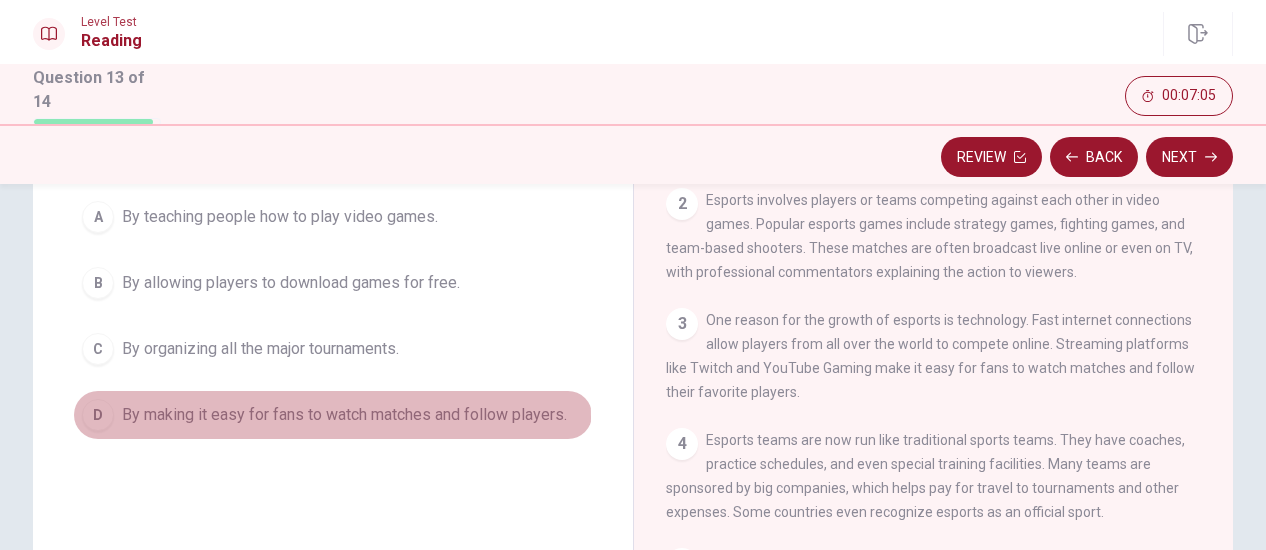 click on "By making it easy for fans to watch matches and follow players." at bounding box center (344, 415) 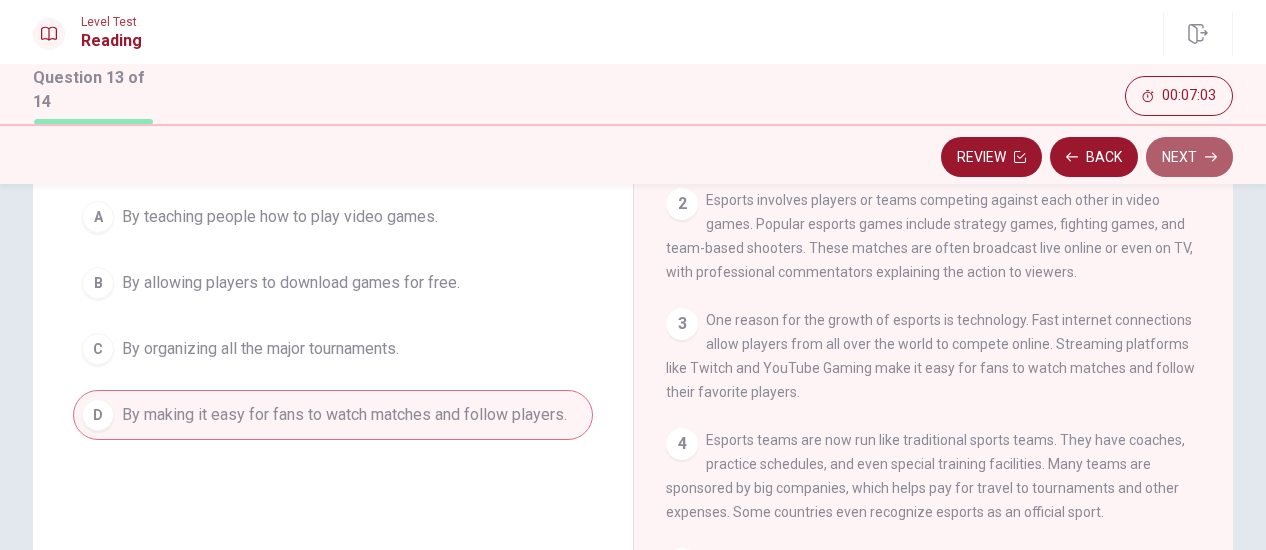 click on "Next" at bounding box center (1189, 157) 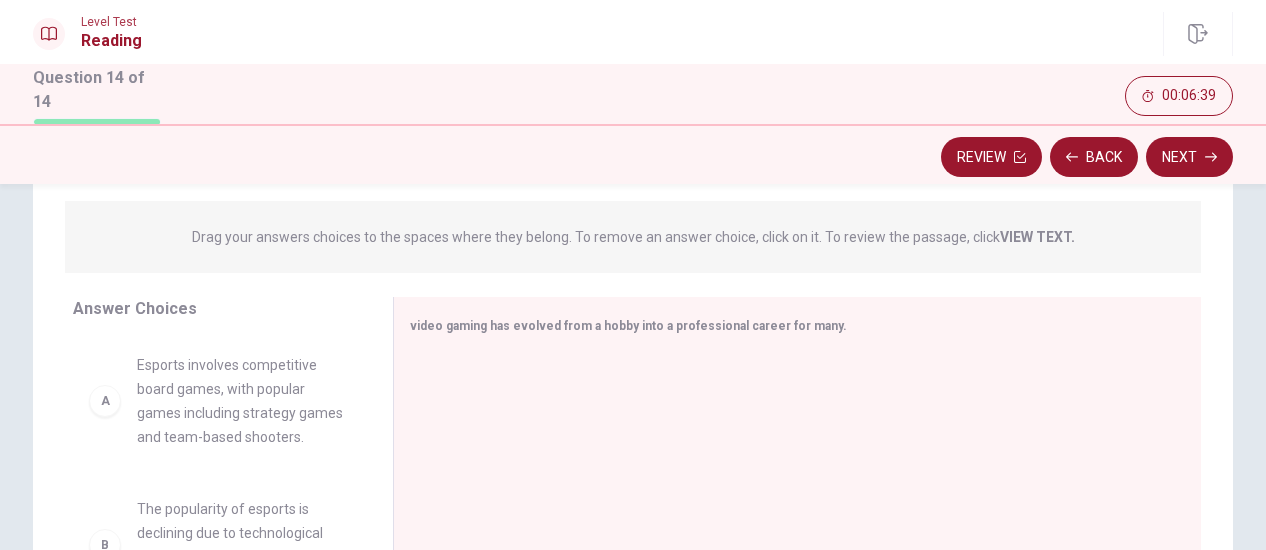 scroll, scrollTop: 273, scrollLeft: 0, axis: vertical 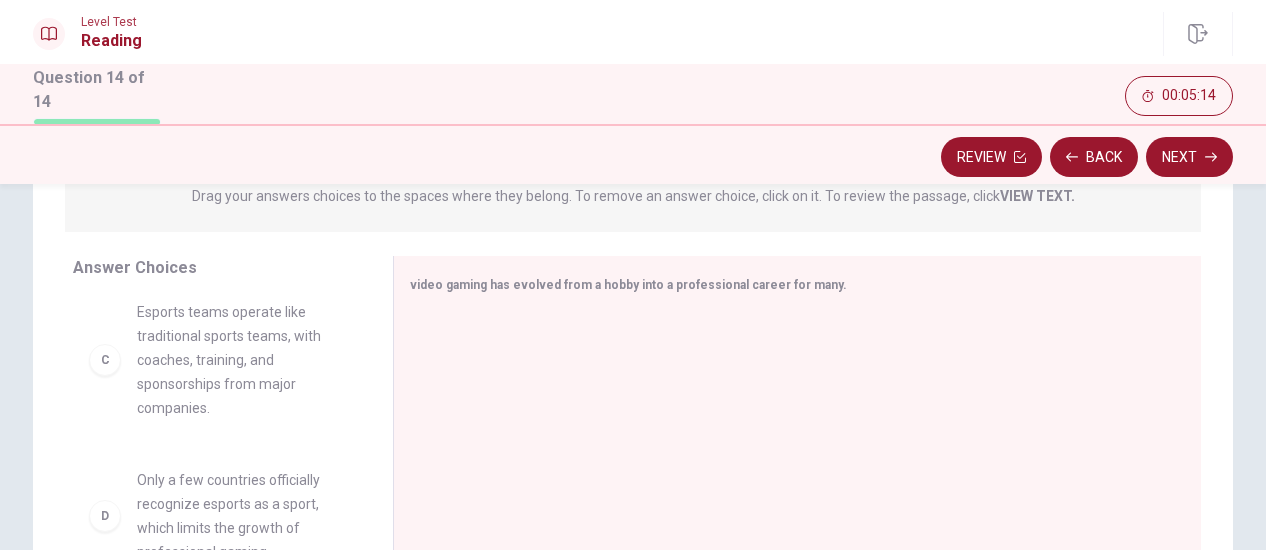 click on "Esports teams operate like traditional sports teams, with coaches, training, and sponsorships from major companies." at bounding box center (241, 360) 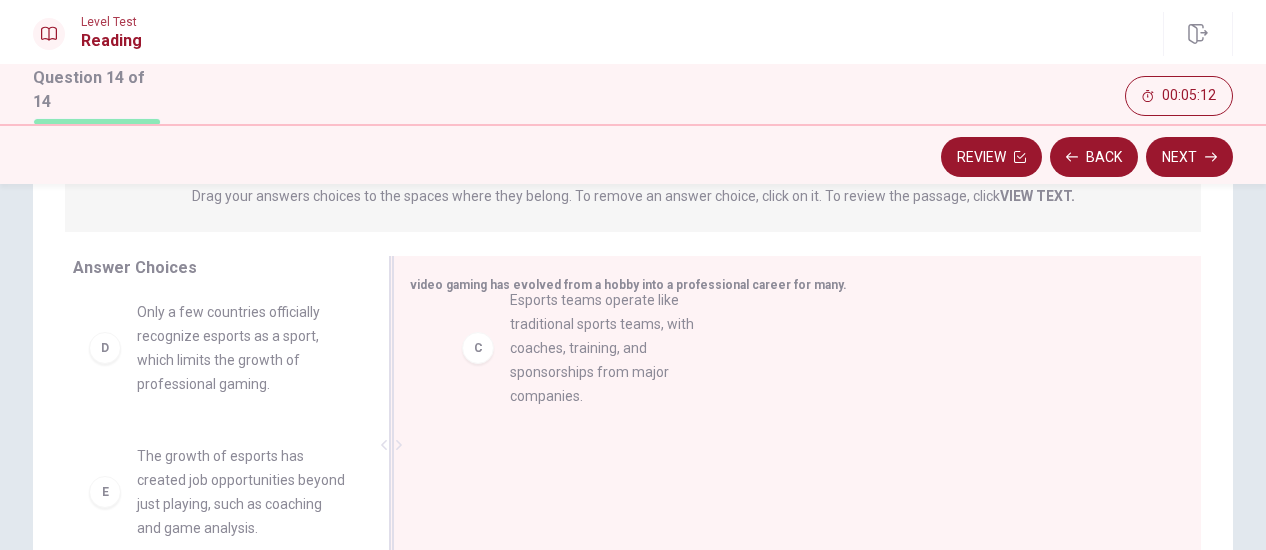drag, startPoint x: 187, startPoint y: 379, endPoint x: 570, endPoint y: 351, distance: 384.02213 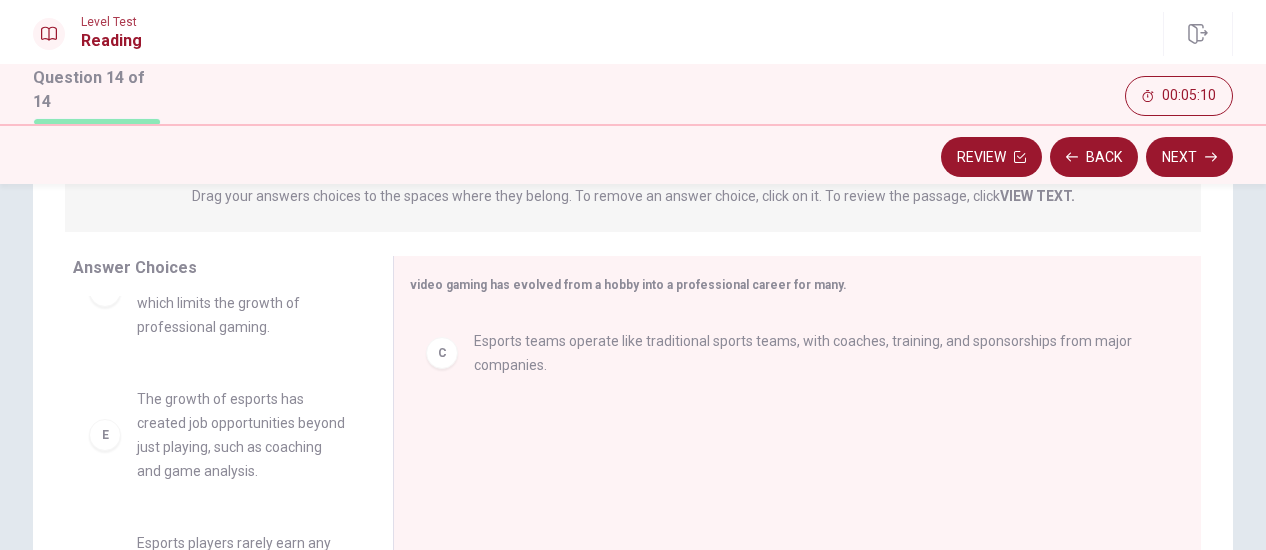 scroll, scrollTop: 400, scrollLeft: 0, axis: vertical 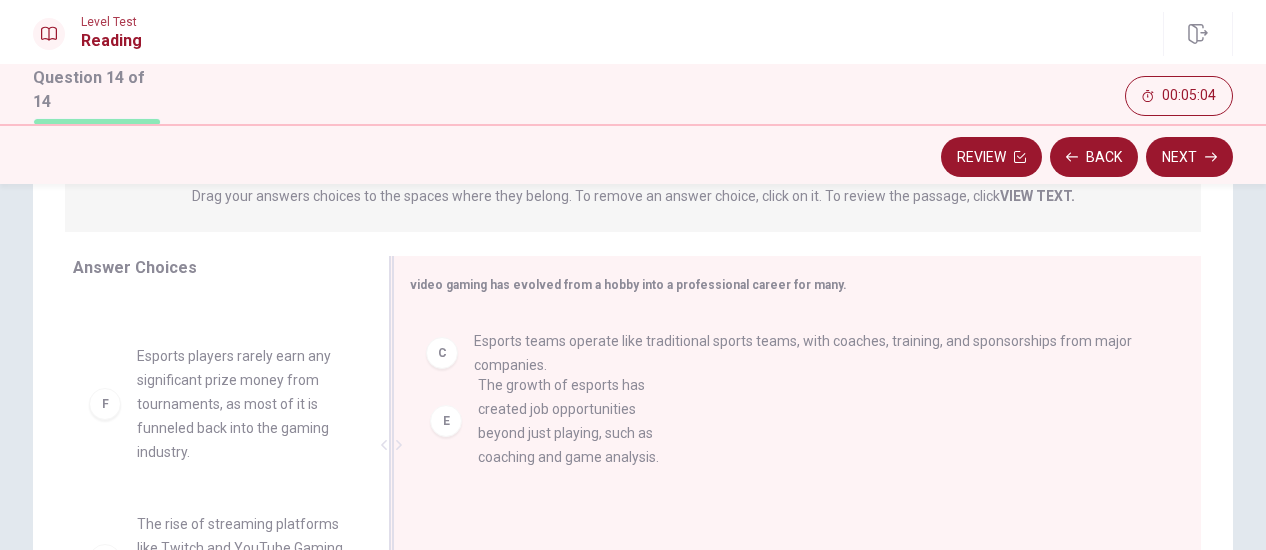 drag, startPoint x: 230, startPoint y: 423, endPoint x: 580, endPoint y: 430, distance: 350.07 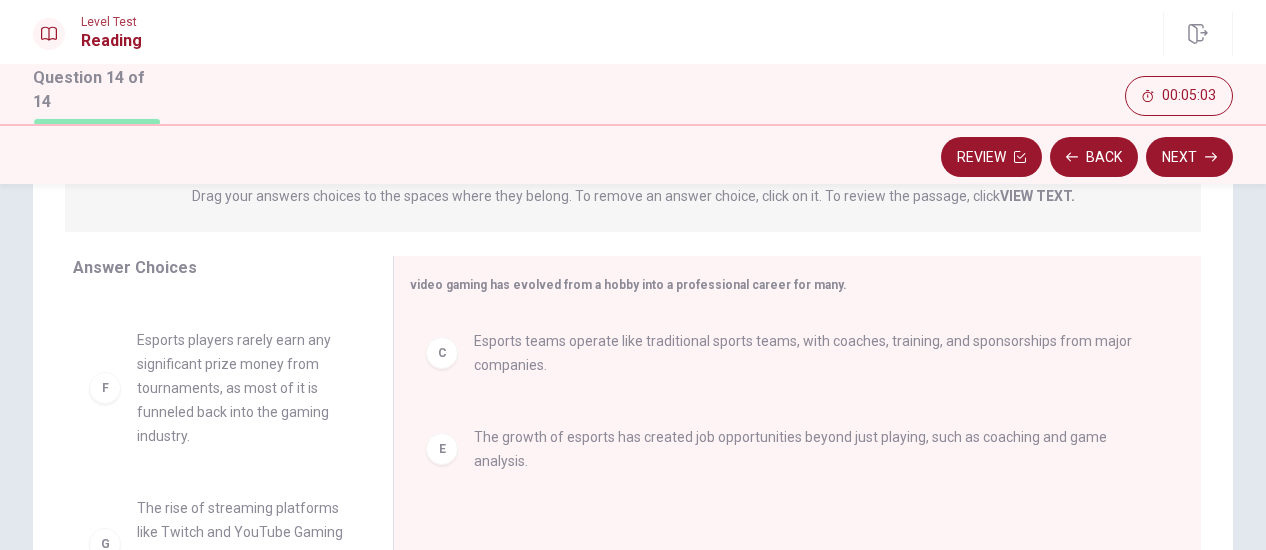 scroll, scrollTop: 468, scrollLeft: 0, axis: vertical 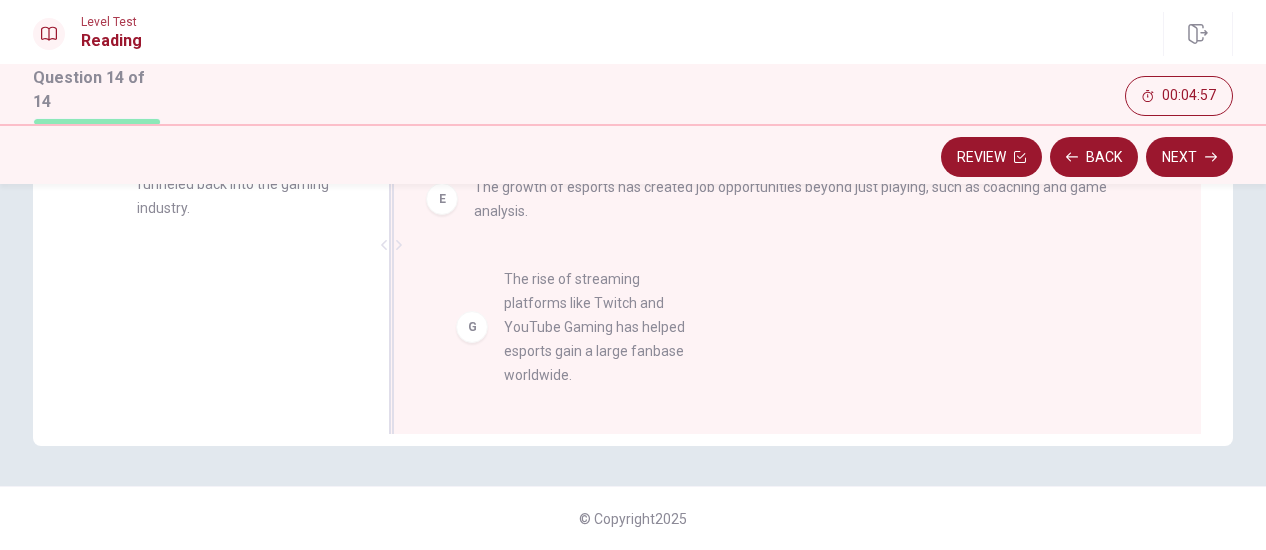 drag, startPoint x: 224, startPoint y: 332, endPoint x: 598, endPoint y: 336, distance: 374.0214 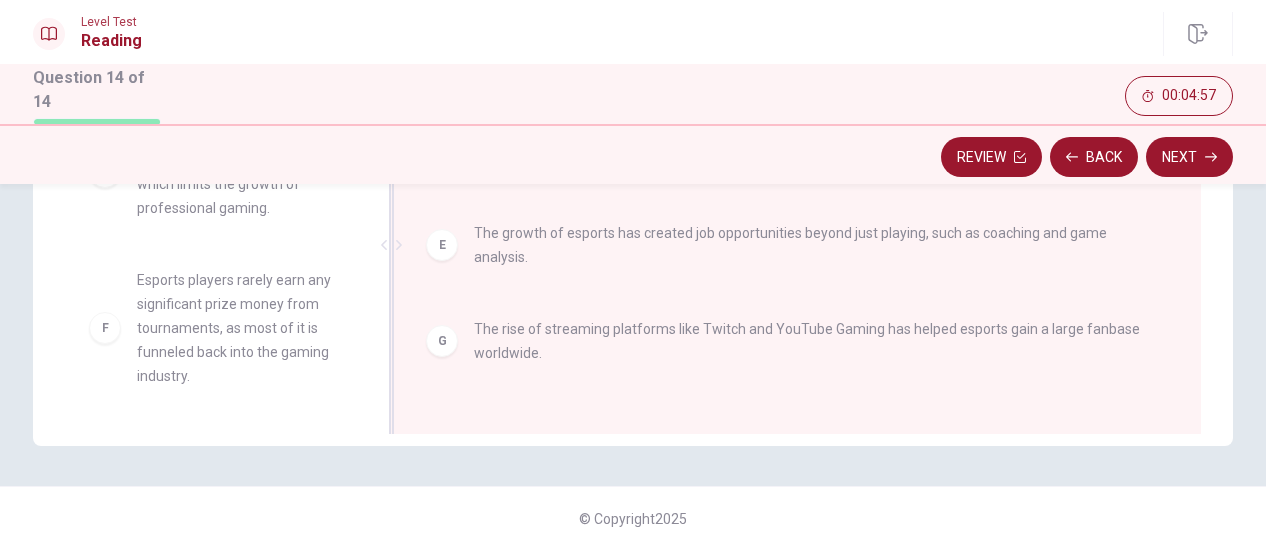 scroll, scrollTop: 4, scrollLeft: 0, axis: vertical 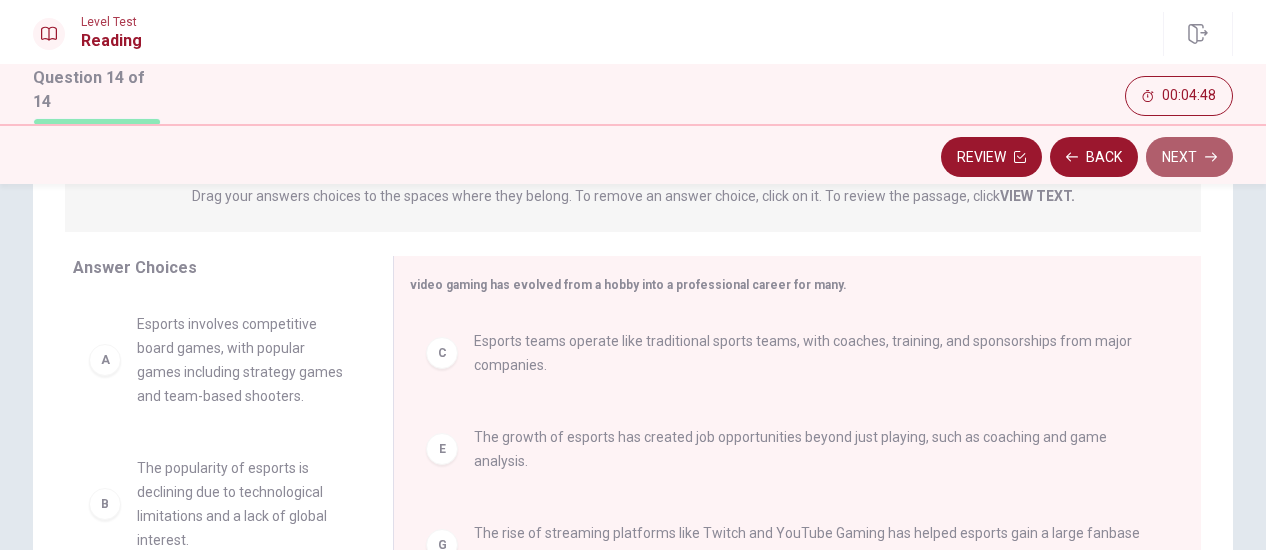 click on "Next" at bounding box center [1189, 157] 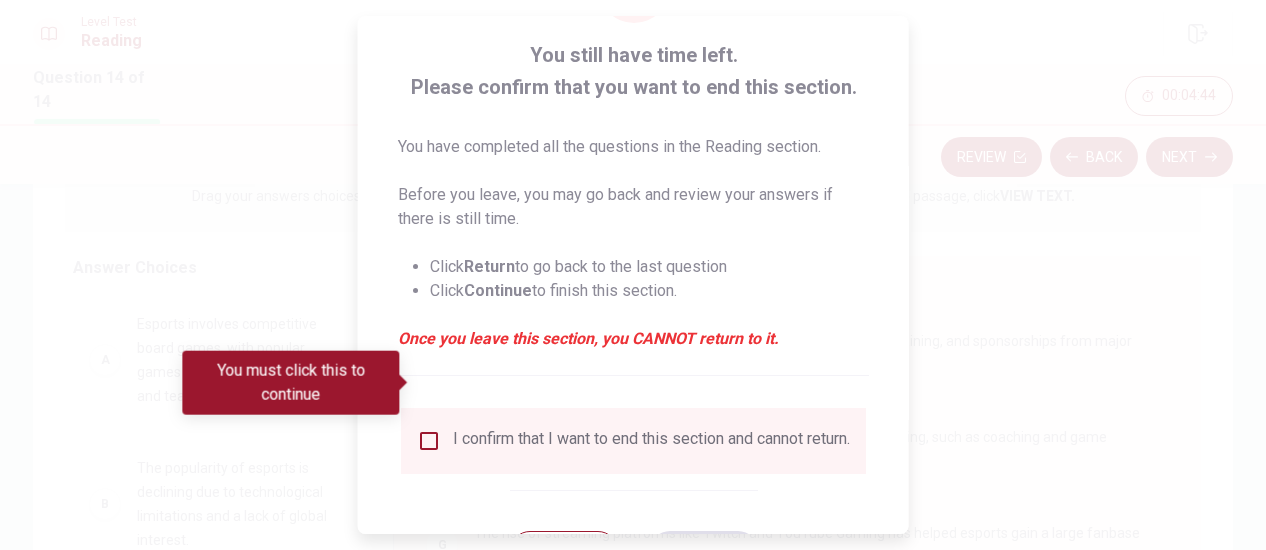 scroll, scrollTop: 196, scrollLeft: 0, axis: vertical 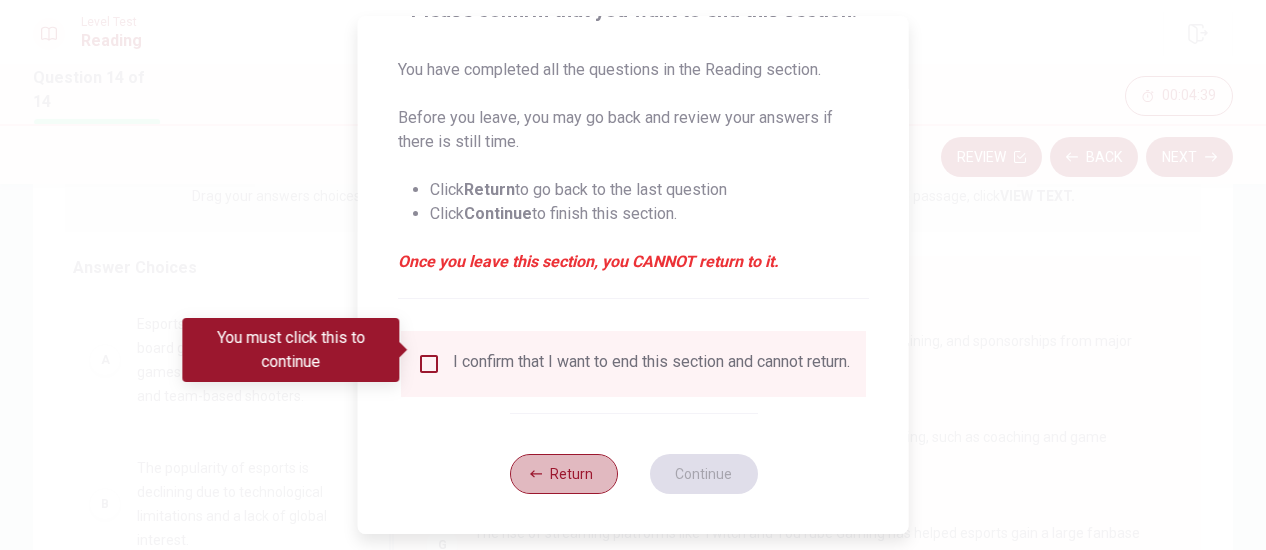 click on "Return" at bounding box center [563, 474] 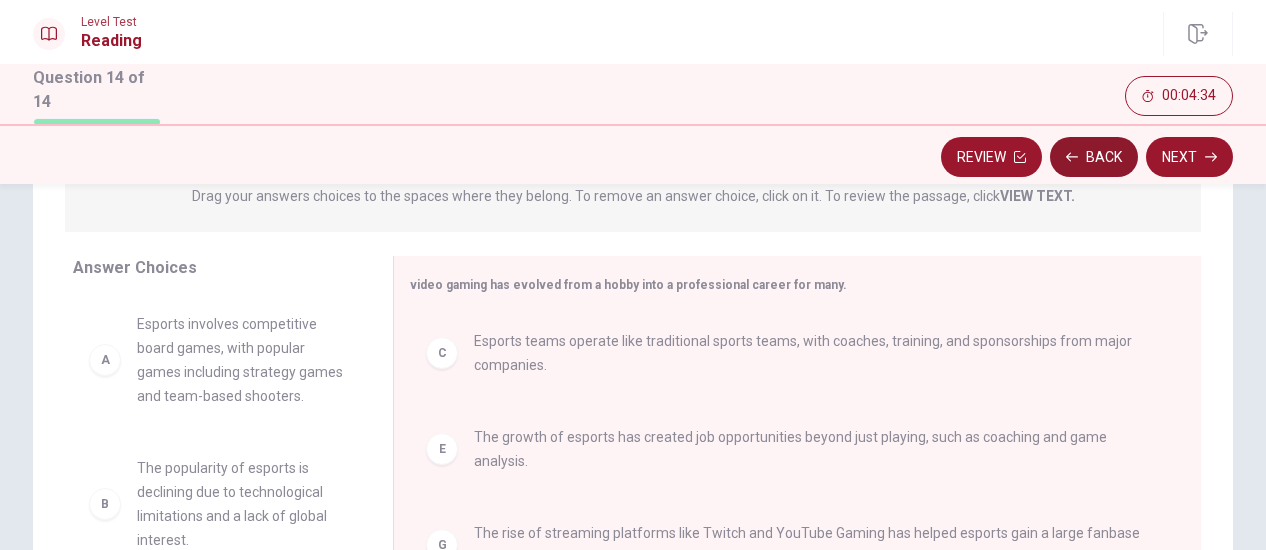 click on "Back" at bounding box center (1094, 157) 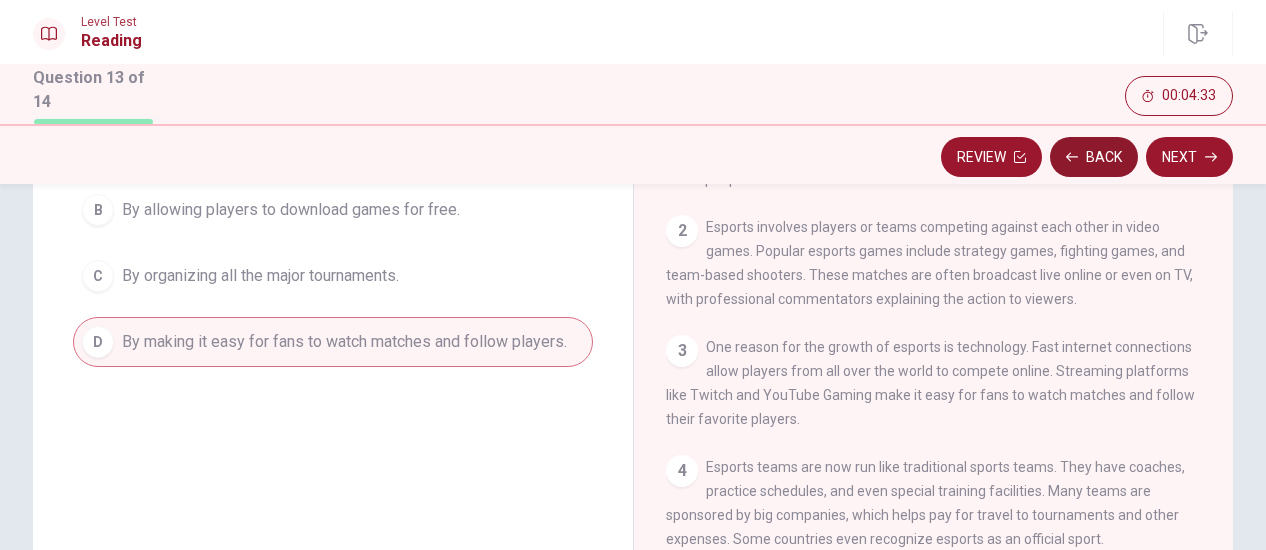 click on "Back" at bounding box center (1094, 157) 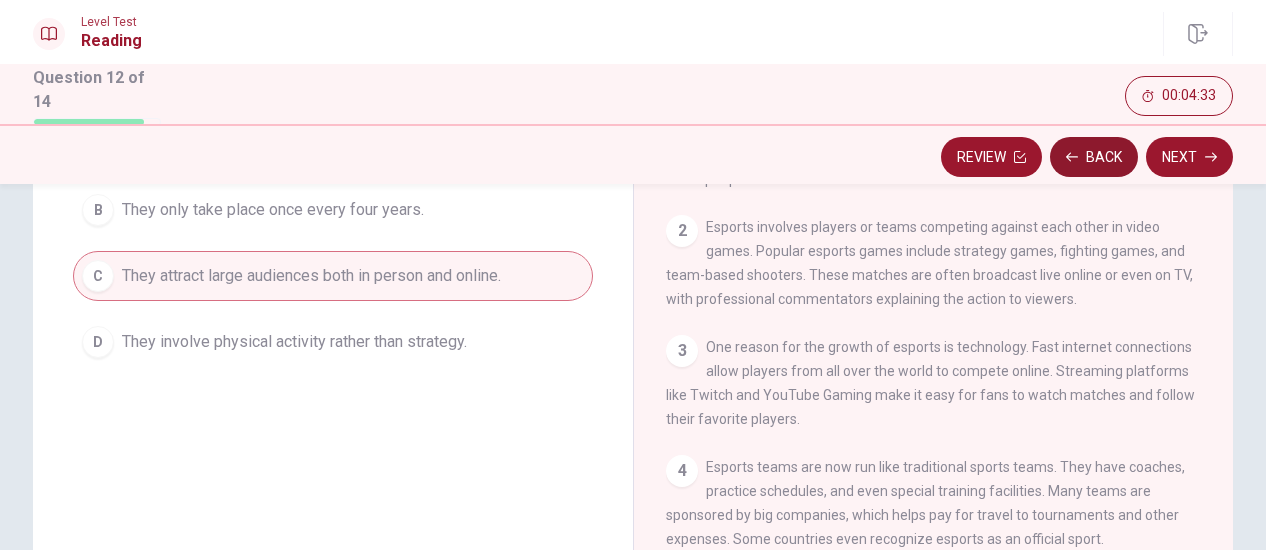 click on "Back" at bounding box center (1094, 157) 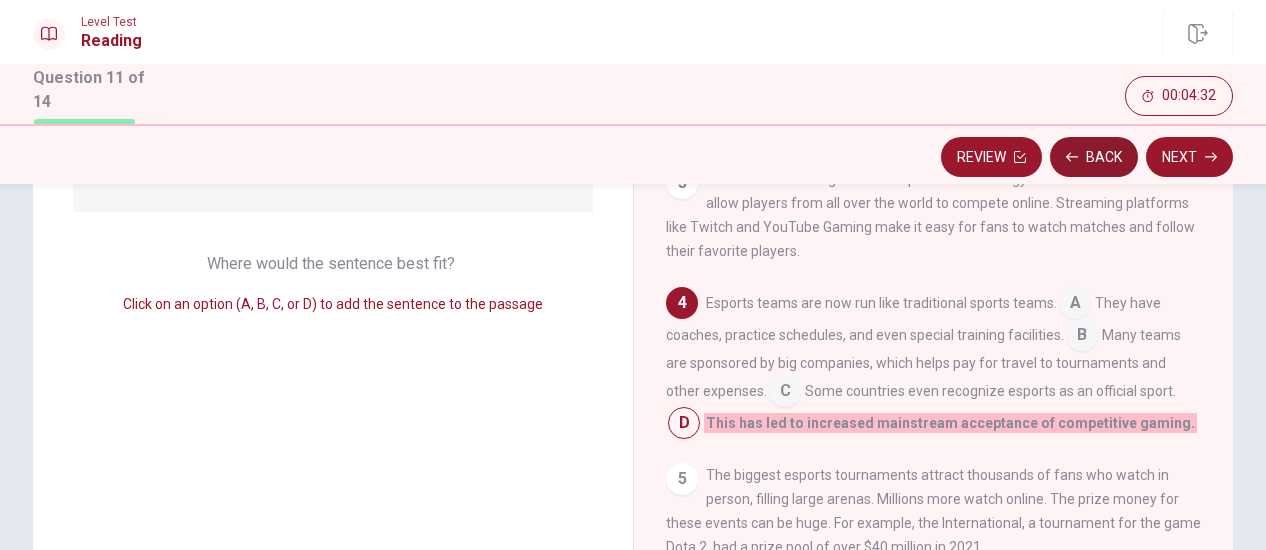 scroll, scrollTop: 170, scrollLeft: 0, axis: vertical 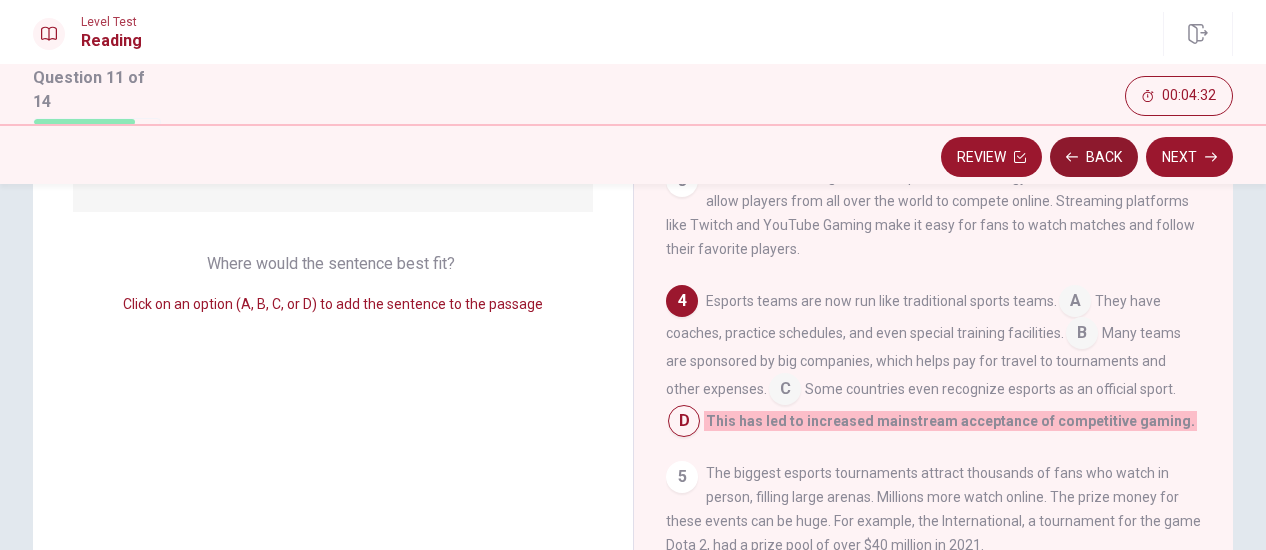 click on "Back" at bounding box center (1094, 157) 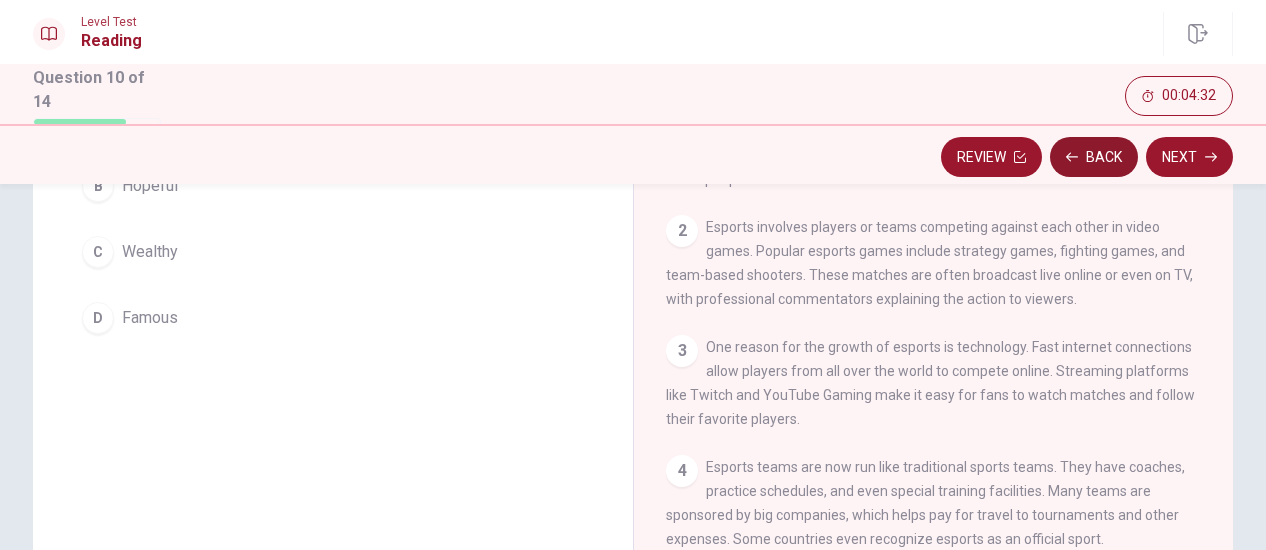 click on "Back" at bounding box center [1094, 157] 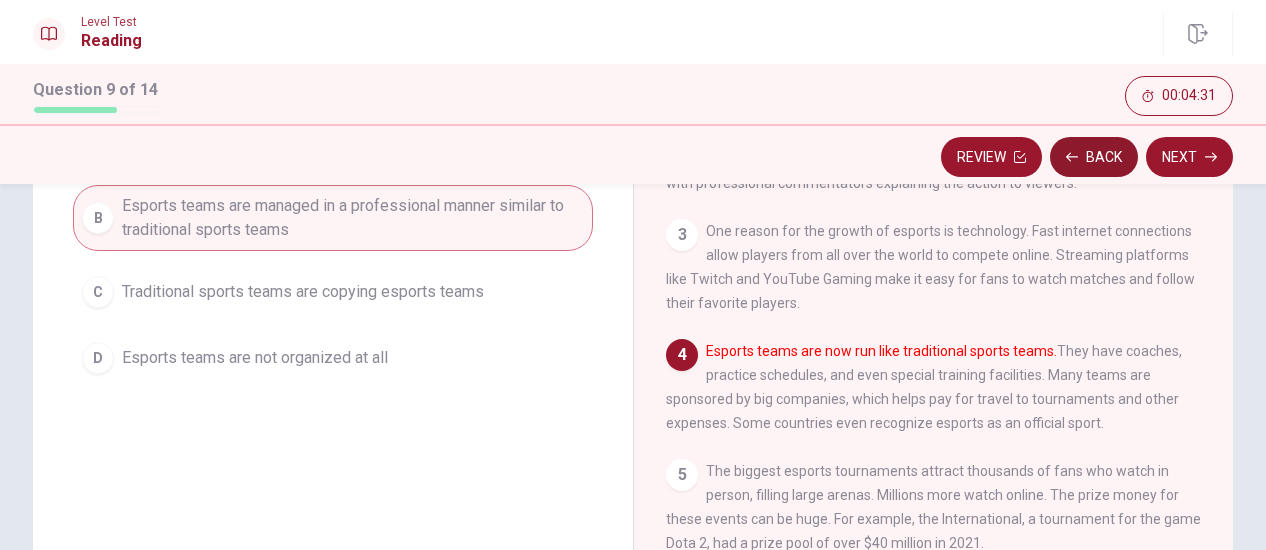 click on "Back" at bounding box center (1094, 157) 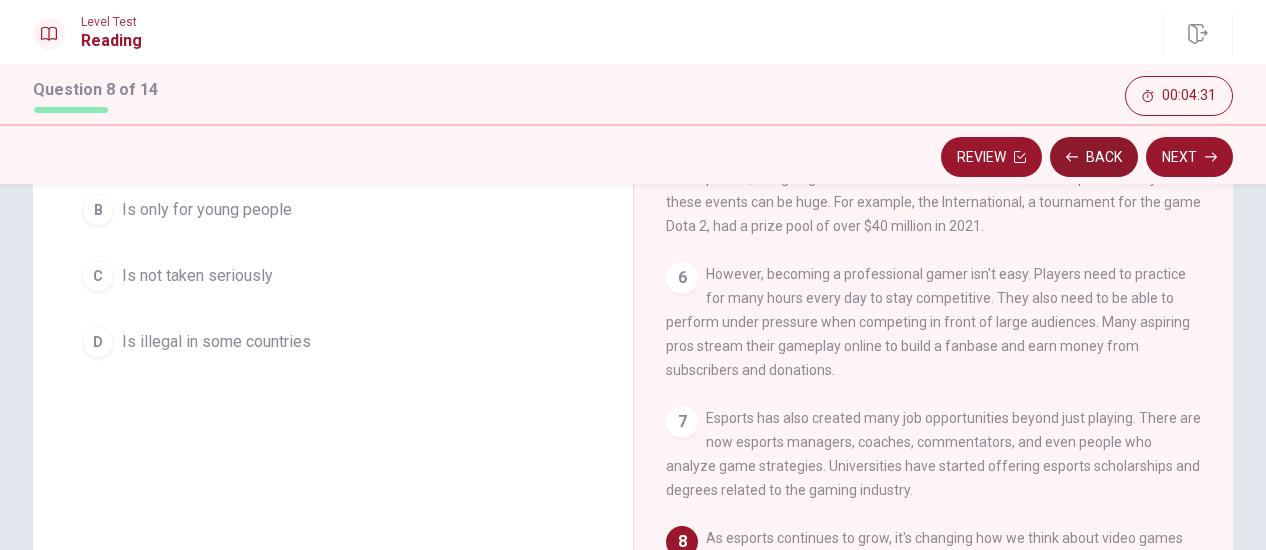 click on "Back" at bounding box center [1094, 157] 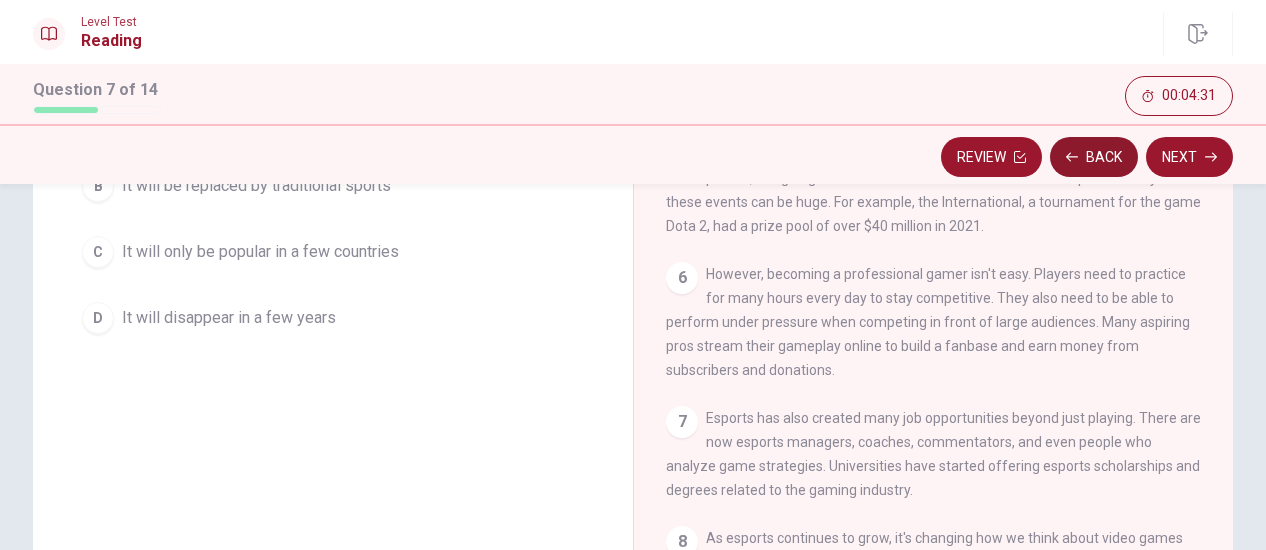 scroll, scrollTop: 455, scrollLeft: 0, axis: vertical 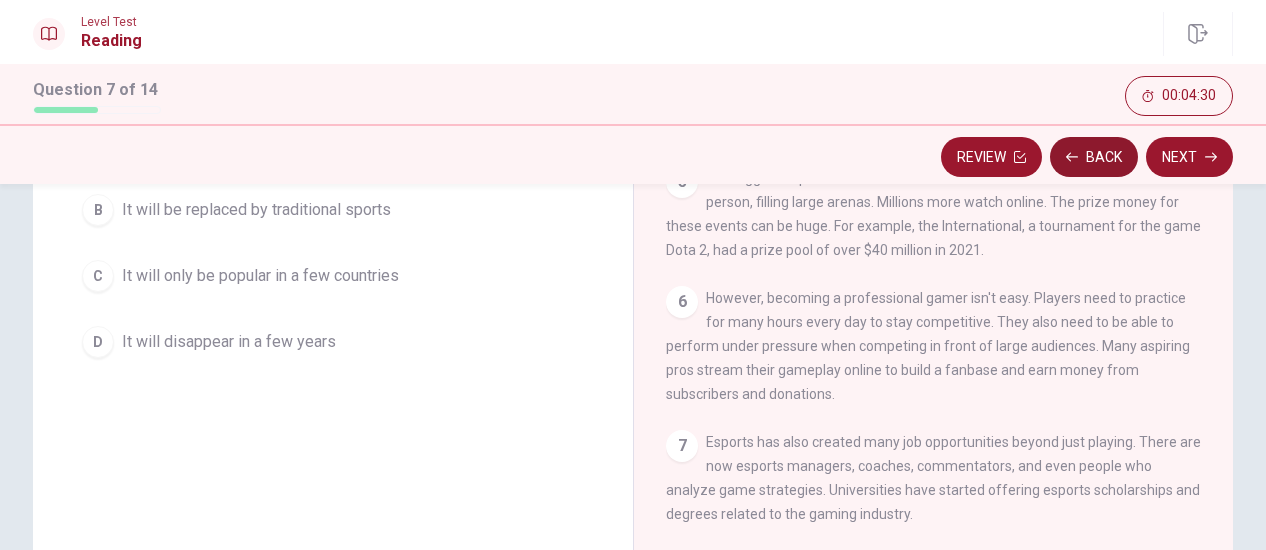 click on "Back" at bounding box center (1094, 157) 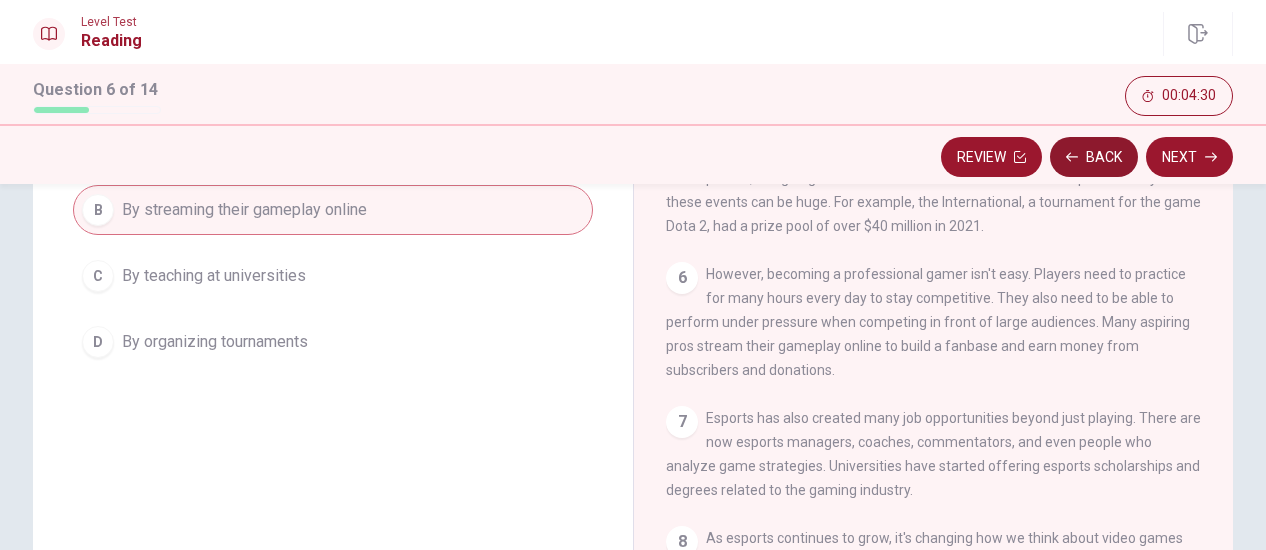click on "Back" at bounding box center (1094, 157) 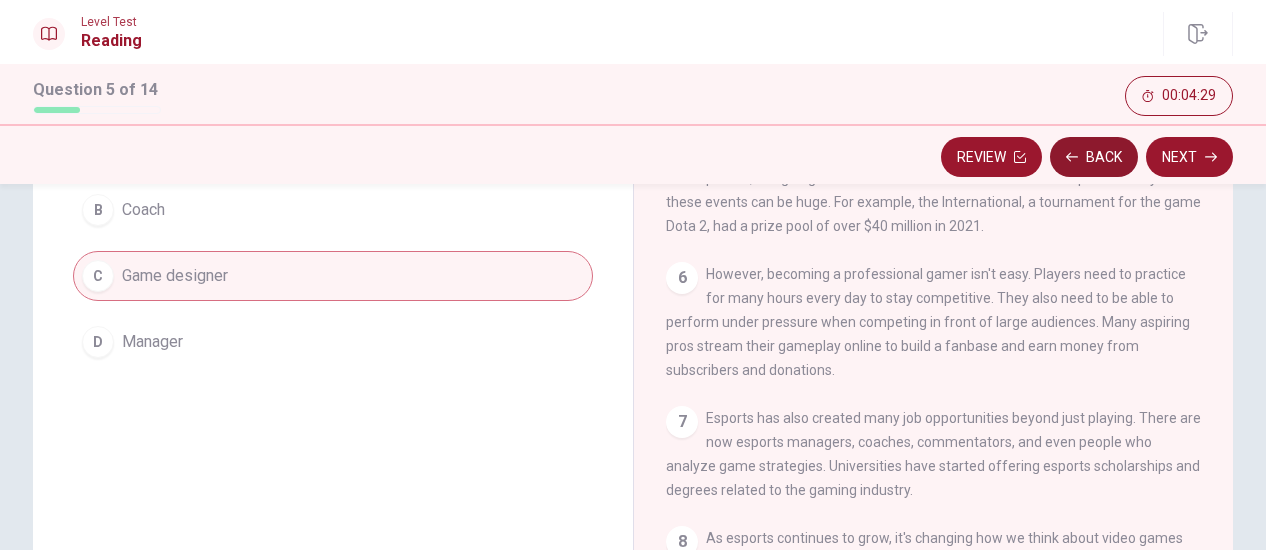 click on "Back" at bounding box center (1094, 157) 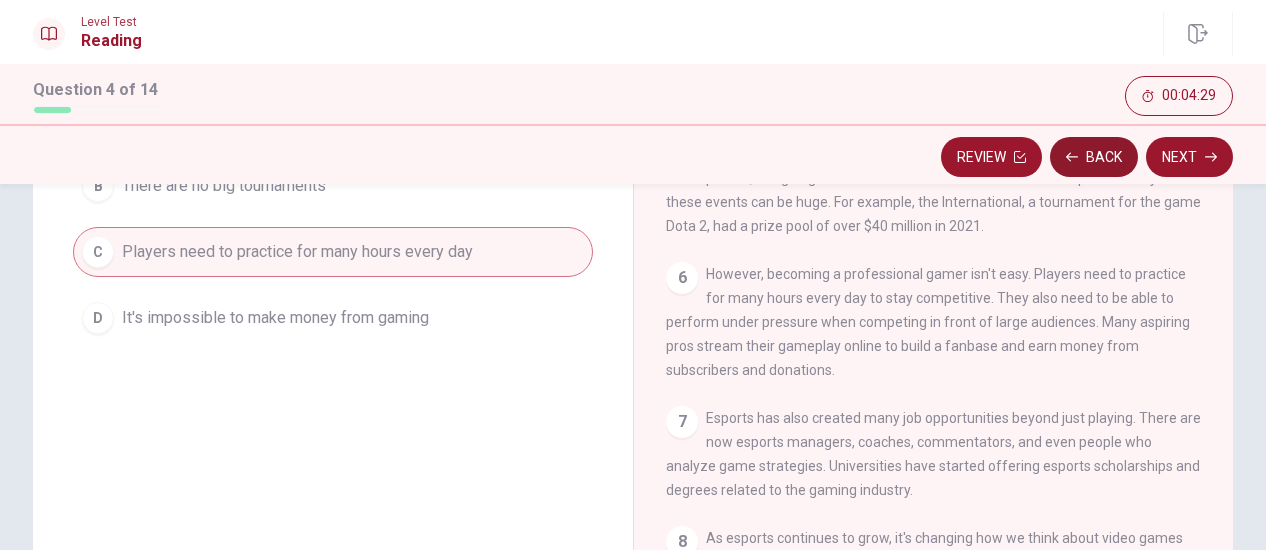 scroll, scrollTop: 249, scrollLeft: 0, axis: vertical 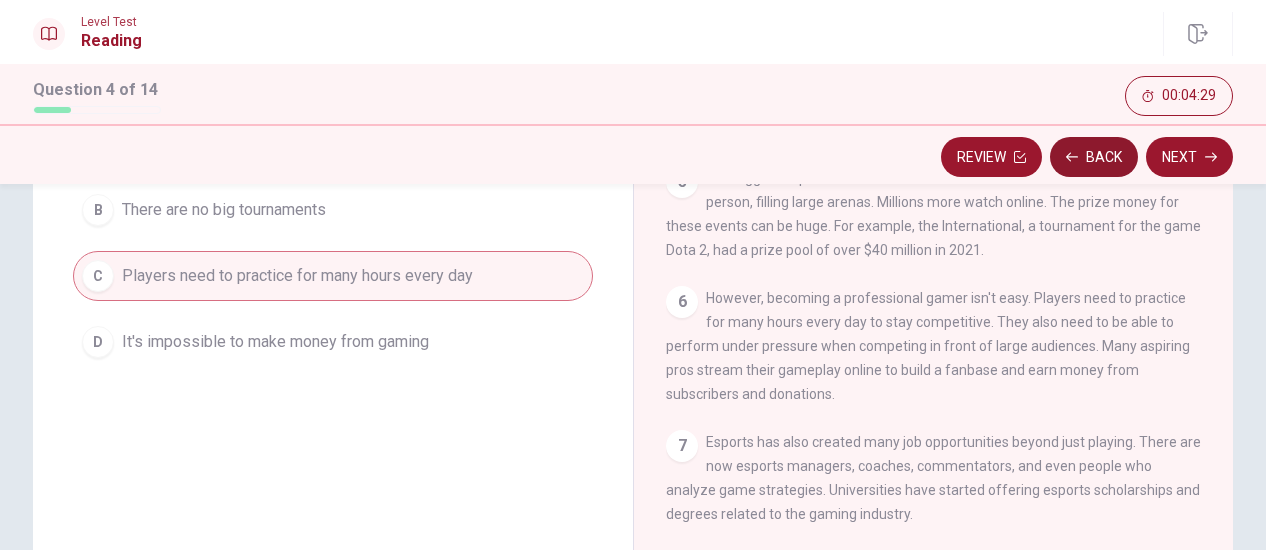 click on "Back" at bounding box center [1094, 157] 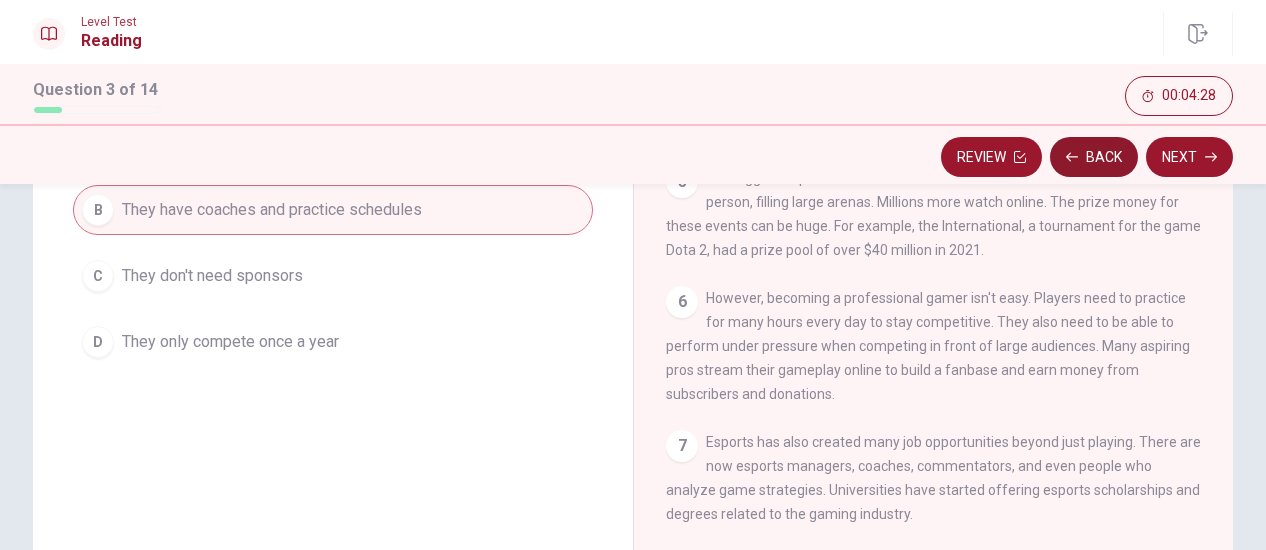 click on "Back" at bounding box center [1094, 157] 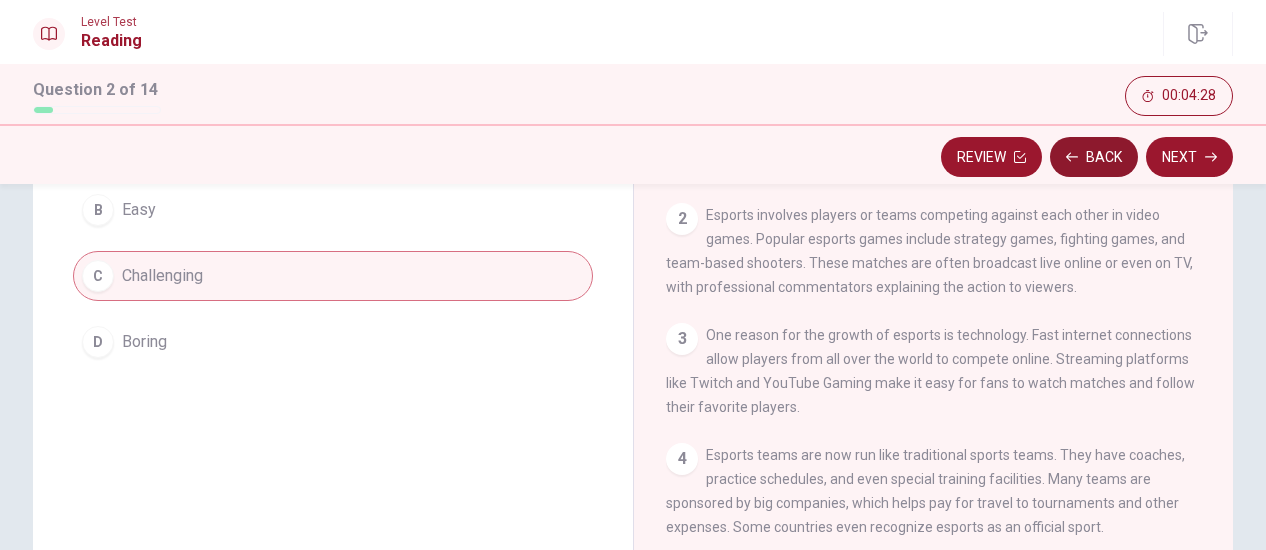 scroll, scrollTop: 0, scrollLeft: 0, axis: both 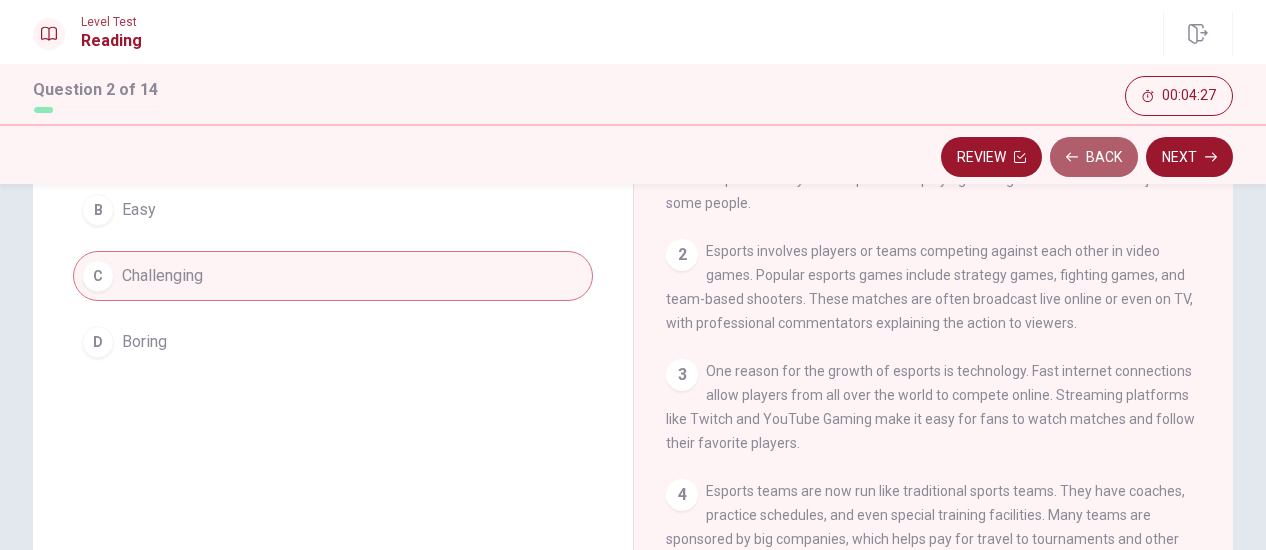 click on "Back" at bounding box center [1094, 157] 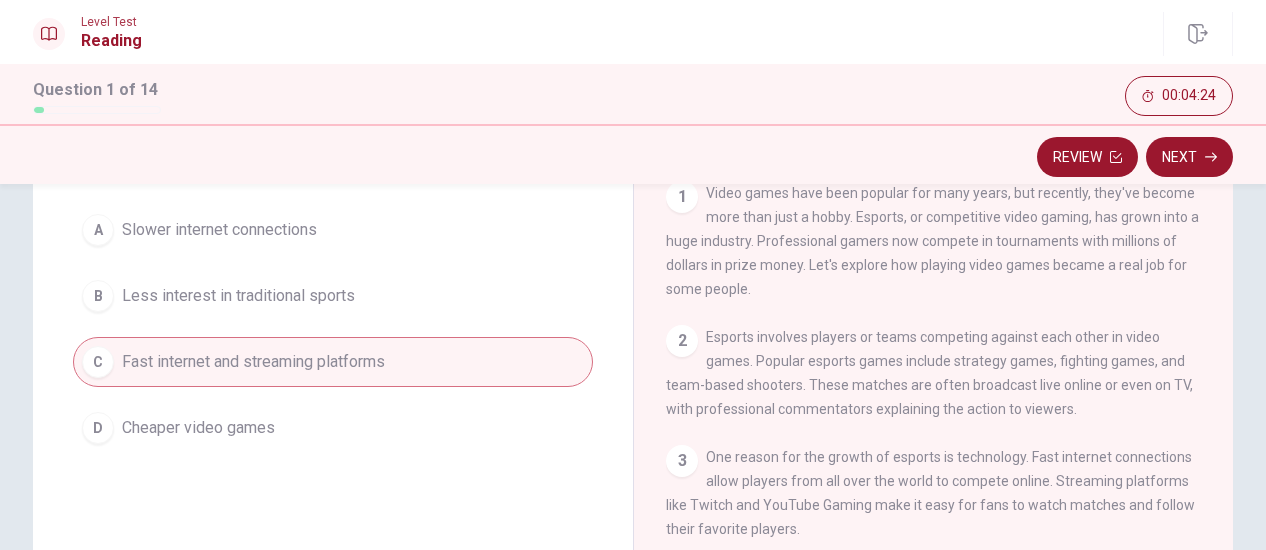 scroll, scrollTop: 73, scrollLeft: 0, axis: vertical 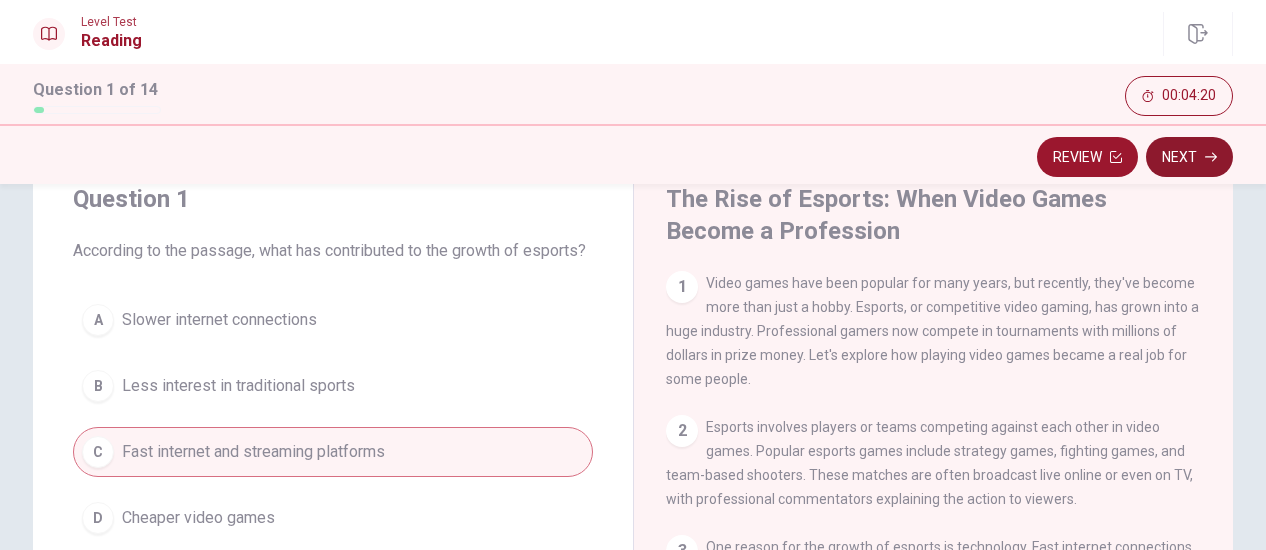 click on "Next" at bounding box center [1189, 157] 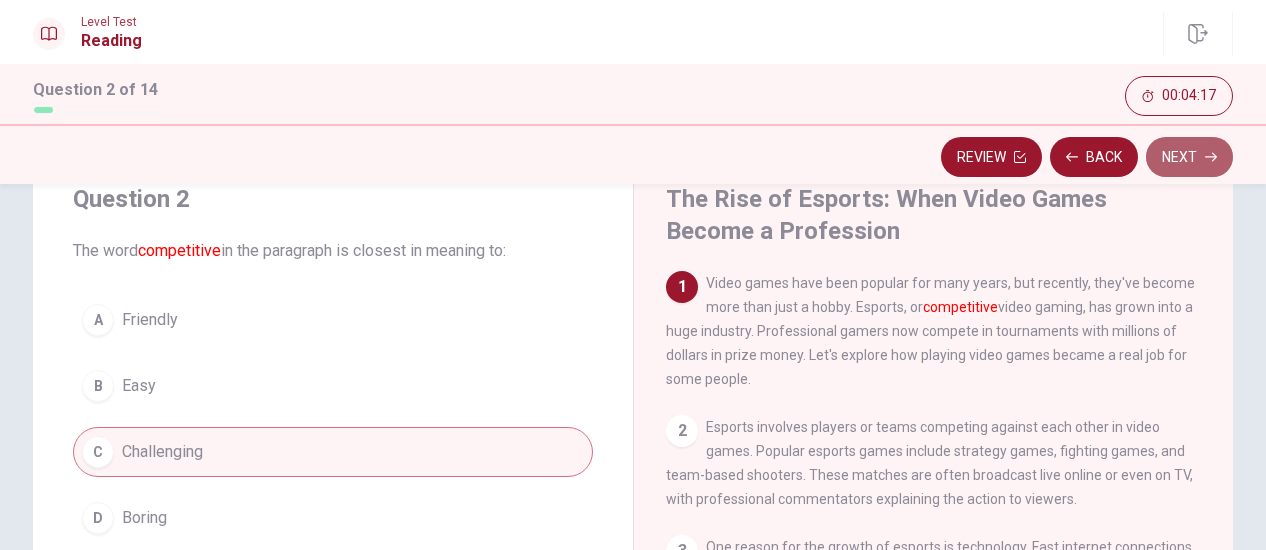 click 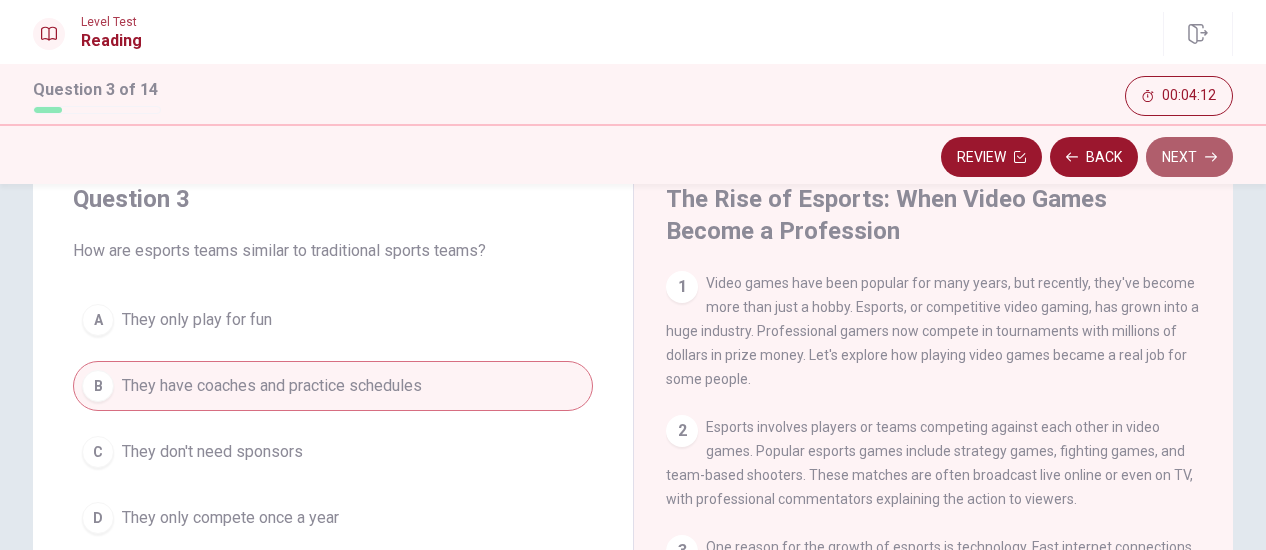 click 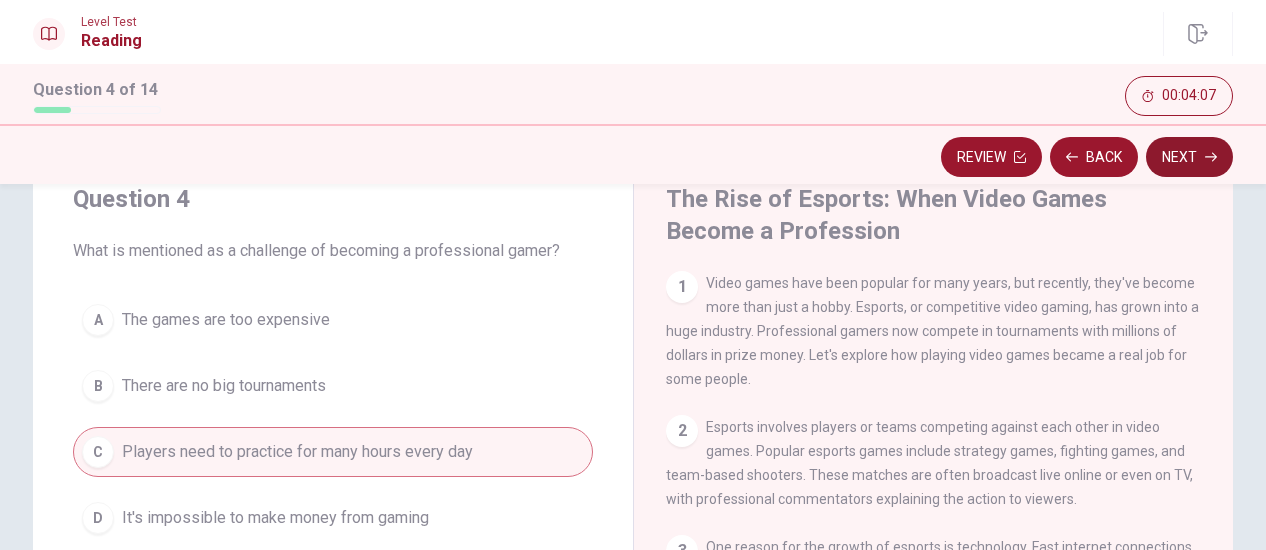 click 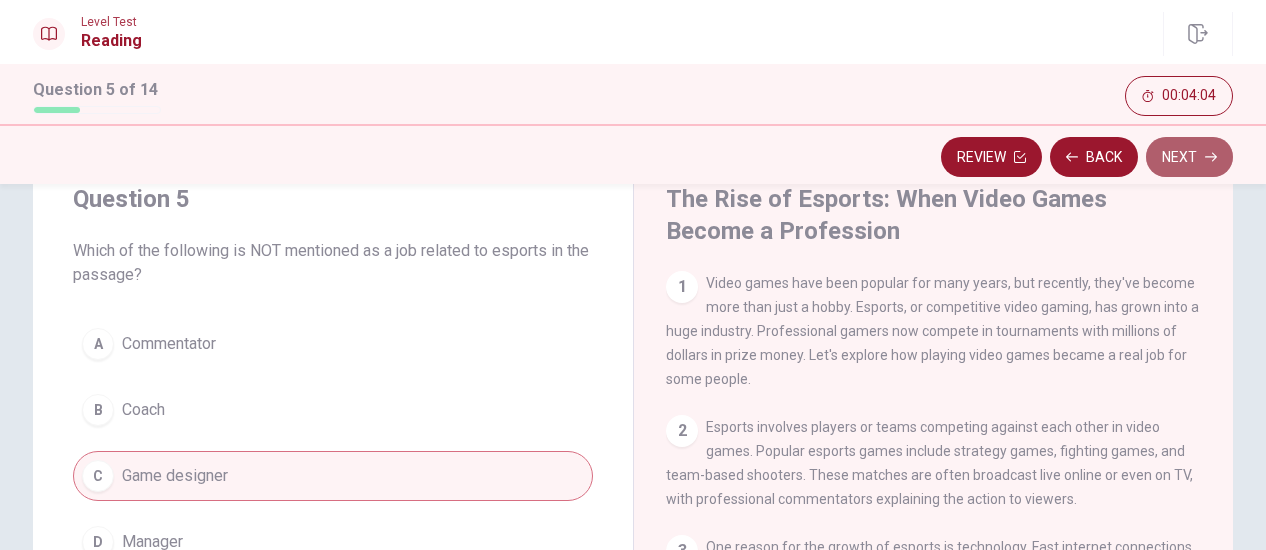 click 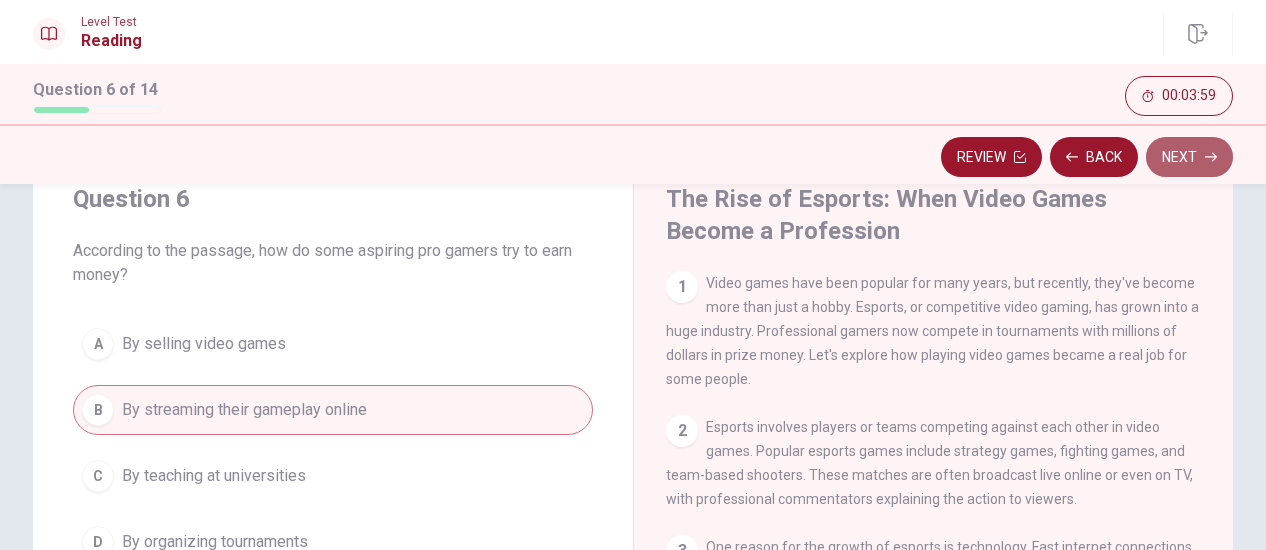 click 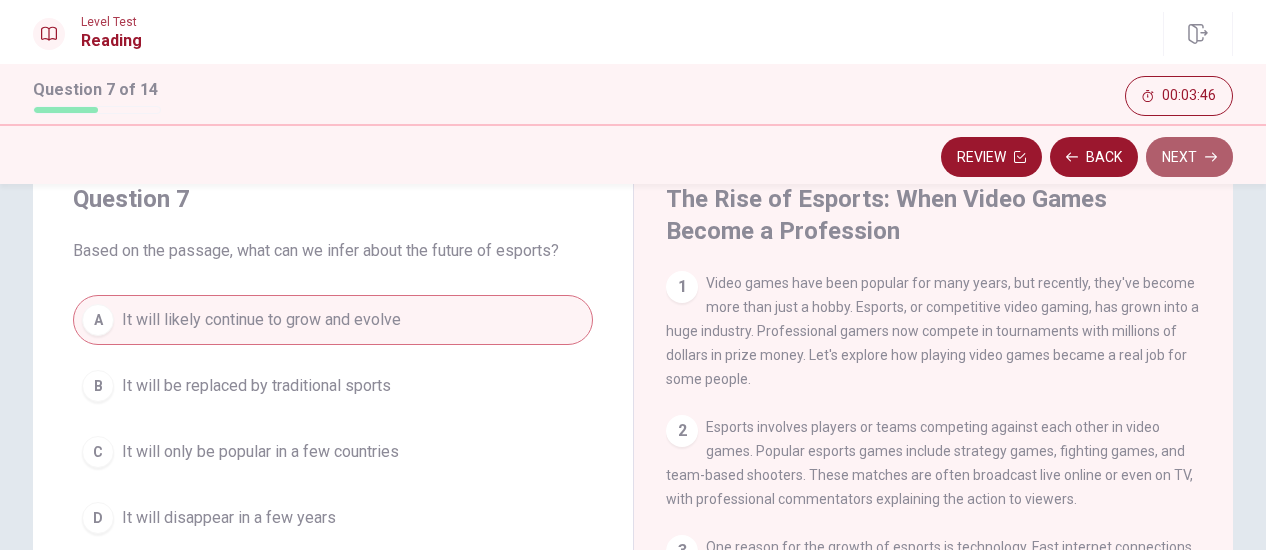 click 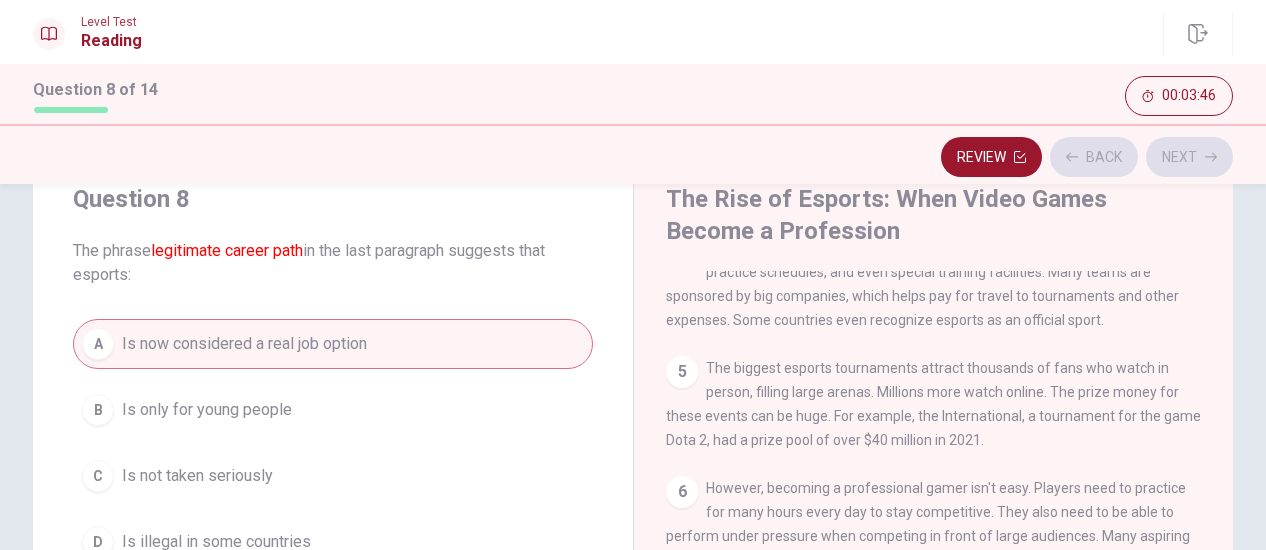scroll, scrollTop: 455, scrollLeft: 0, axis: vertical 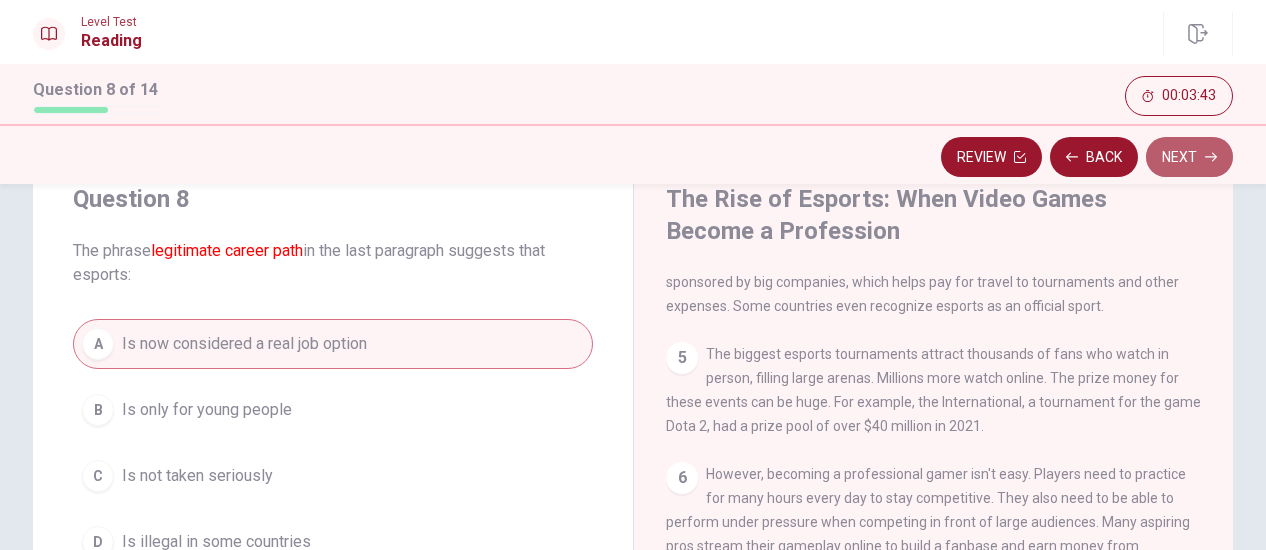 click 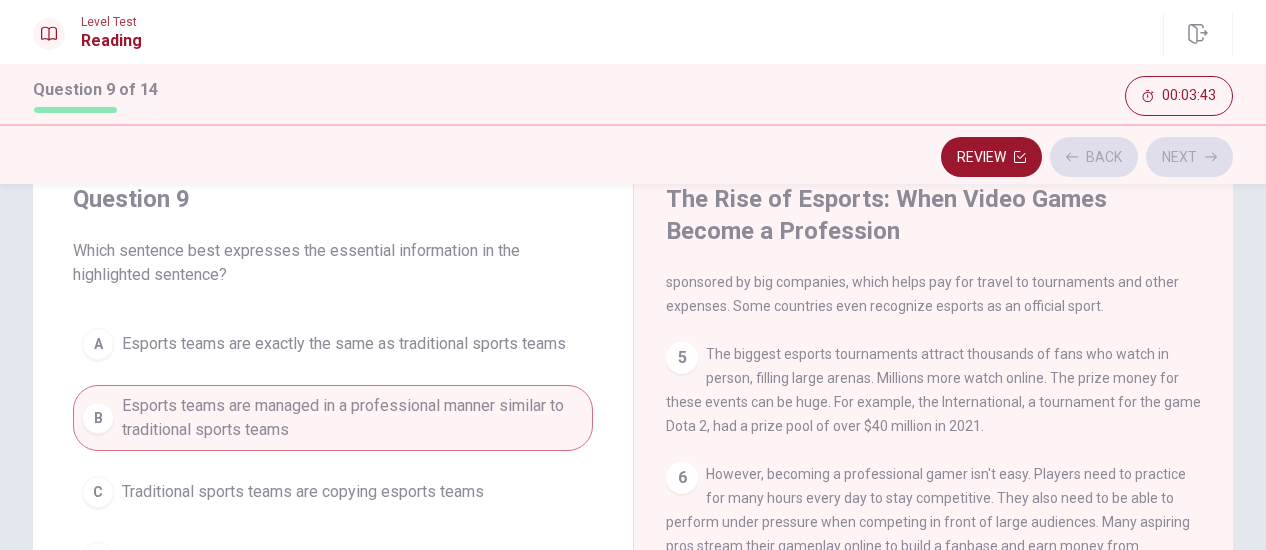 scroll, scrollTop: 392, scrollLeft: 0, axis: vertical 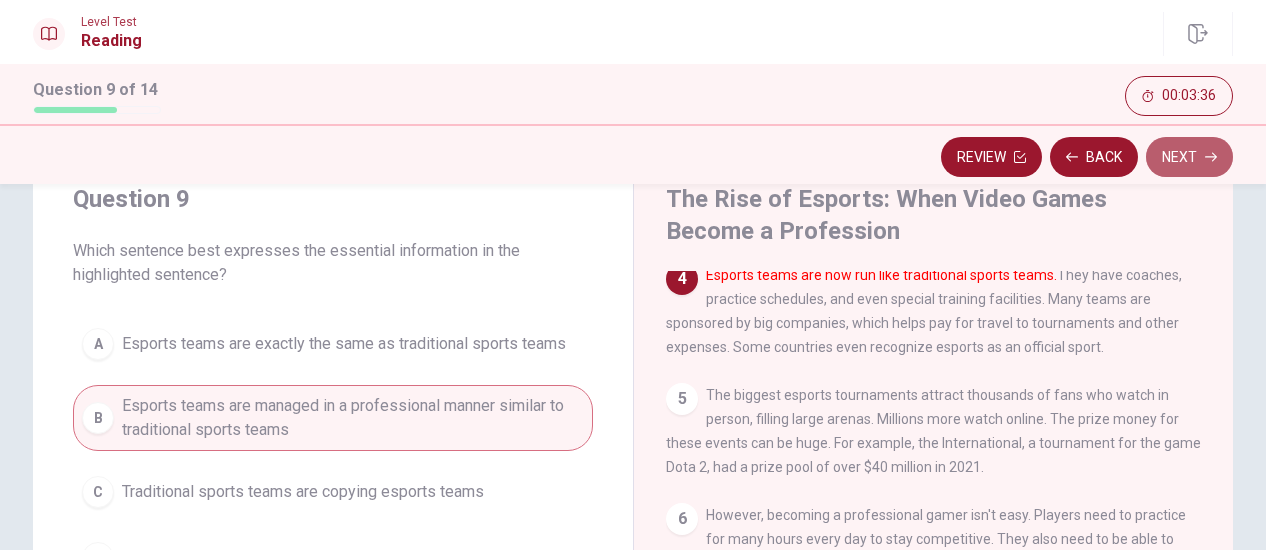 click 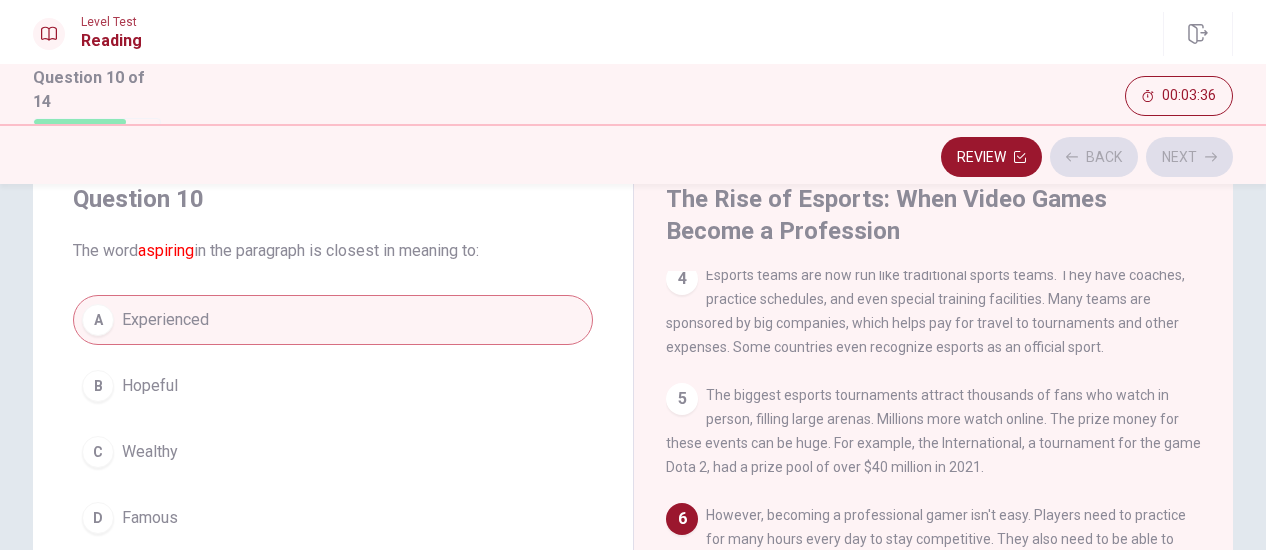 scroll, scrollTop: 386, scrollLeft: 0, axis: vertical 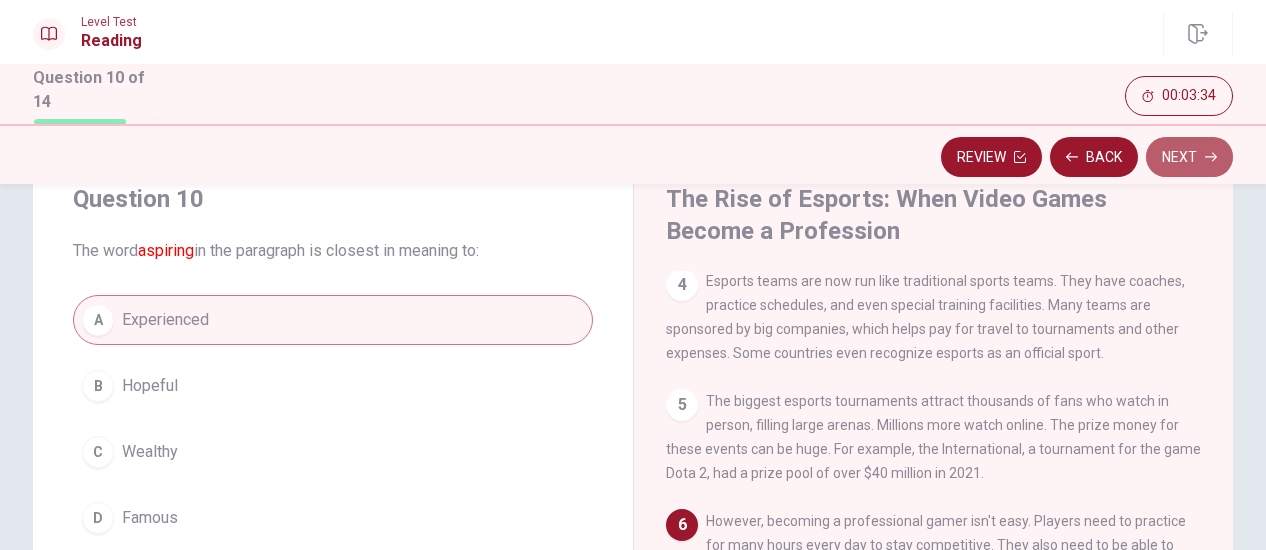 click 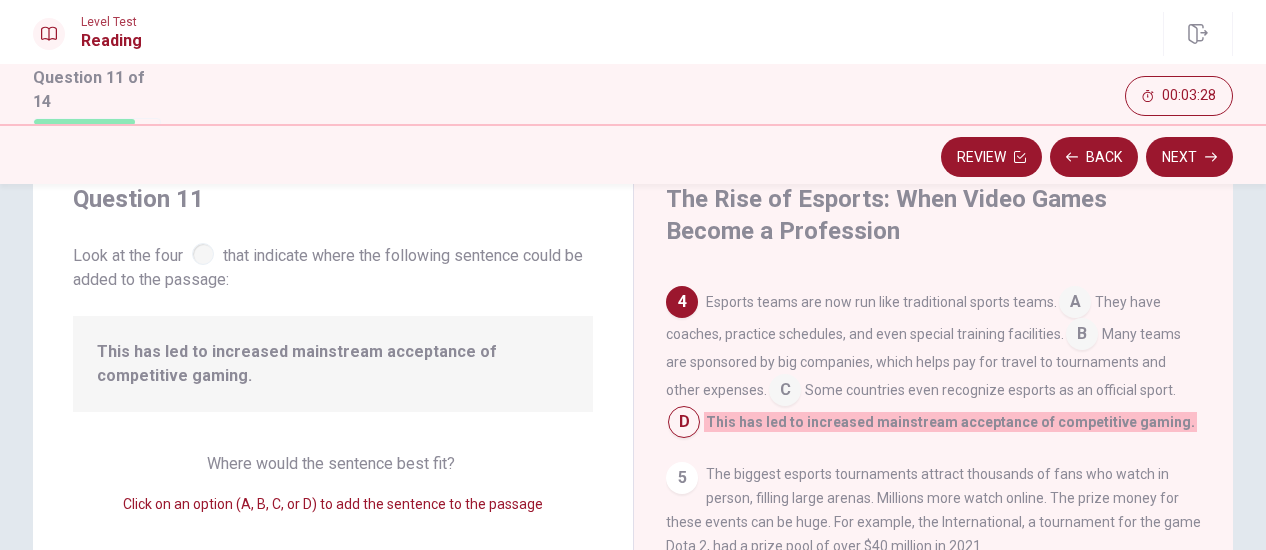 scroll, scrollTop: 370, scrollLeft: 0, axis: vertical 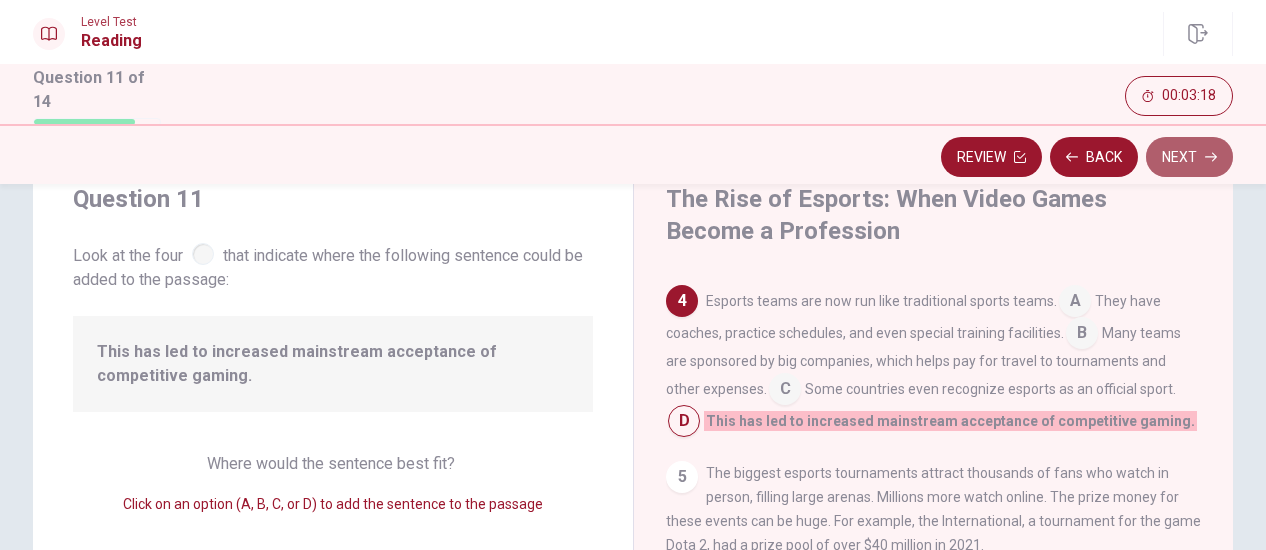 click on "Next" at bounding box center (1189, 157) 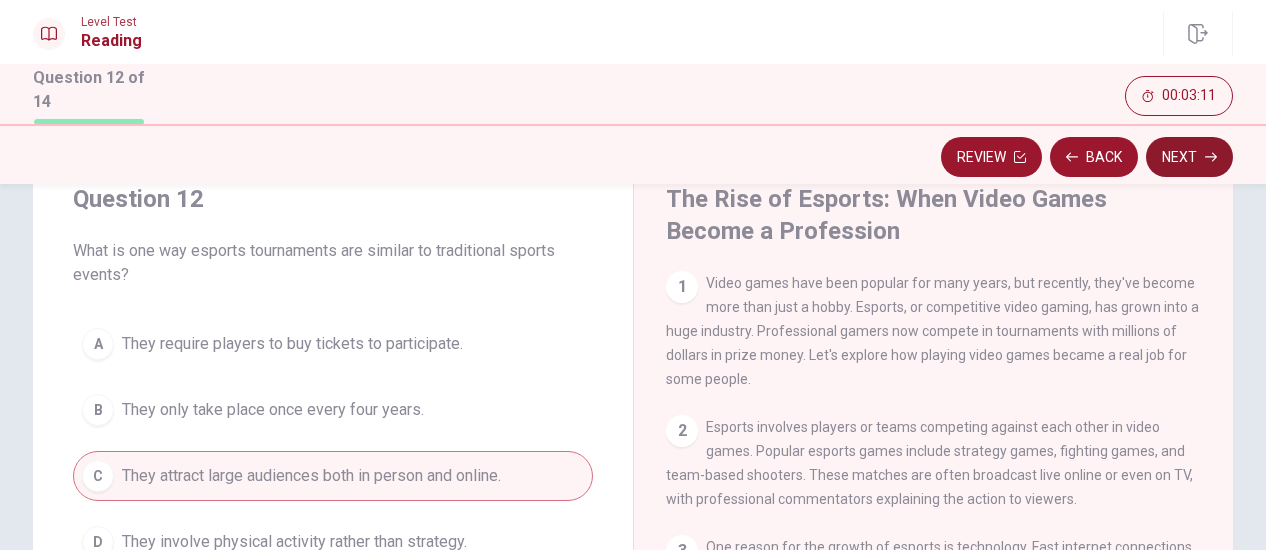 click on "Next" at bounding box center [1189, 157] 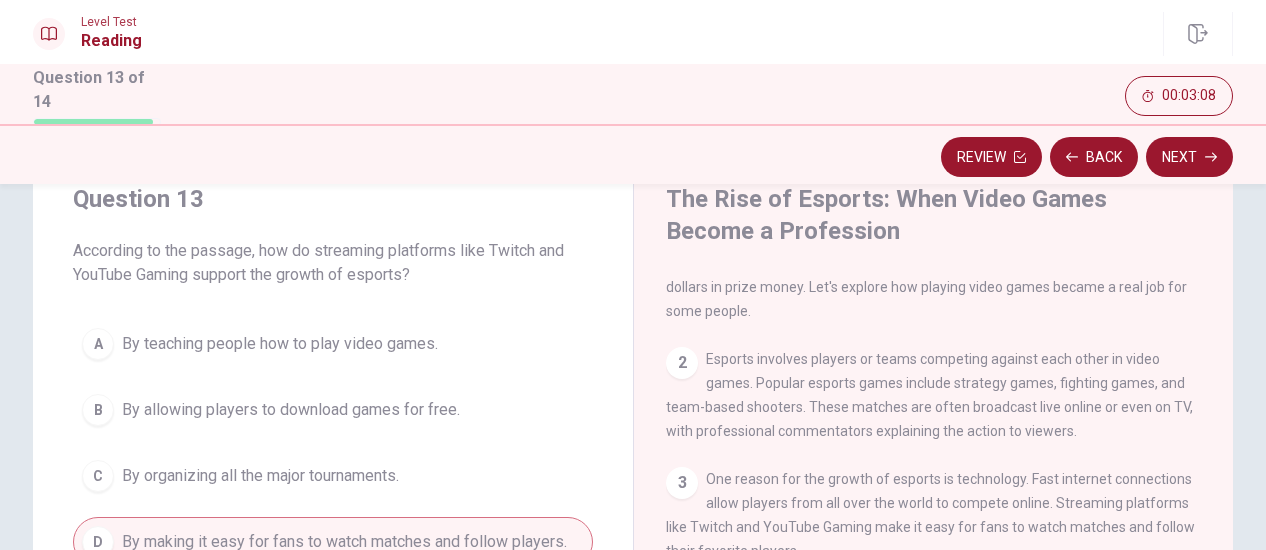 scroll, scrollTop: 100, scrollLeft: 0, axis: vertical 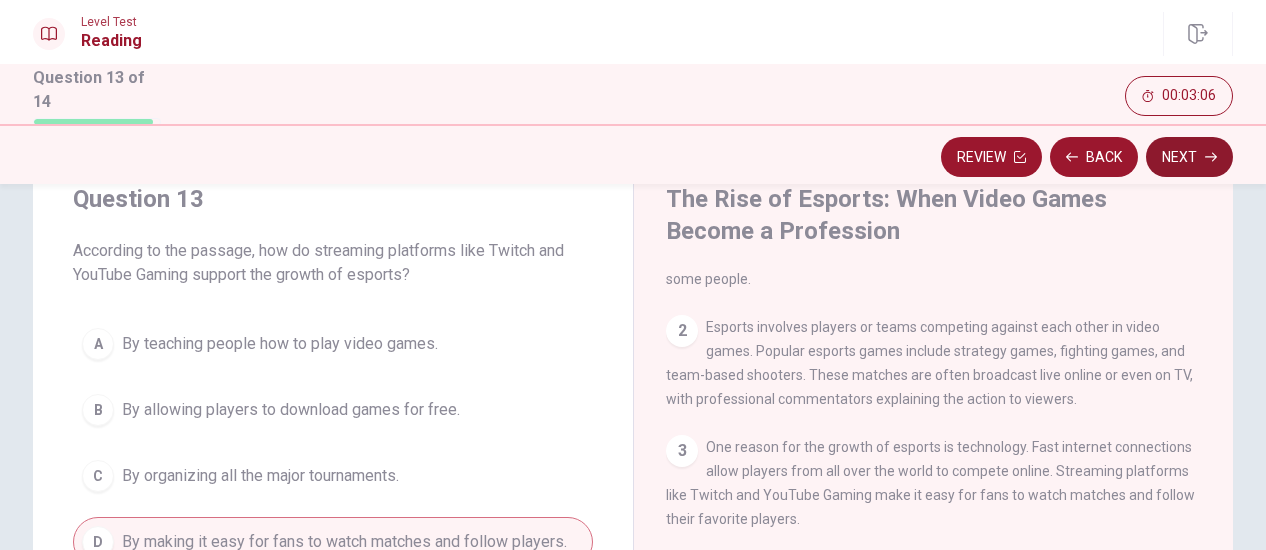 click on "Next" at bounding box center (1189, 157) 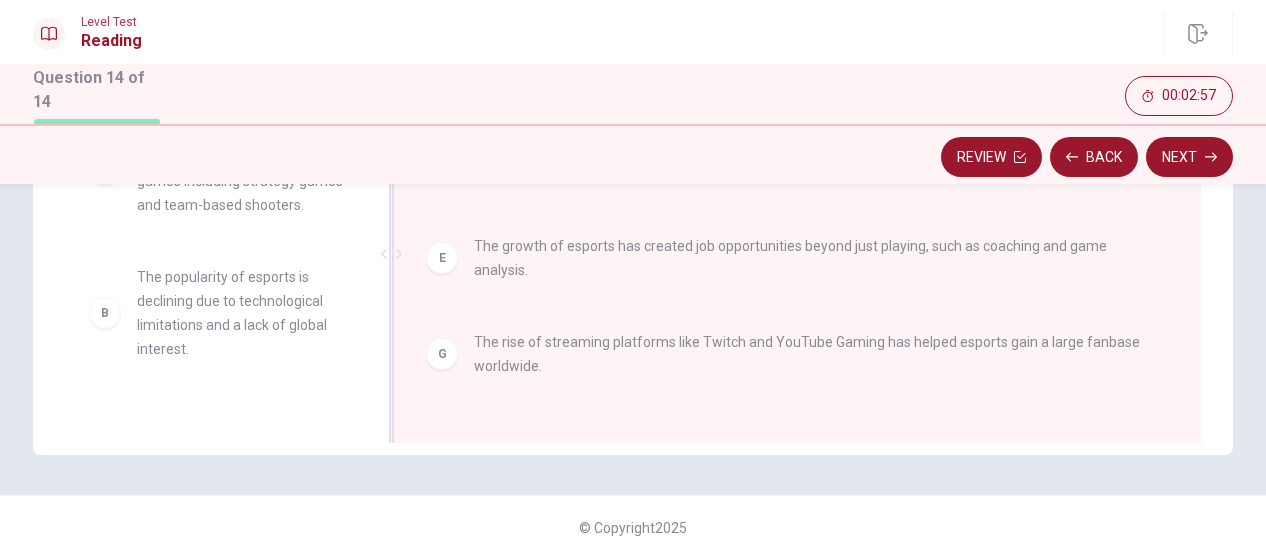 scroll, scrollTop: 473, scrollLeft: 0, axis: vertical 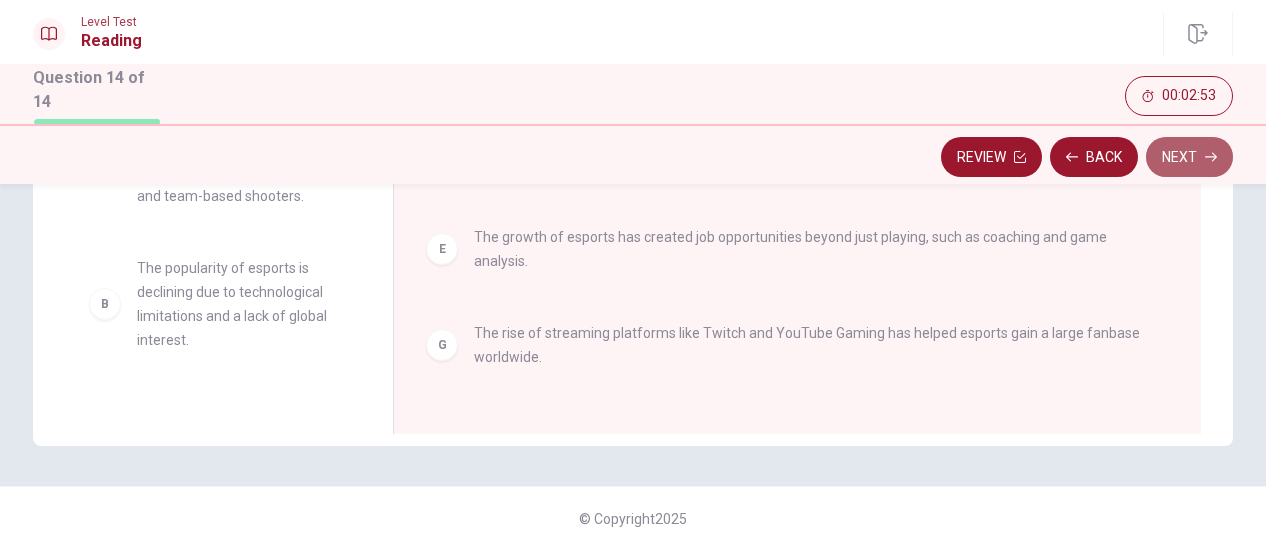 click on "Next" at bounding box center [1189, 157] 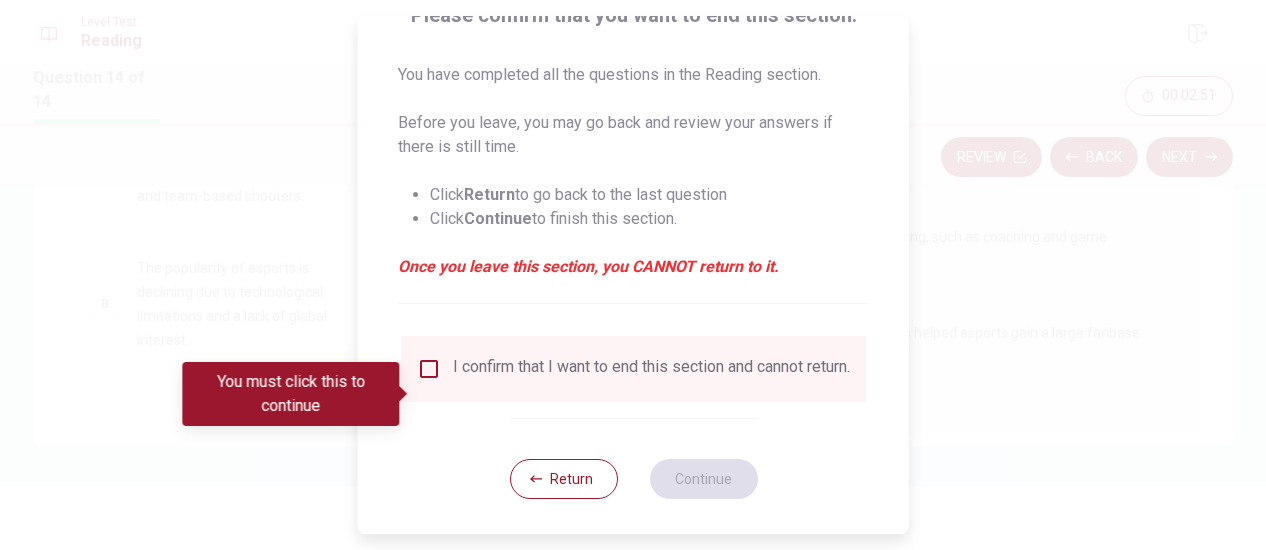 scroll, scrollTop: 196, scrollLeft: 0, axis: vertical 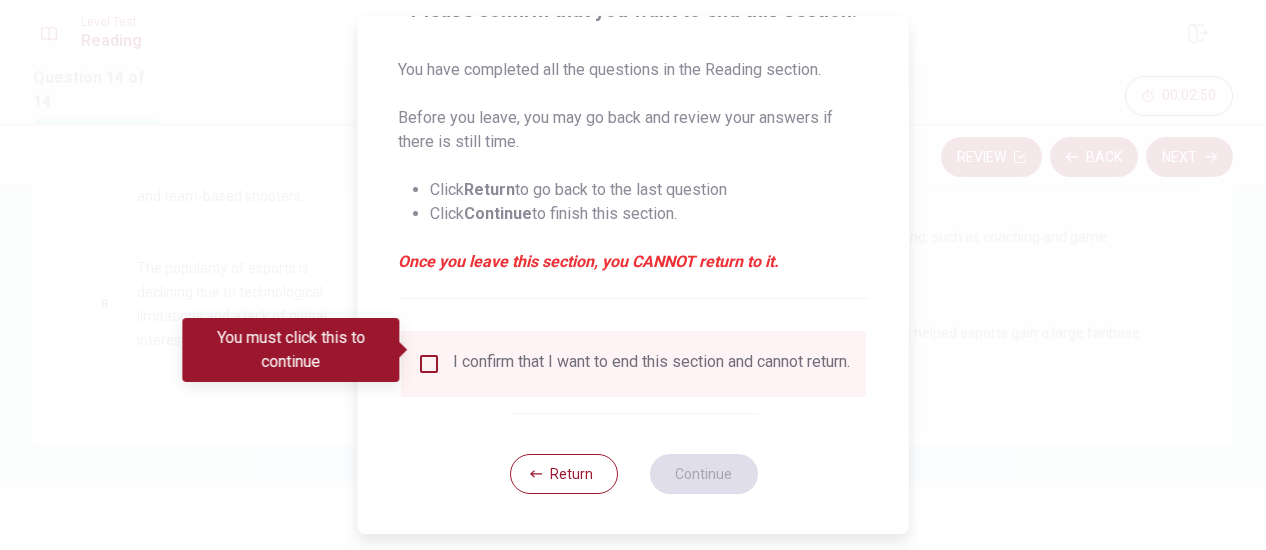 click at bounding box center [429, 364] 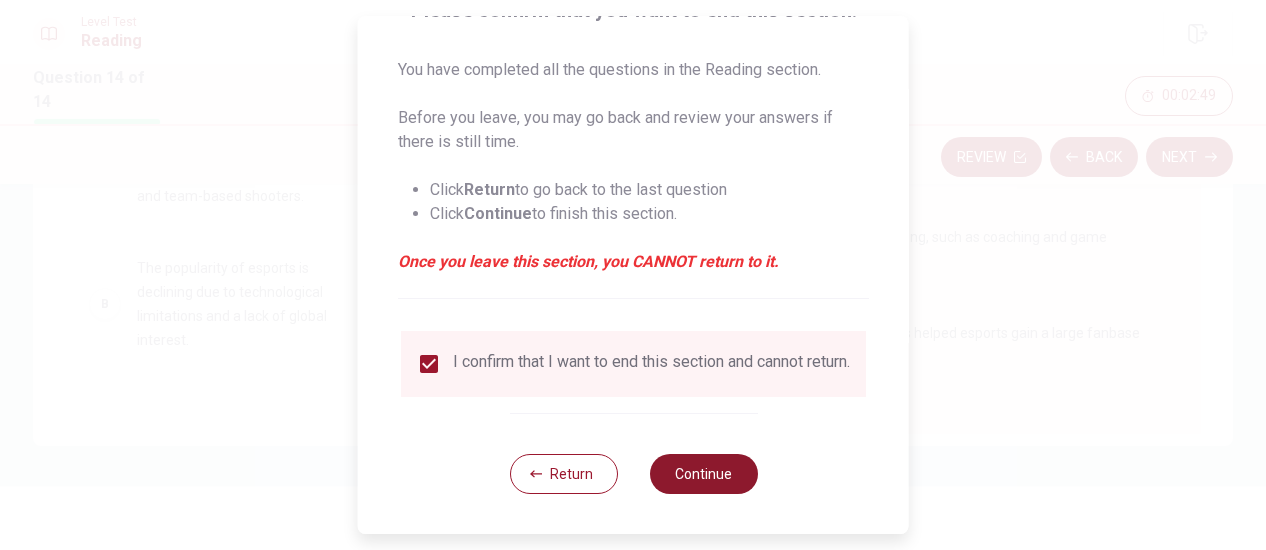 click on "Continue" at bounding box center [703, 474] 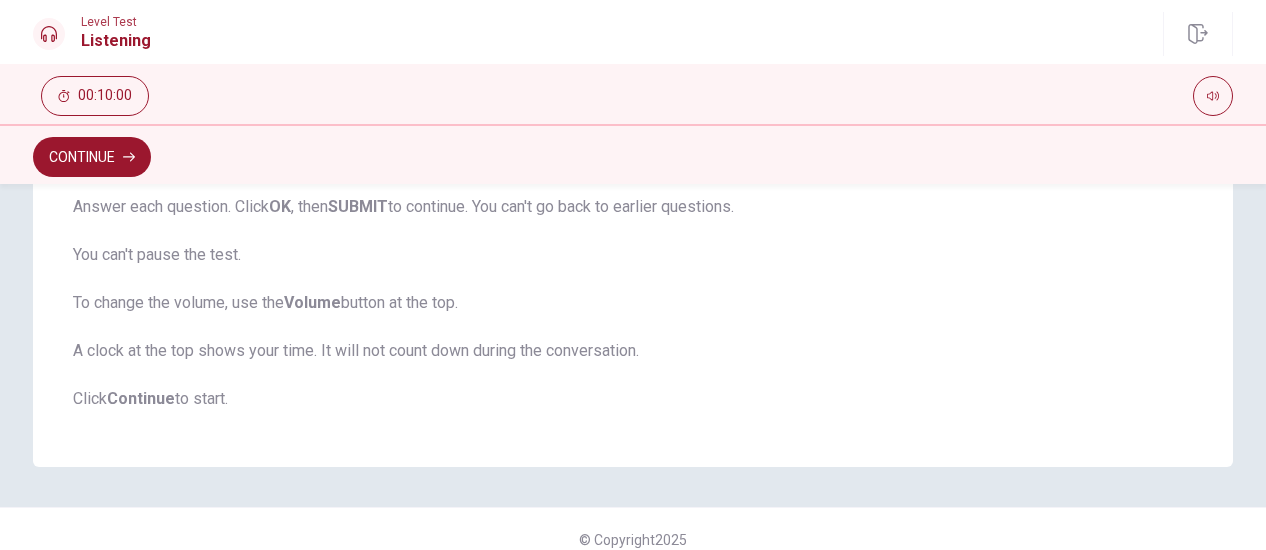 scroll, scrollTop: 520, scrollLeft: 0, axis: vertical 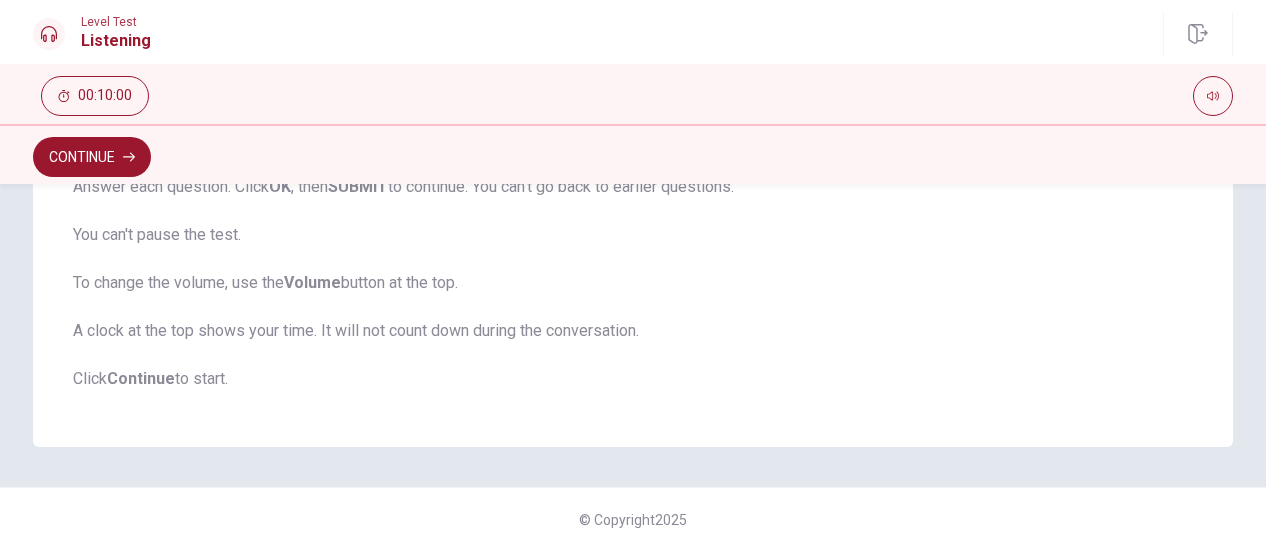 click on "Continue" at bounding box center [92, 157] 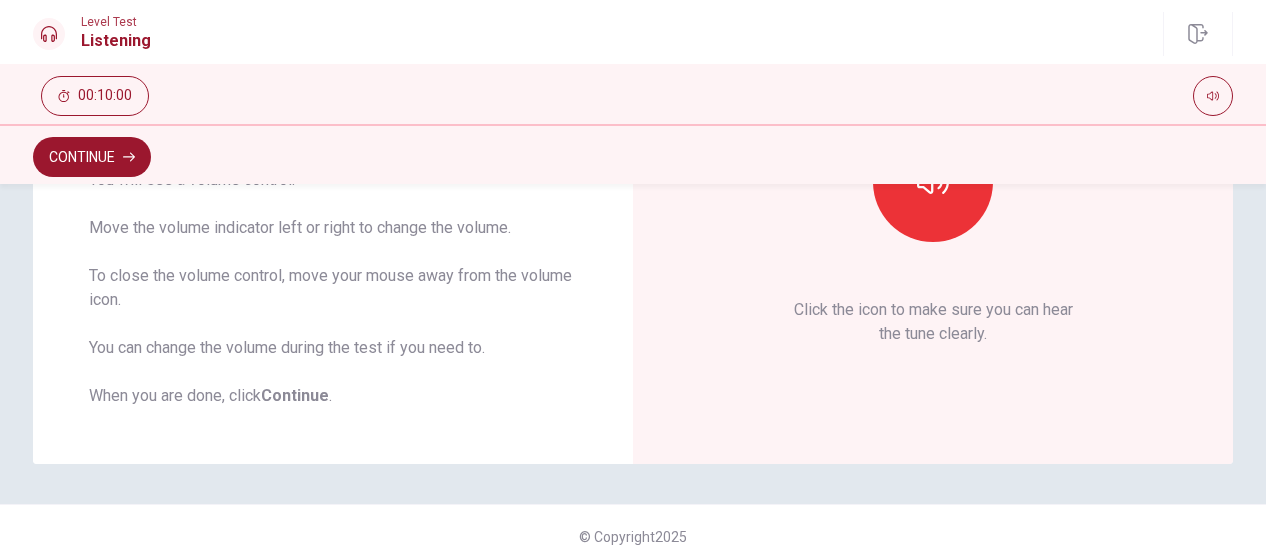 scroll, scrollTop: 200, scrollLeft: 0, axis: vertical 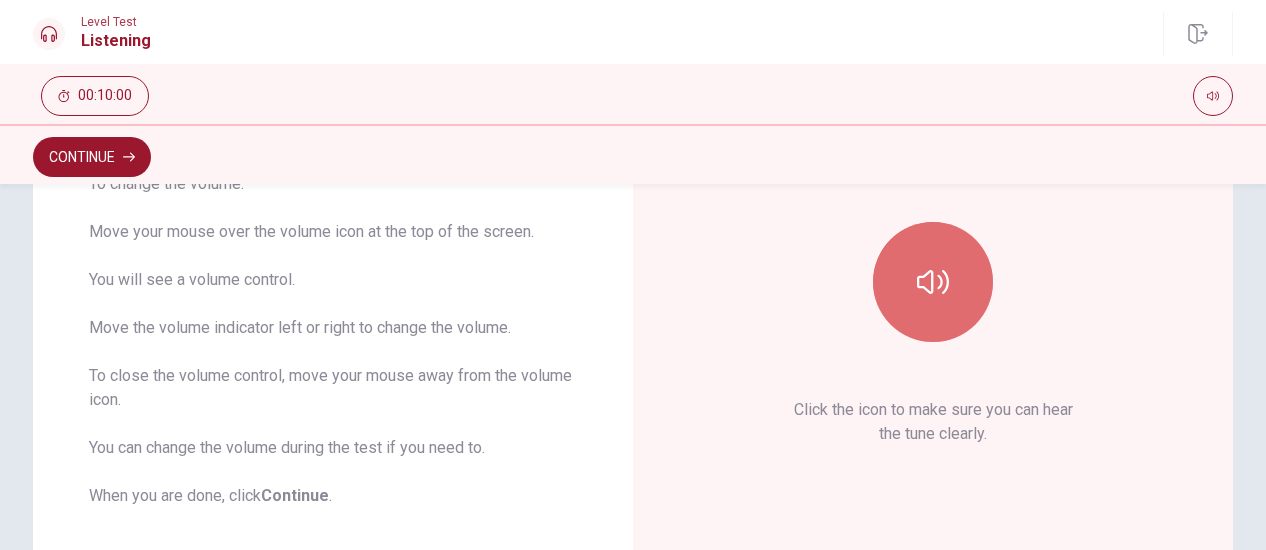 drag, startPoint x: 913, startPoint y: 291, endPoint x: 902, endPoint y: 302, distance: 15.556349 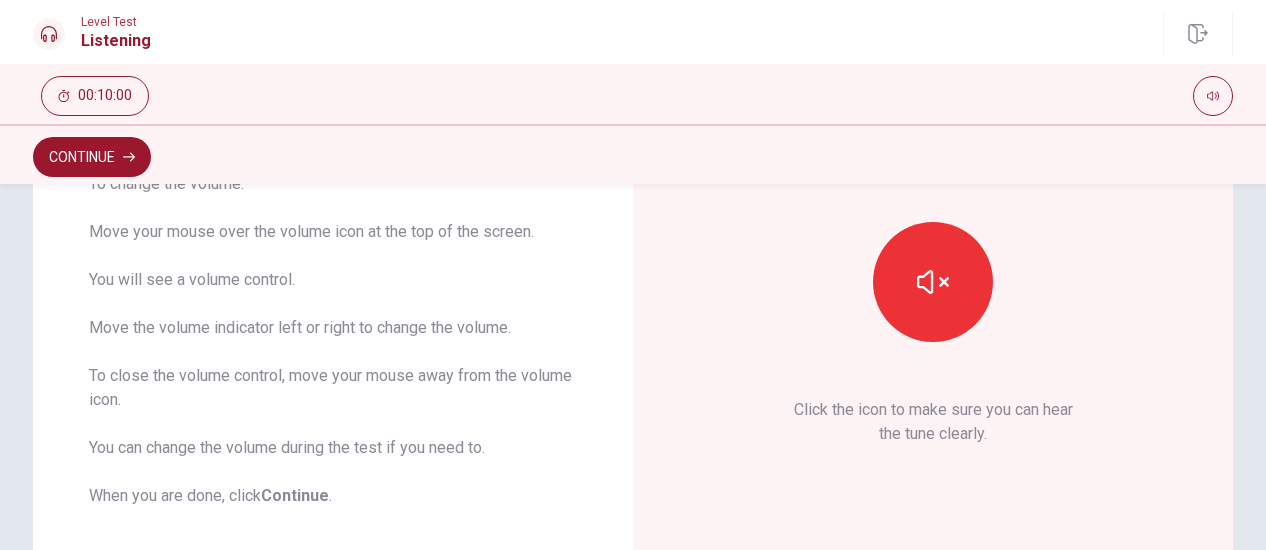 type 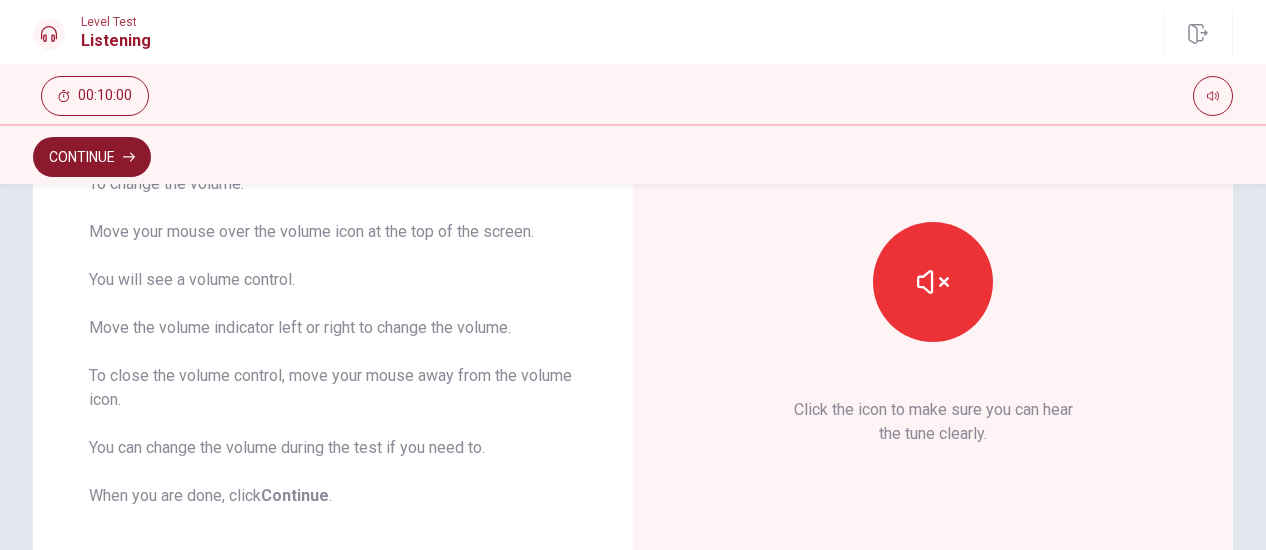 click on "Continue" at bounding box center [92, 157] 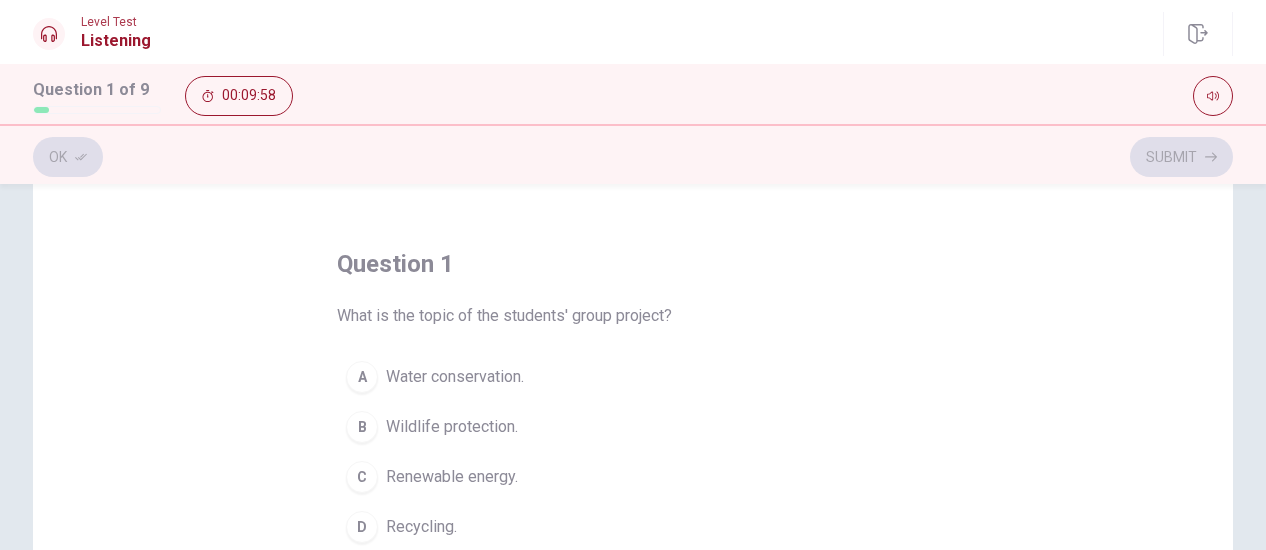 scroll, scrollTop: 100, scrollLeft: 0, axis: vertical 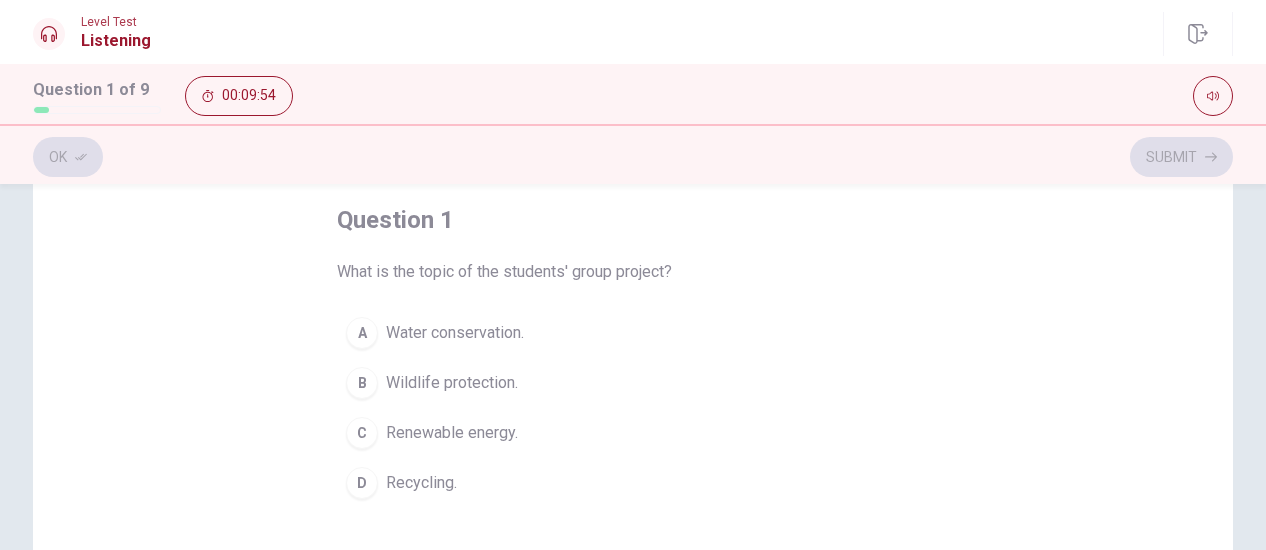 click on "C" at bounding box center (362, 433) 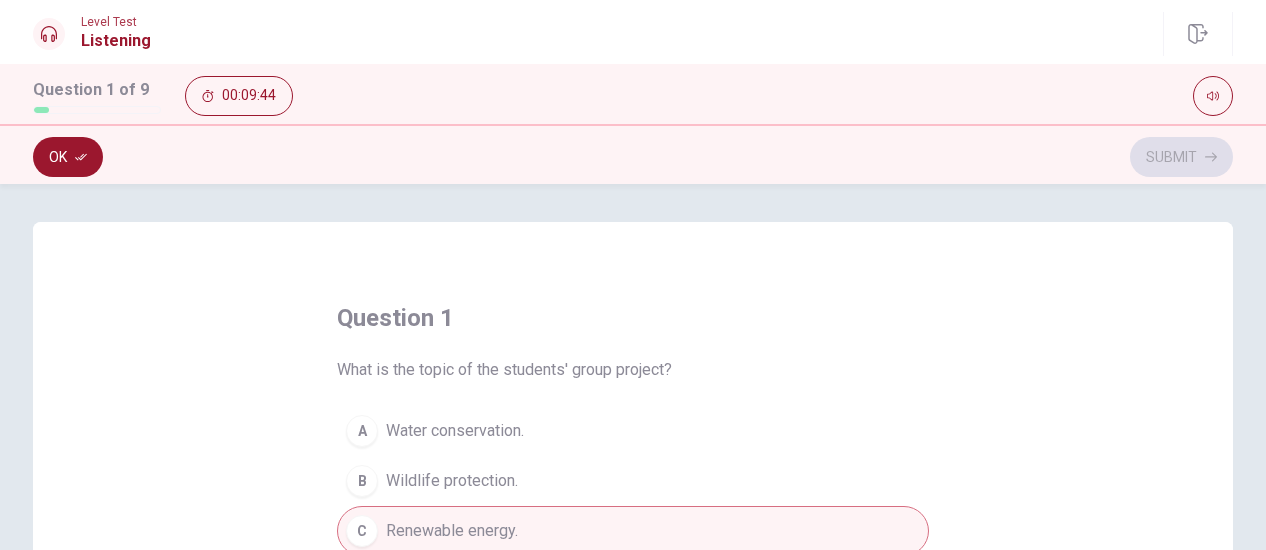 scroll, scrollTop: 0, scrollLeft: 0, axis: both 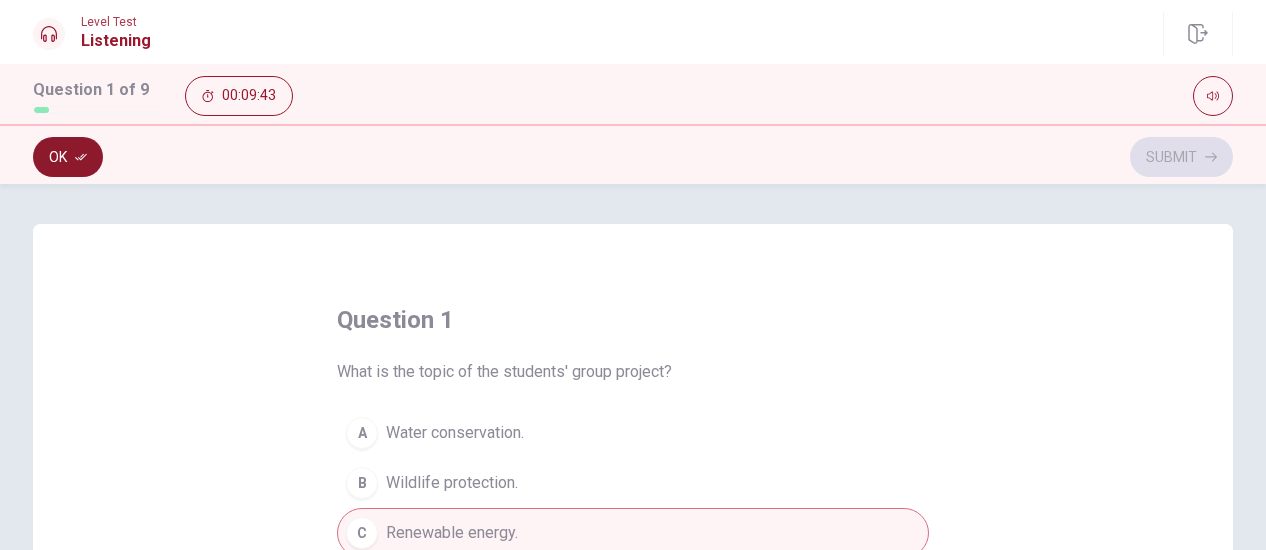click on "Ok" at bounding box center [68, 157] 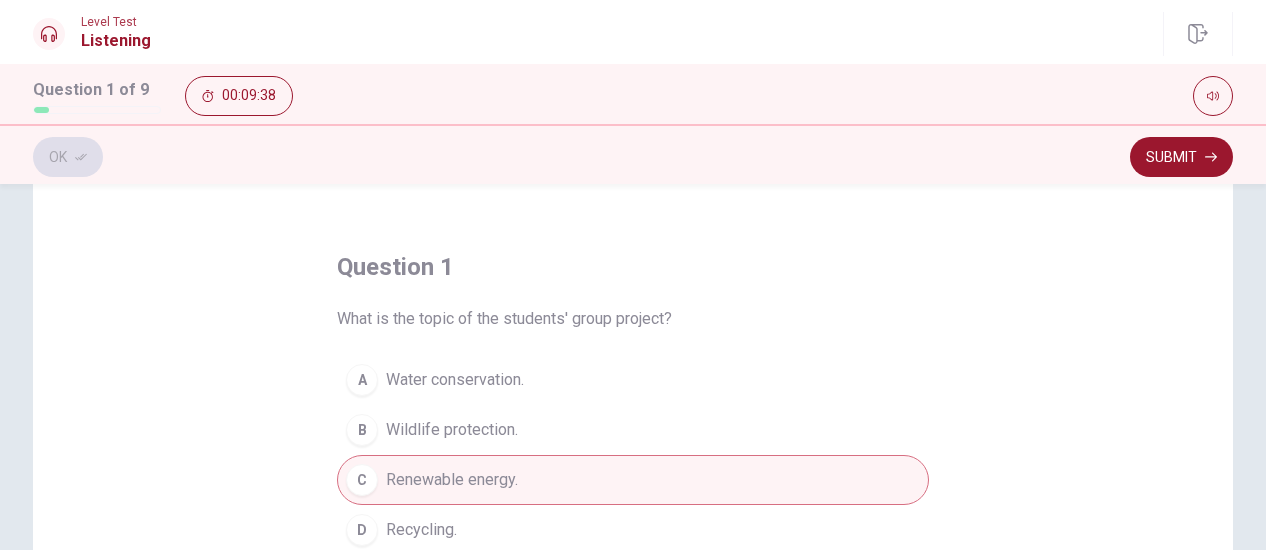 scroll, scrollTop: 0, scrollLeft: 0, axis: both 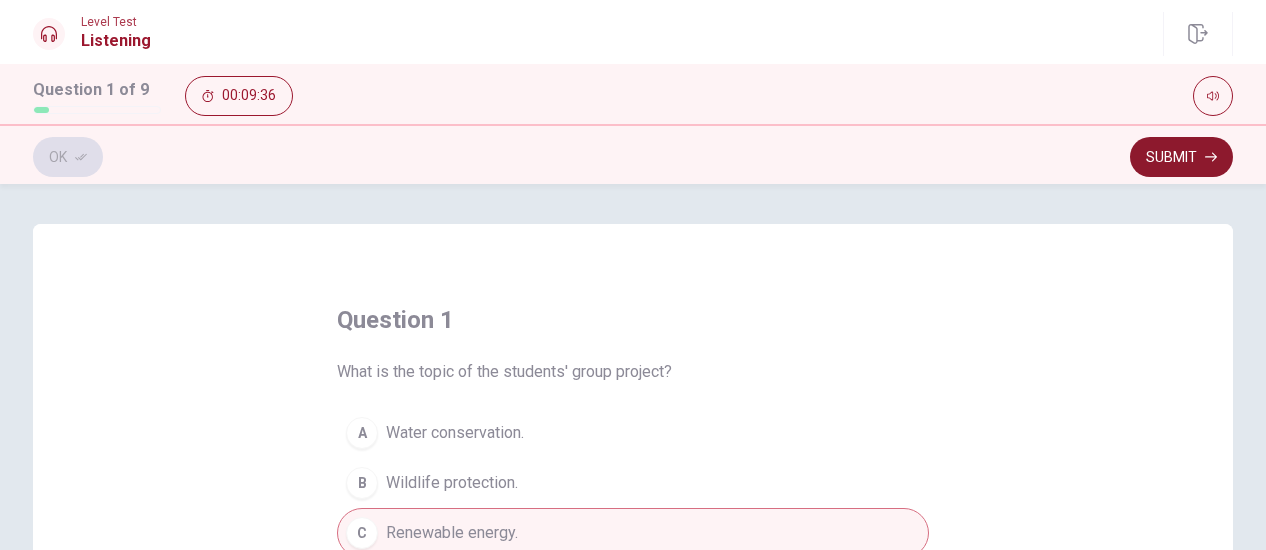 click on "Submit" at bounding box center [1181, 157] 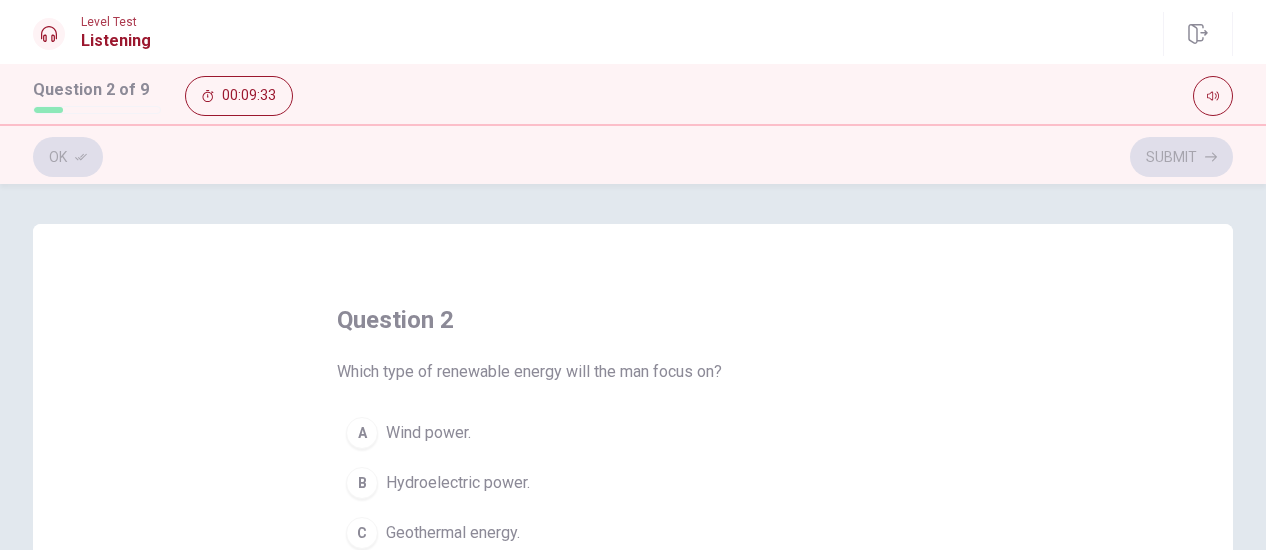 scroll, scrollTop: 100, scrollLeft: 0, axis: vertical 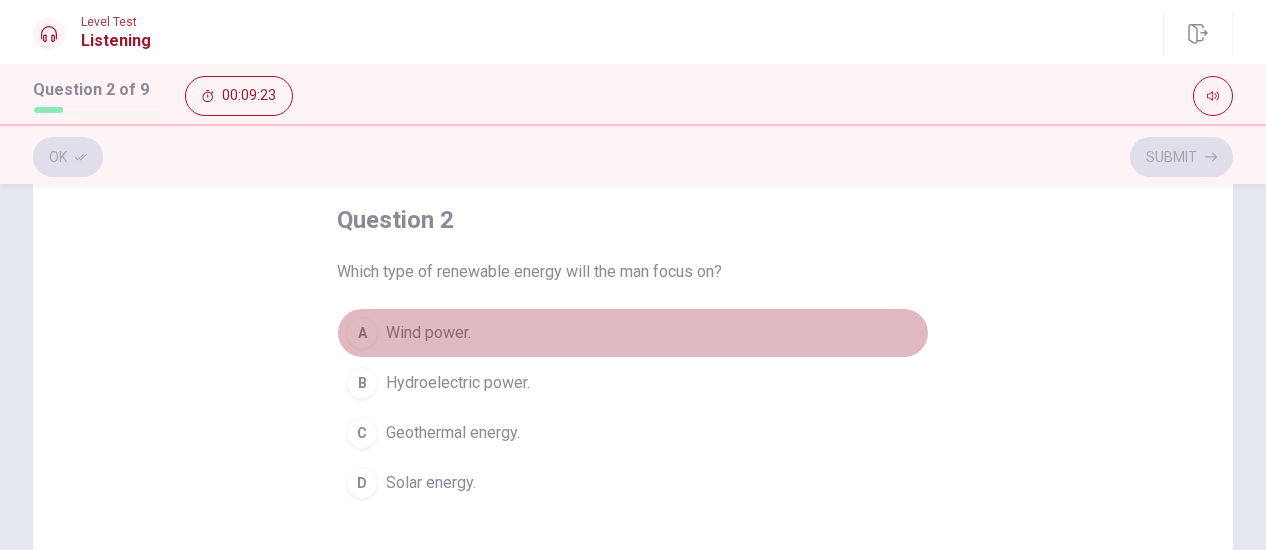 click on "A" at bounding box center [362, 333] 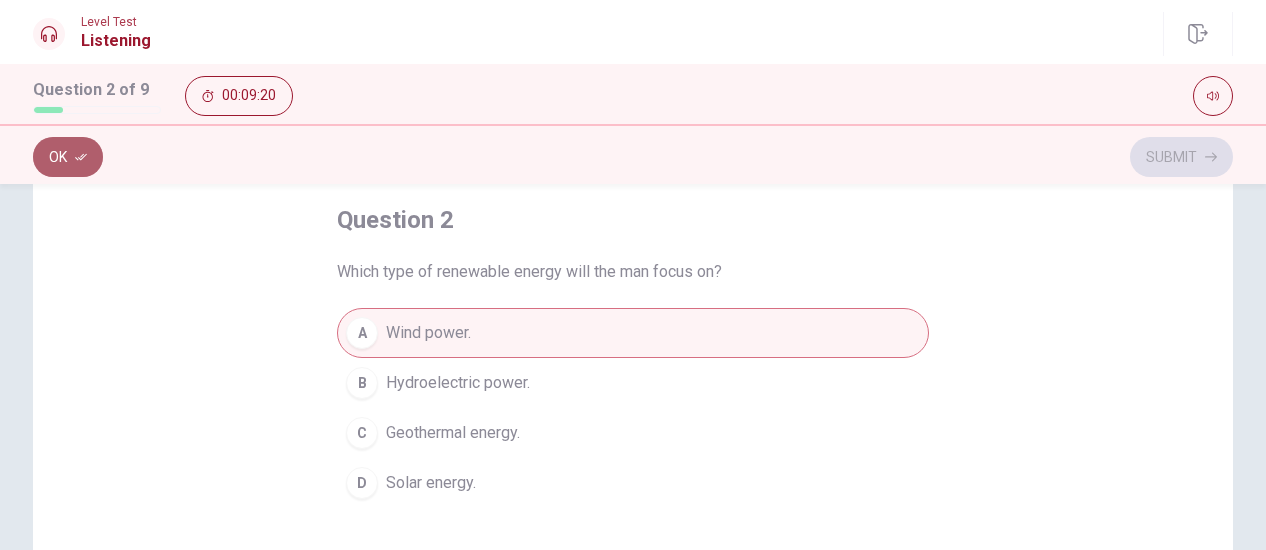 click on "Ok" at bounding box center (68, 157) 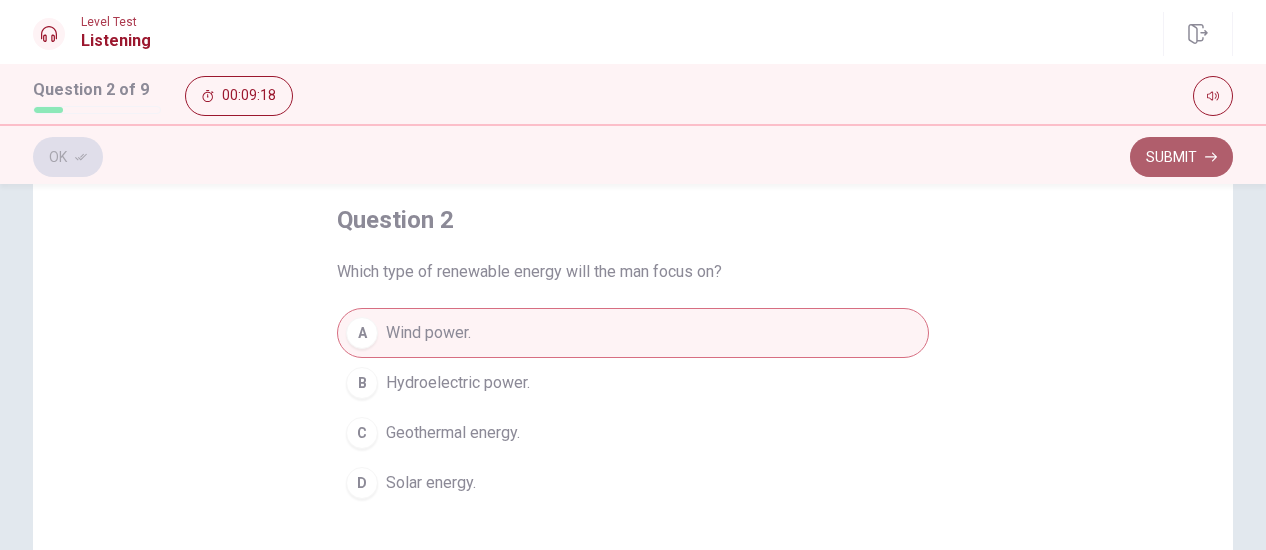 click on "Submit" at bounding box center [1181, 157] 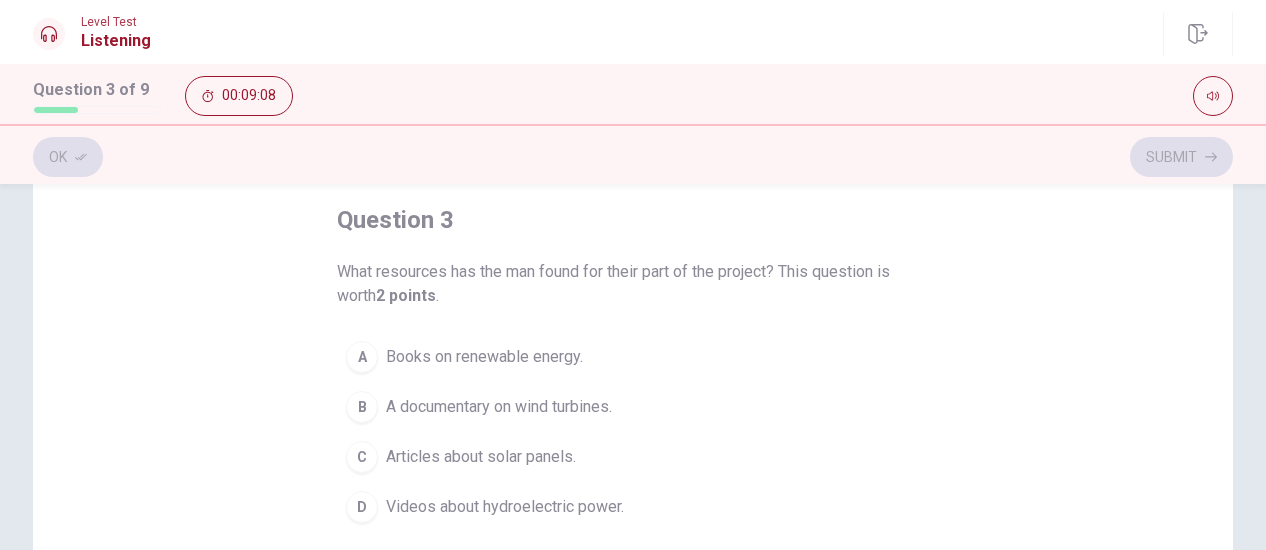 click on "B" at bounding box center [362, 407] 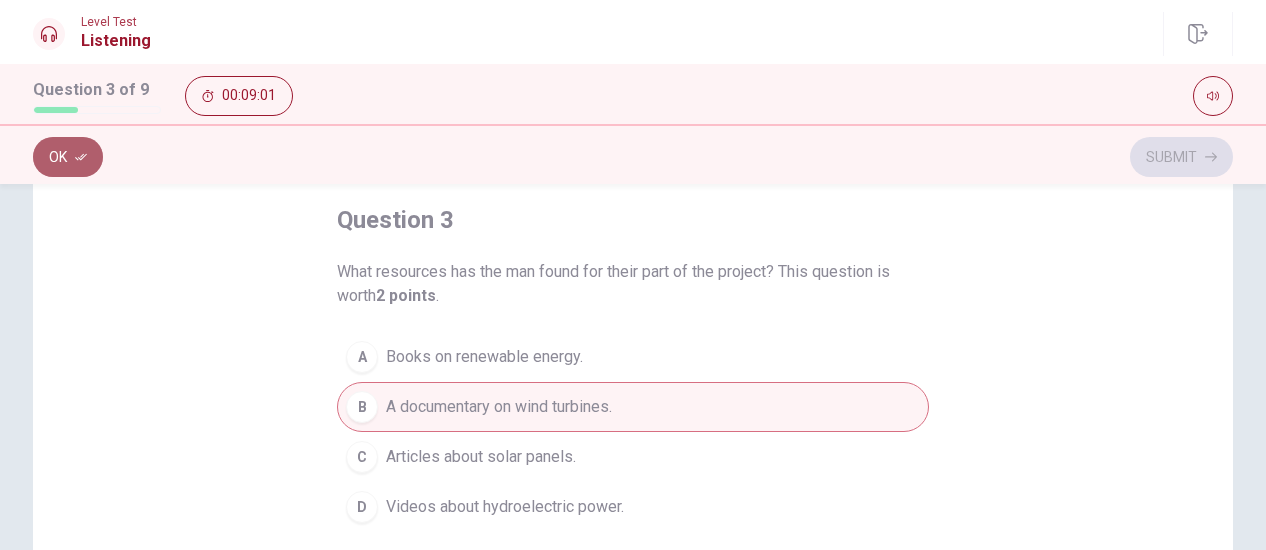 click on "Ok" at bounding box center [68, 157] 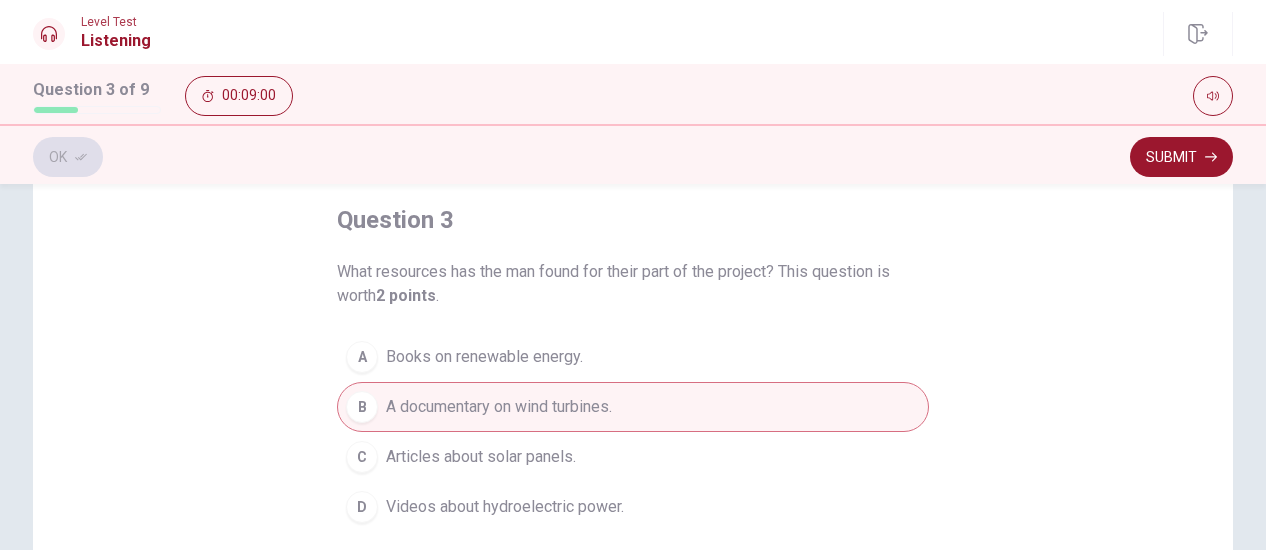 drag, startPoint x: 1164, startPoint y: 154, endPoint x: 1130, endPoint y: 184, distance: 45.343136 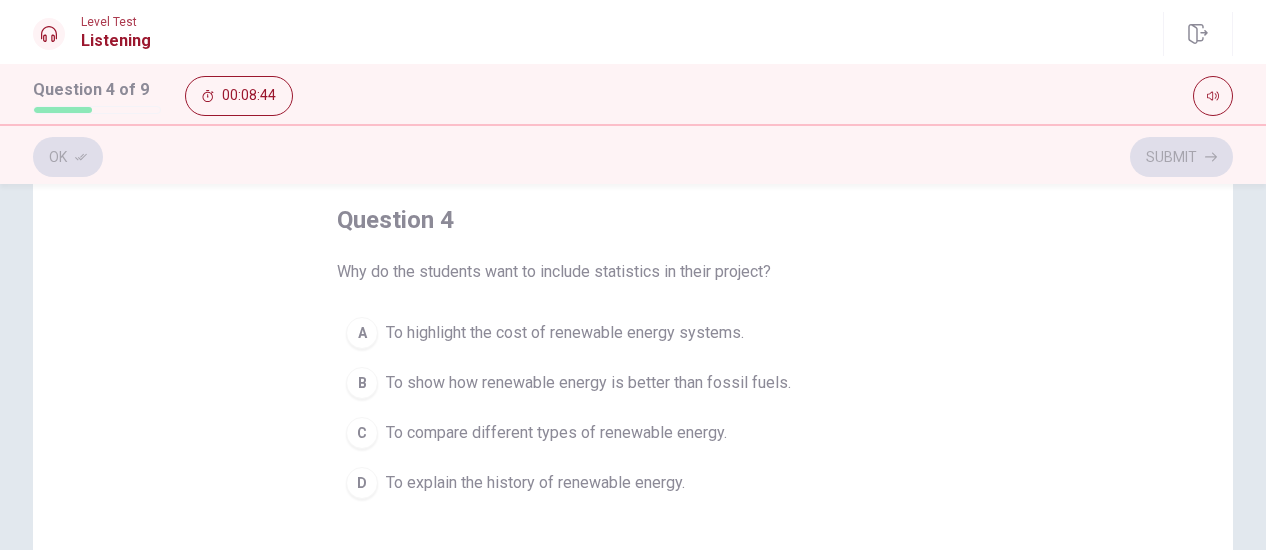 click on "B" at bounding box center [362, 383] 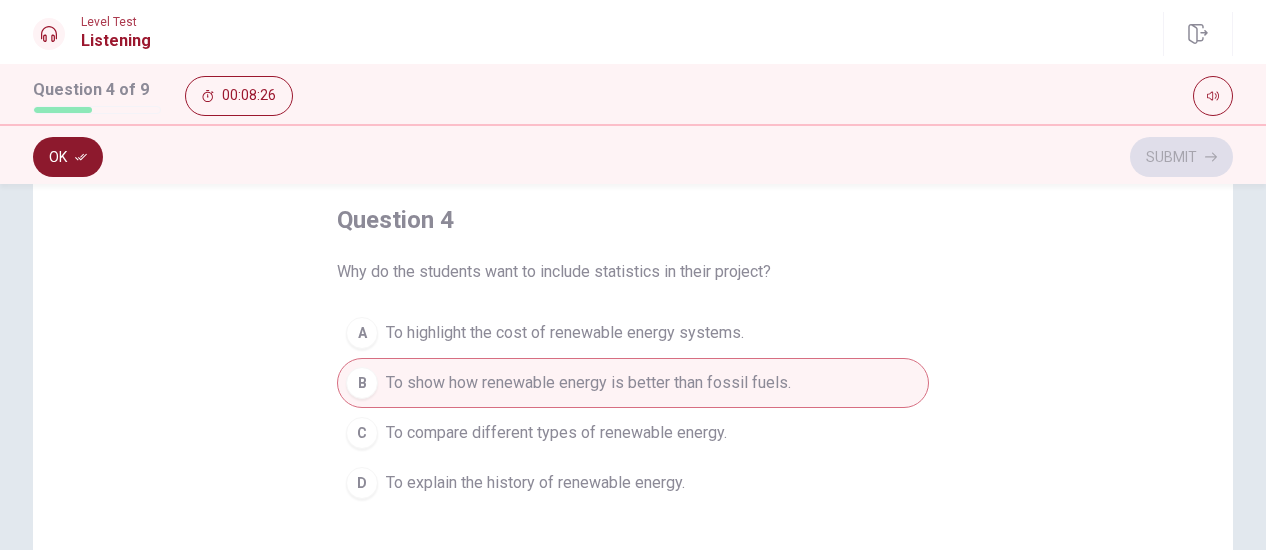 click on "Ok" at bounding box center (68, 157) 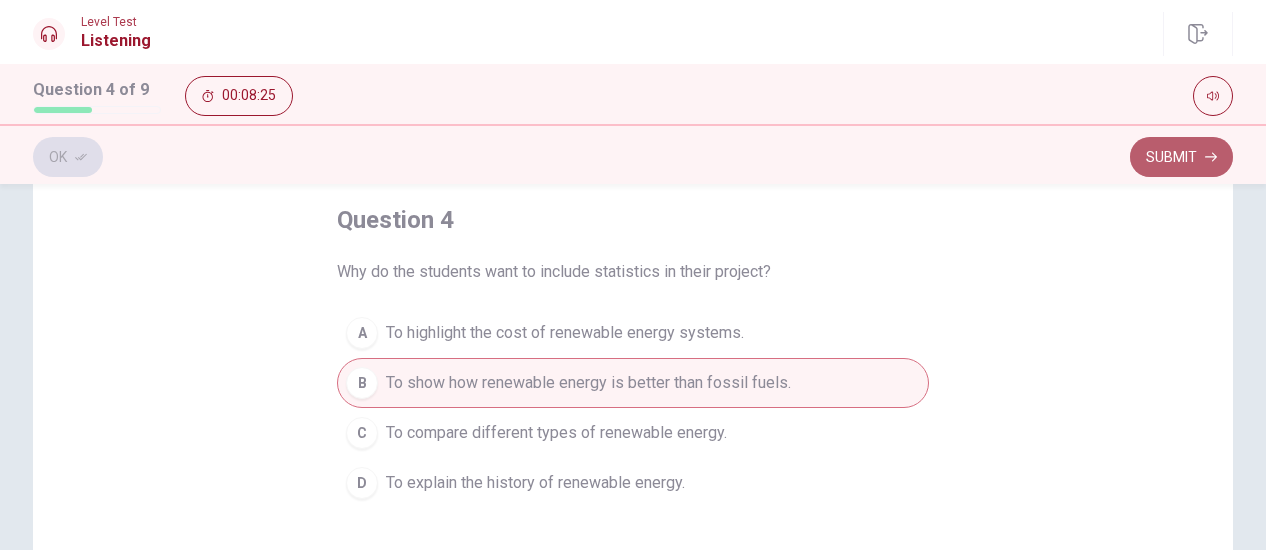 drag, startPoint x: 1184, startPoint y: 154, endPoint x: 1116, endPoint y: 217, distance: 92.69843 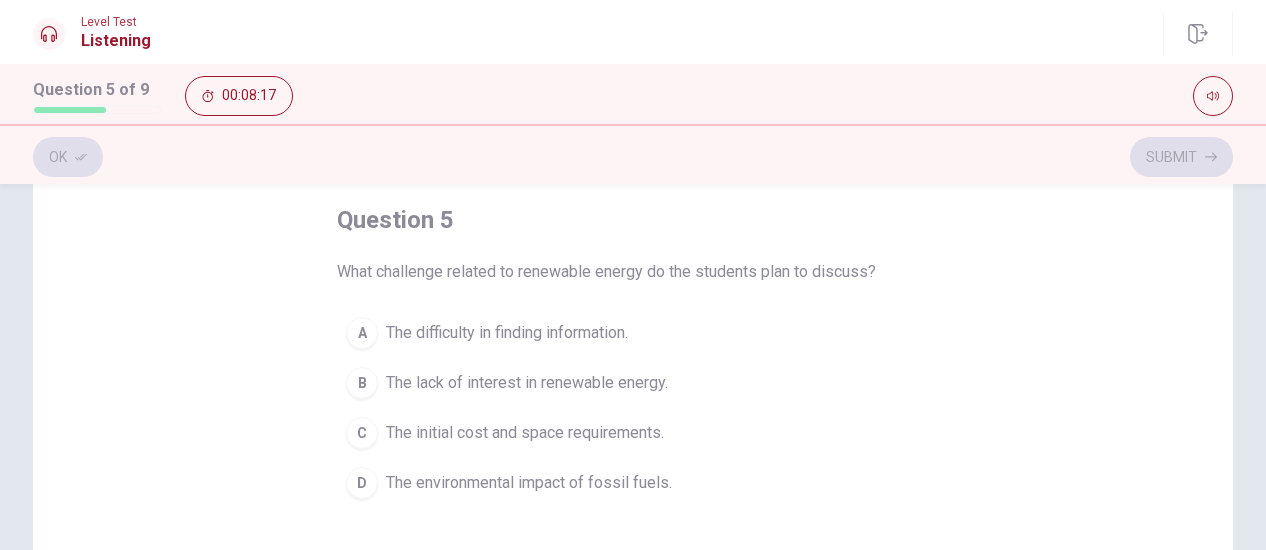 click on "C" at bounding box center [362, 433] 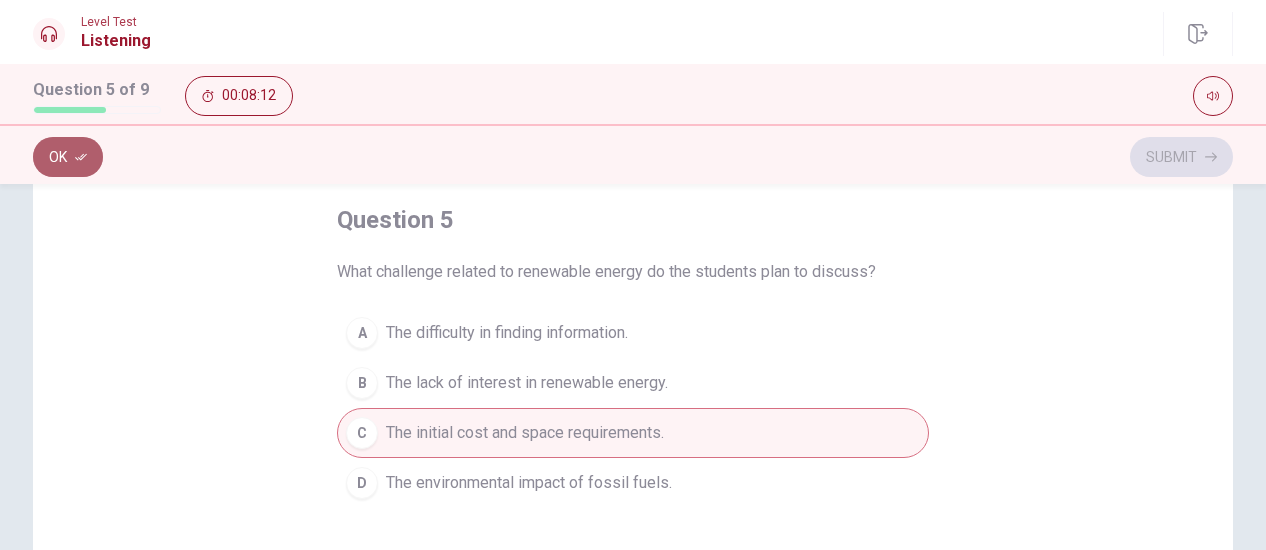 click on "Ok" at bounding box center (68, 157) 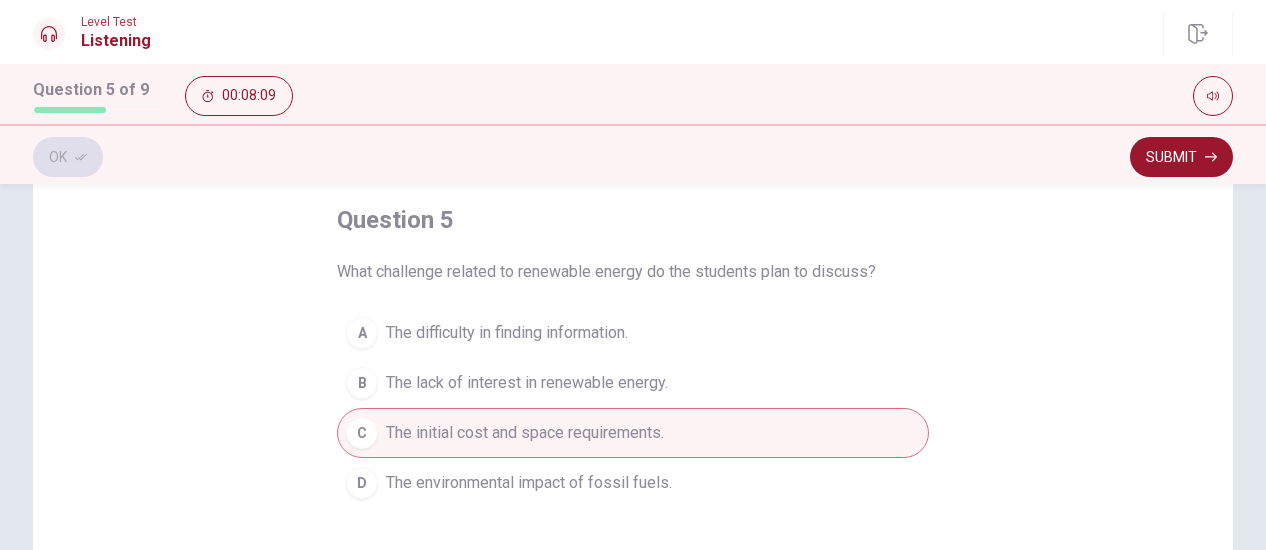 click on "Submit" at bounding box center (1181, 157) 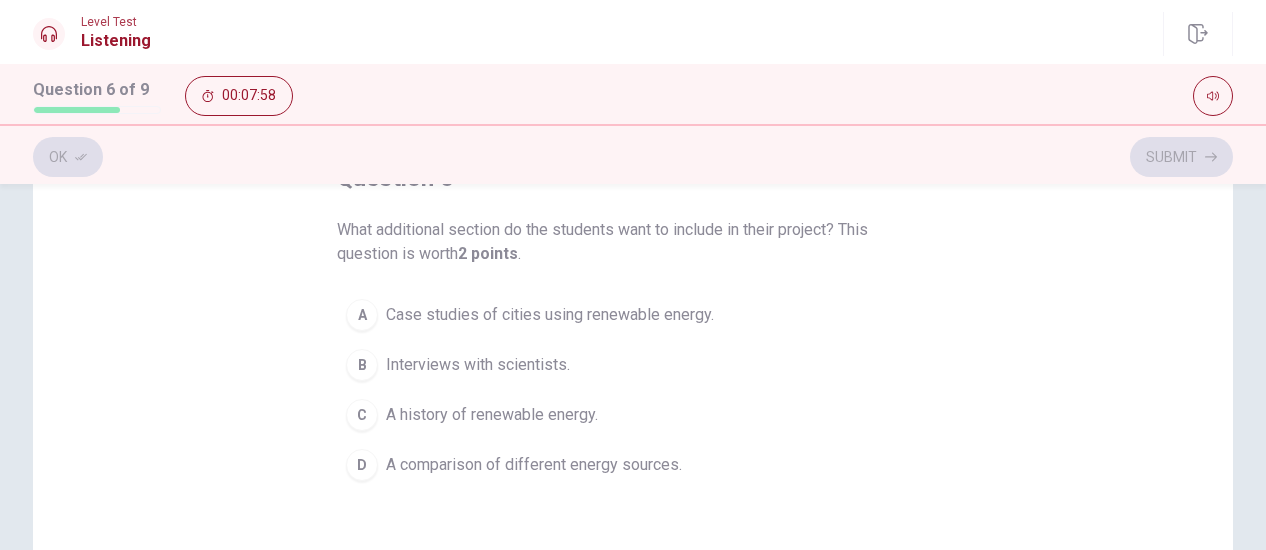 scroll, scrollTop: 100, scrollLeft: 0, axis: vertical 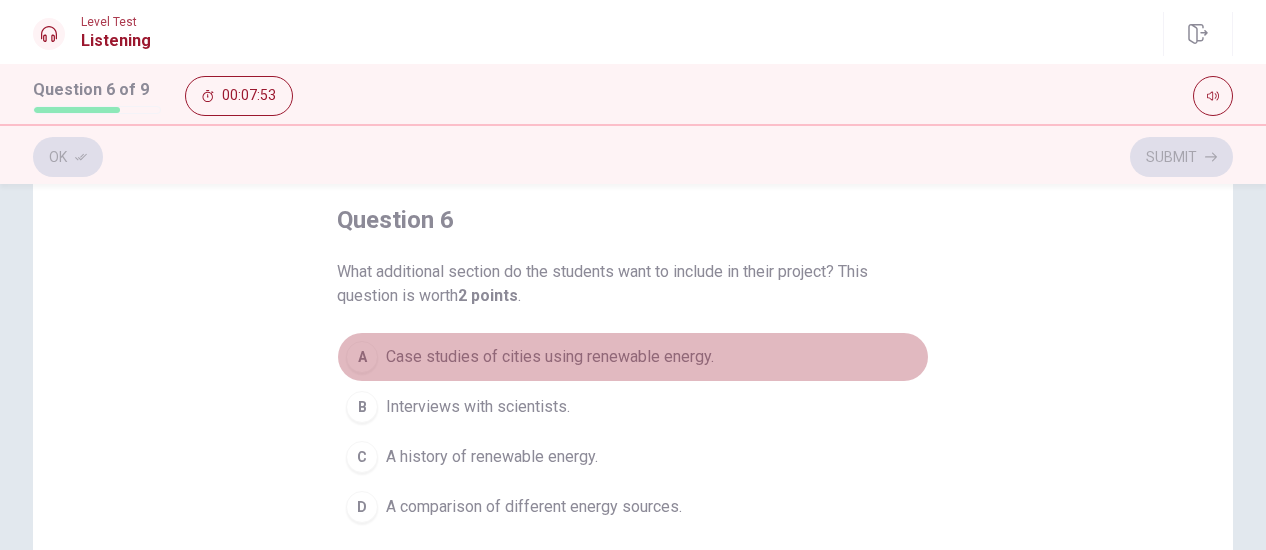click on "Case studies of cities using renewable energy." at bounding box center (550, 357) 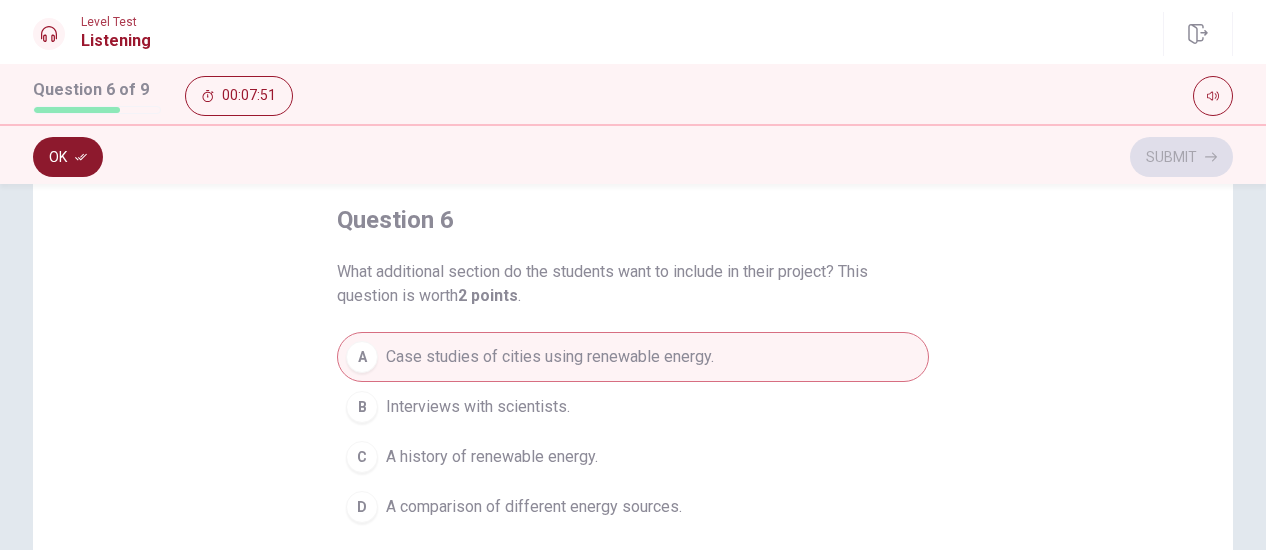 click on "Ok" at bounding box center [68, 157] 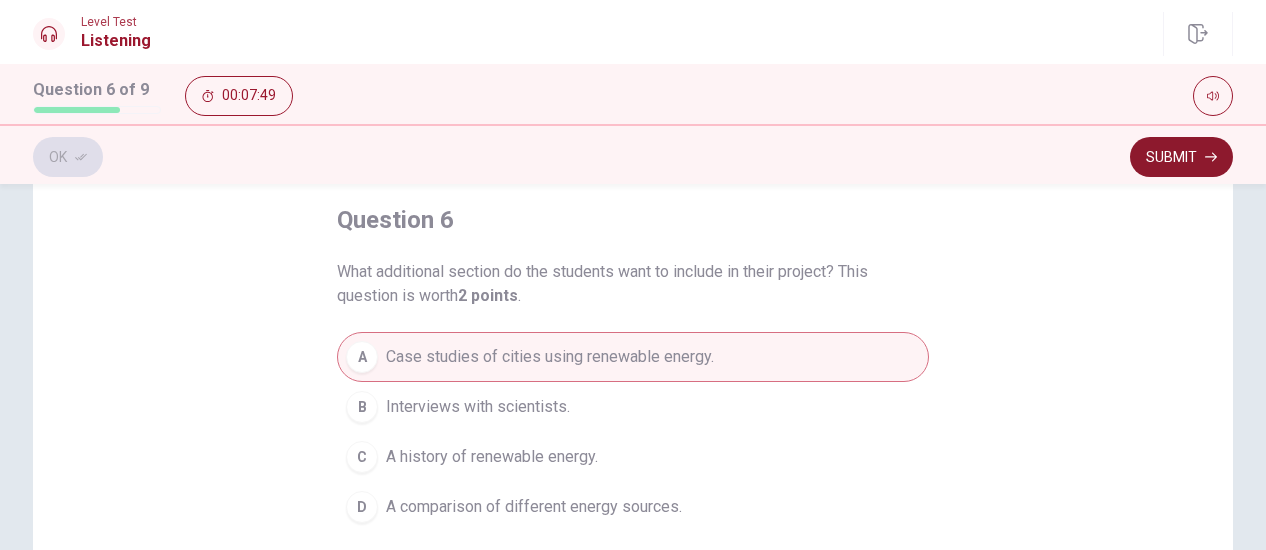 click on "Submit" at bounding box center (1181, 157) 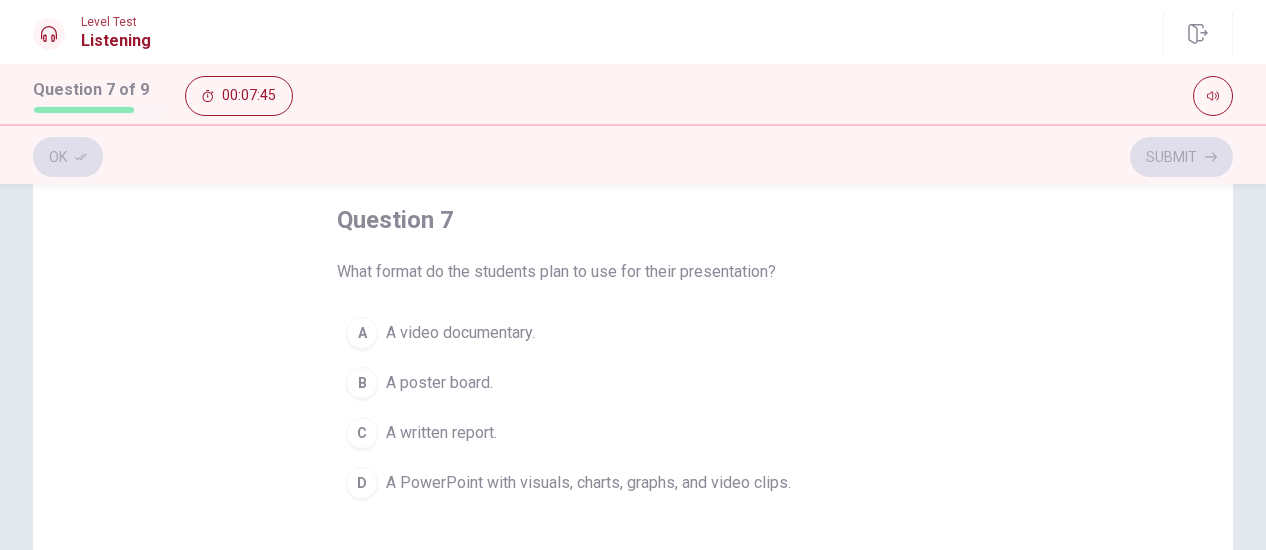 click on "A PowerPoint with visuals, charts, graphs, and video clips." at bounding box center [588, 483] 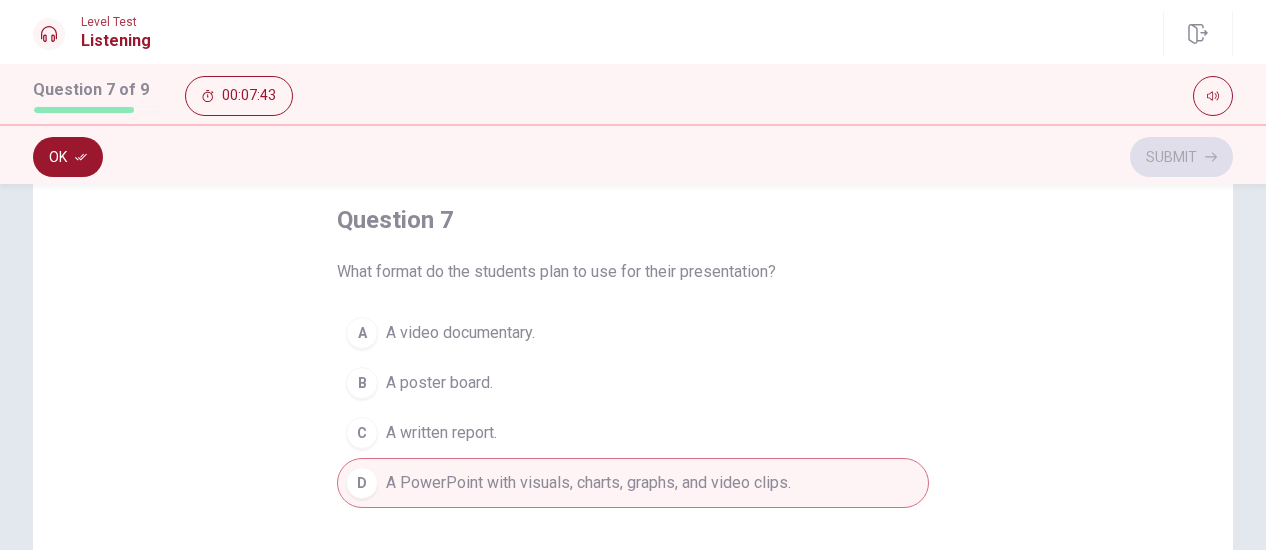 click on "Ok Submit" at bounding box center [633, 157] 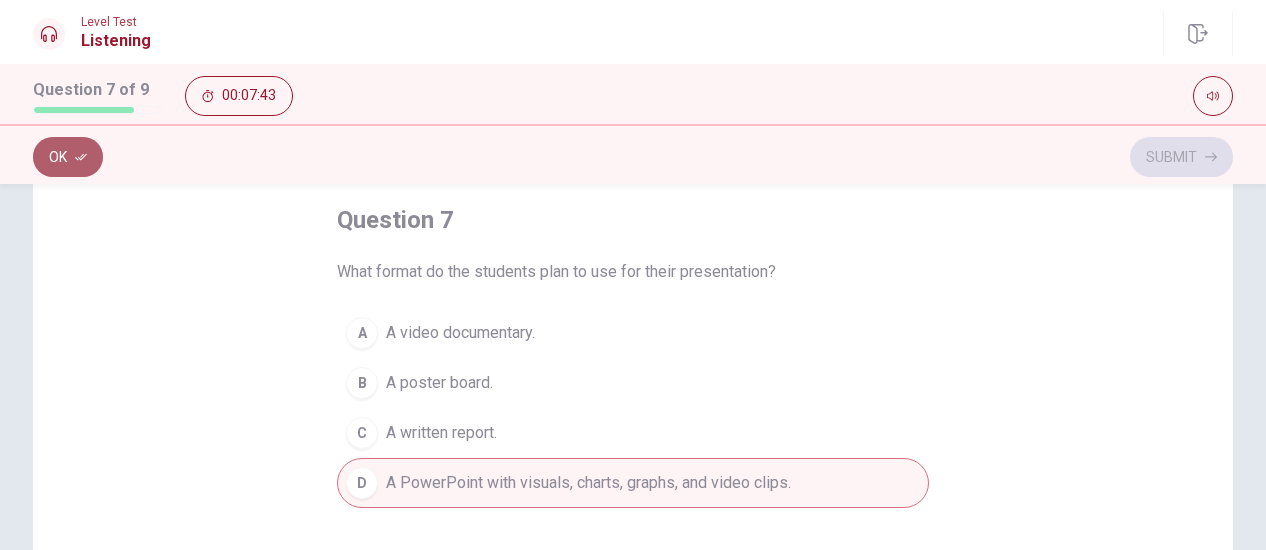 click on "Ok" at bounding box center [68, 157] 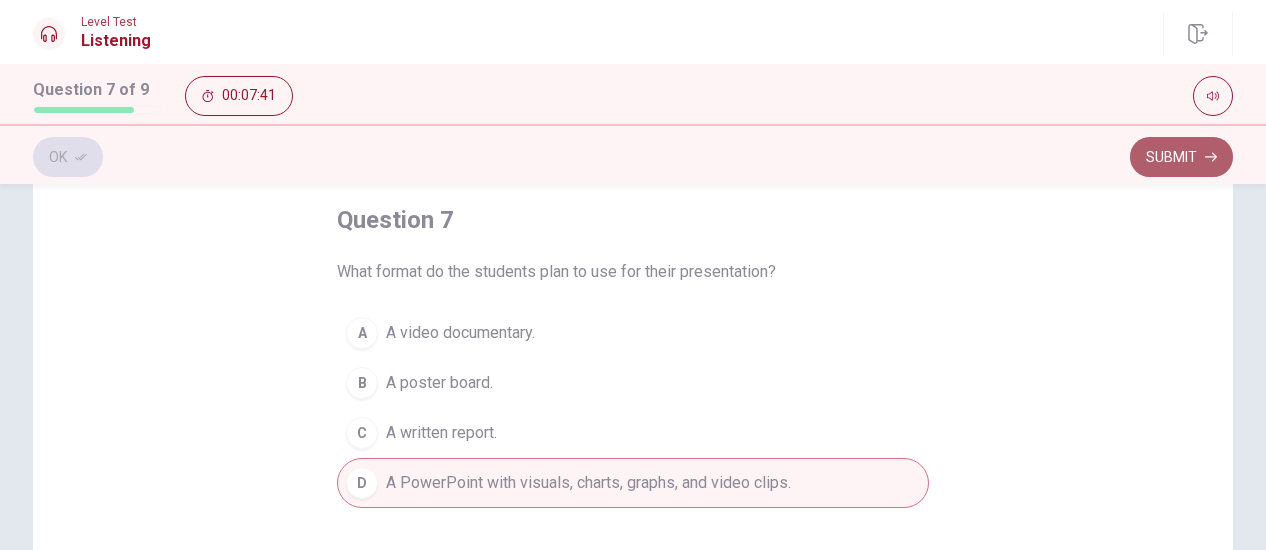 click on "Submit" at bounding box center [1181, 157] 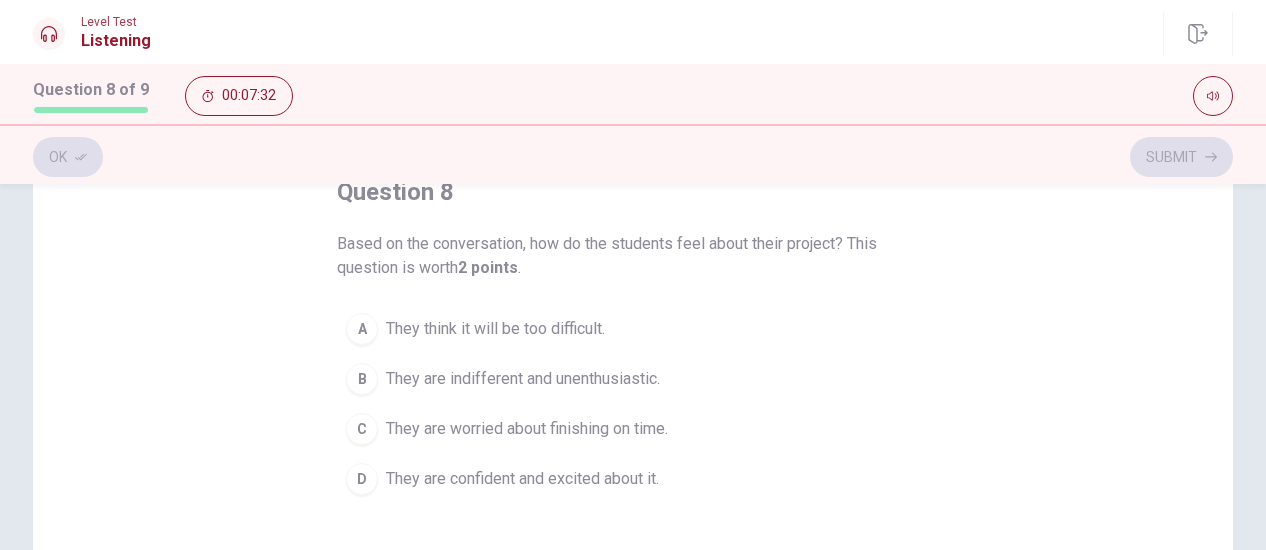 scroll, scrollTop: 200, scrollLeft: 0, axis: vertical 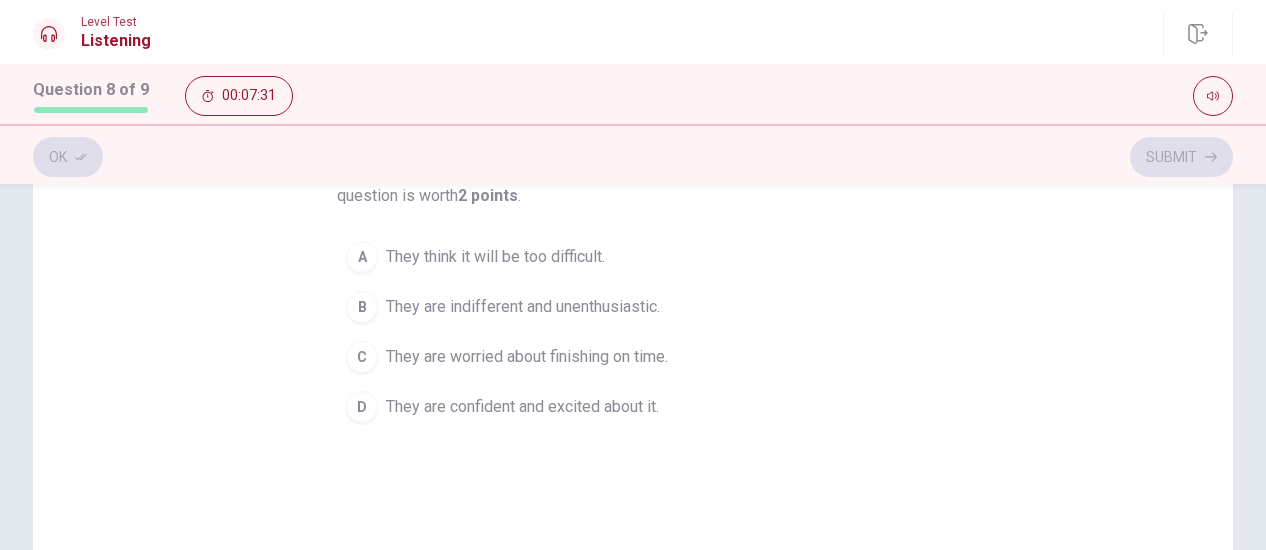 click on "D They are confident and excited about it." at bounding box center (633, 407) 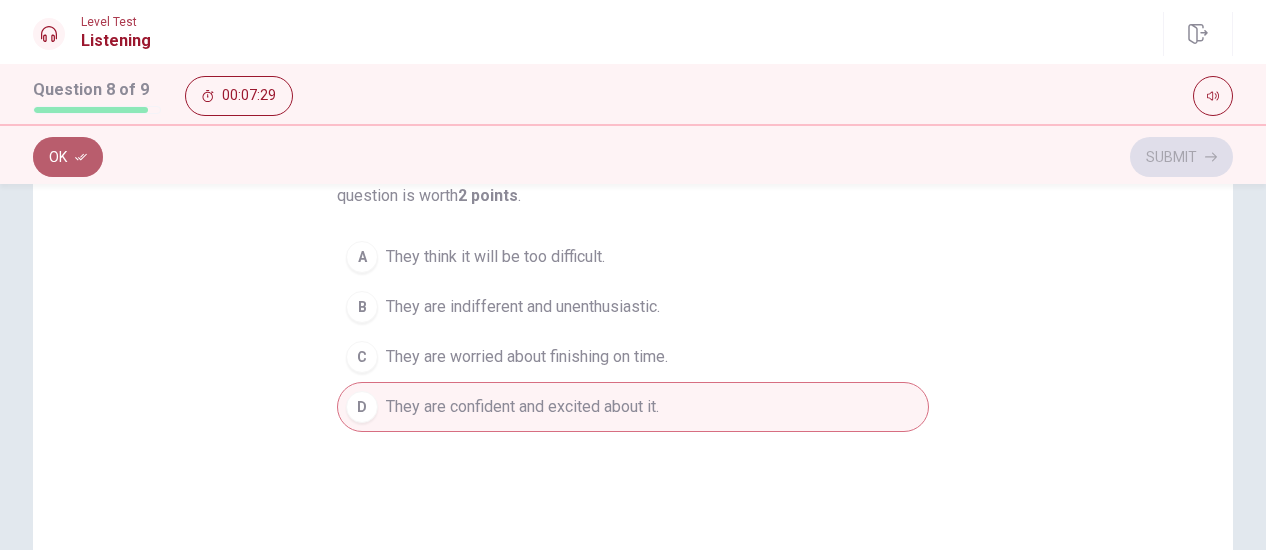 drag, startPoint x: 56, startPoint y: 145, endPoint x: 284, endPoint y: 167, distance: 229.05894 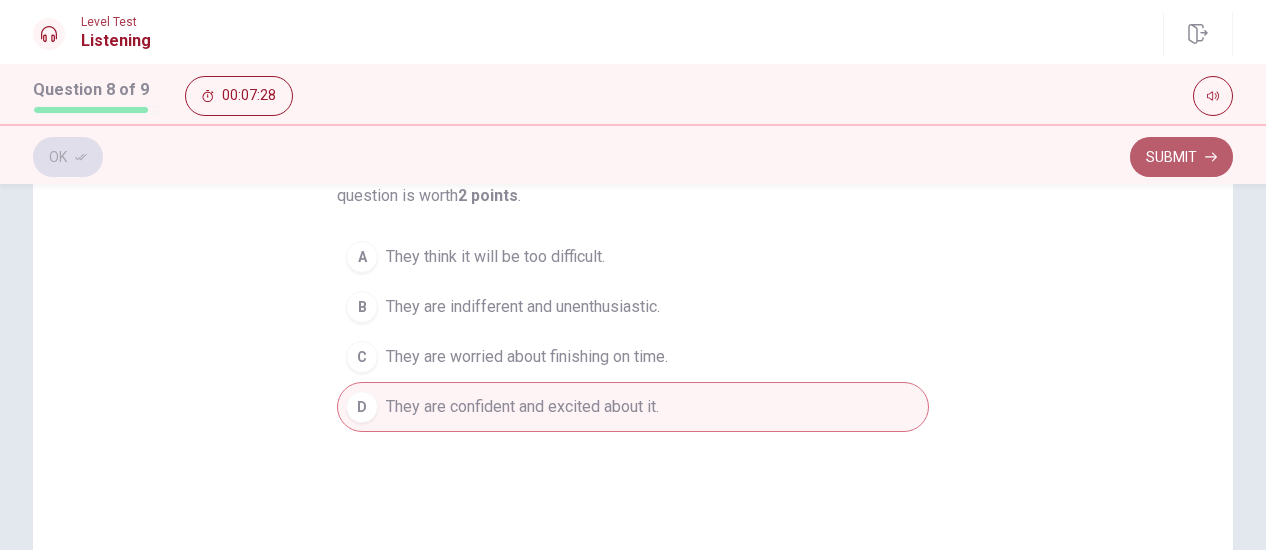 drag, startPoint x: 1162, startPoint y: 156, endPoint x: 1152, endPoint y: 163, distance: 12.206555 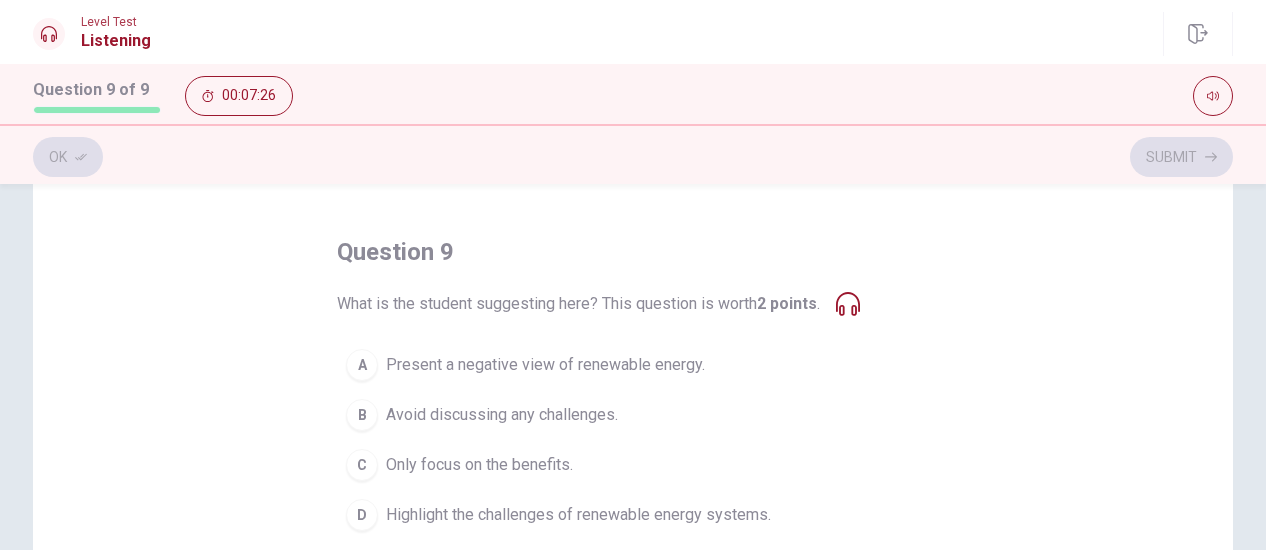 scroll, scrollTop: 100, scrollLeft: 0, axis: vertical 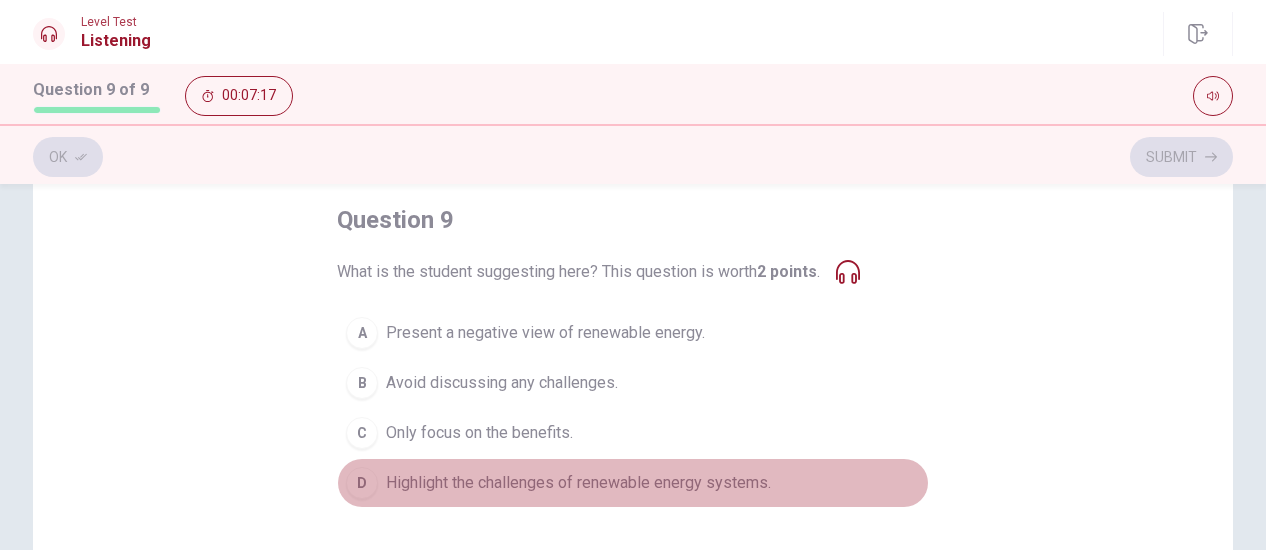 click on "Highlight the challenges of renewable energy systems." at bounding box center [578, 483] 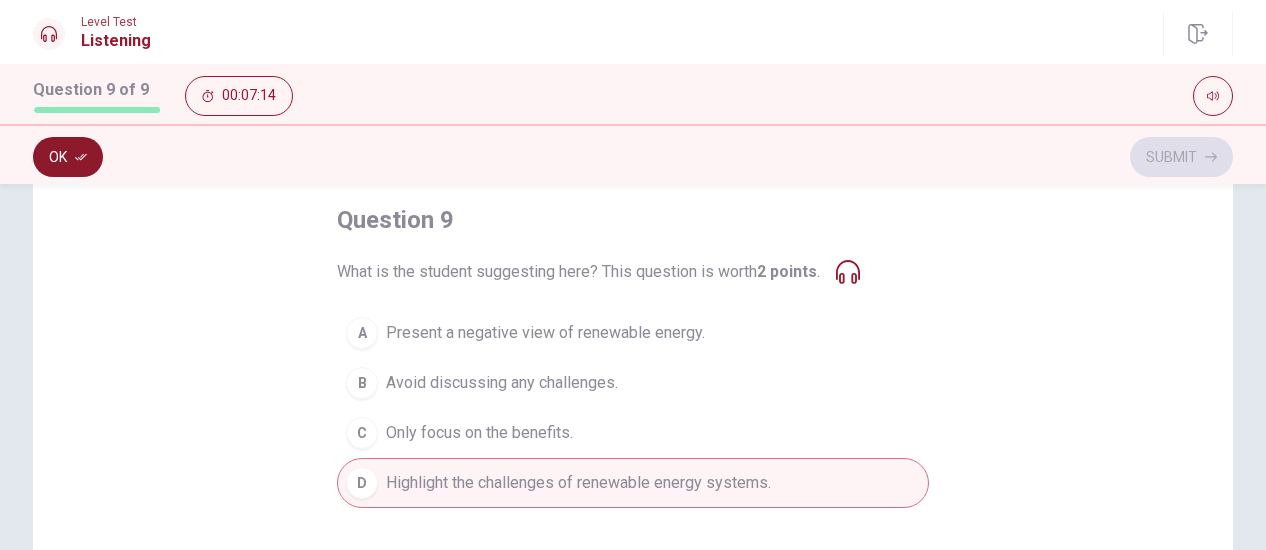 click on "Ok" at bounding box center [68, 157] 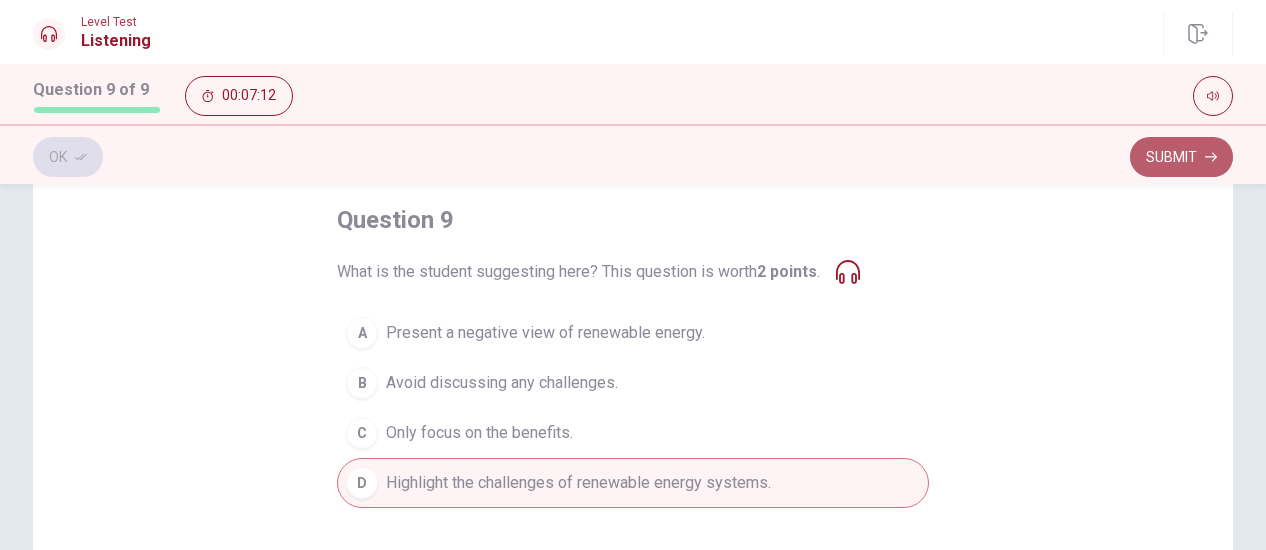 drag, startPoint x: 1172, startPoint y: 158, endPoint x: 1160, endPoint y: 165, distance: 13.892444 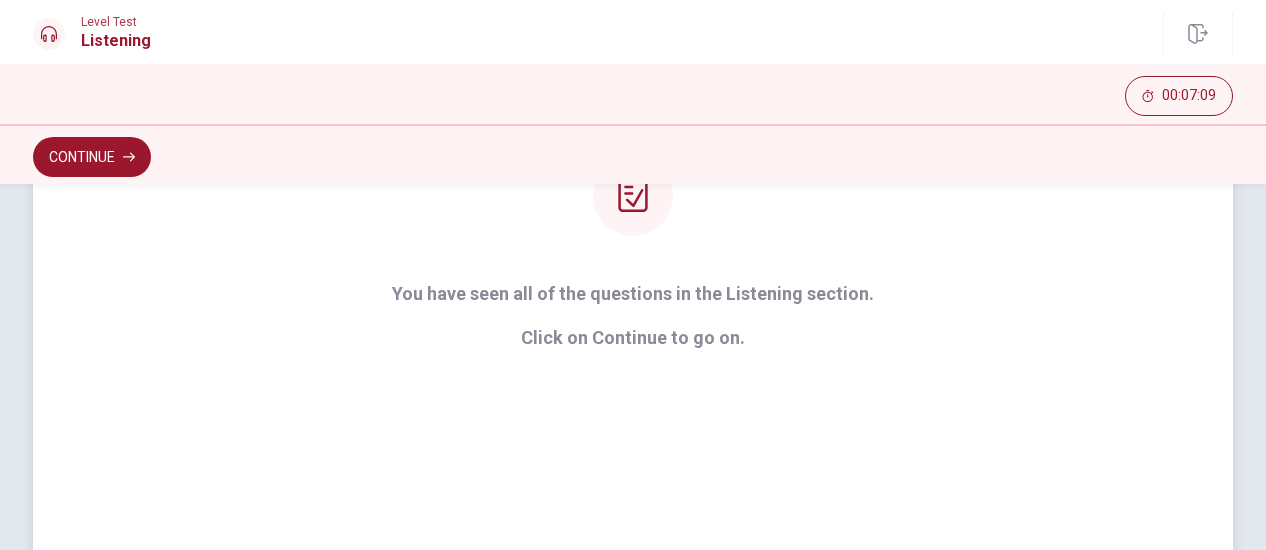 scroll, scrollTop: 300, scrollLeft: 0, axis: vertical 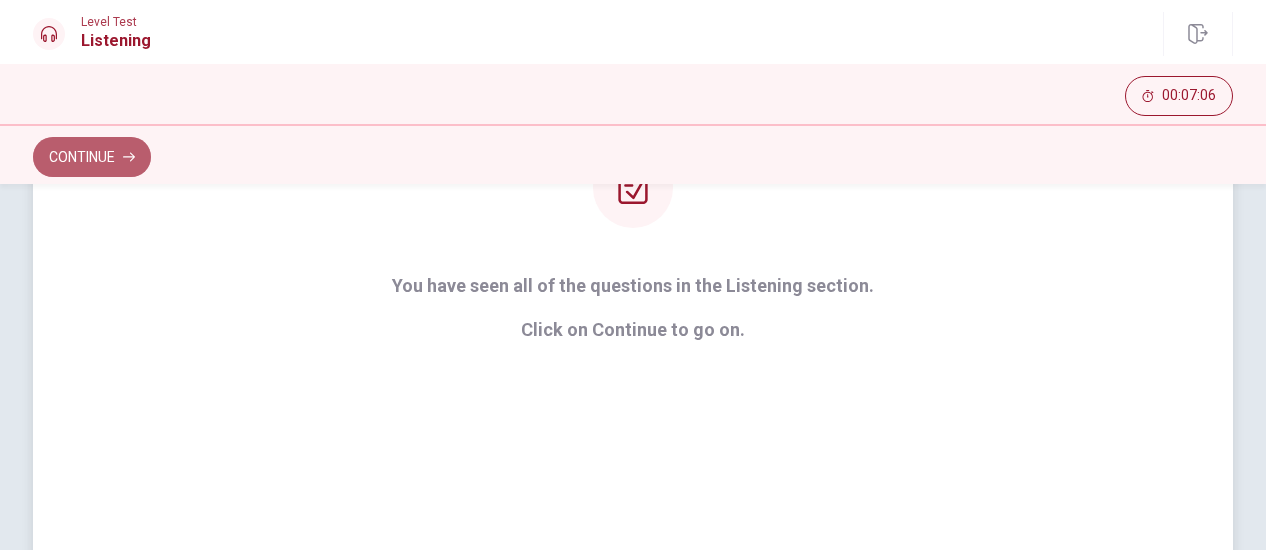 drag, startPoint x: 109, startPoint y: 159, endPoint x: 170, endPoint y: 188, distance: 67.54258 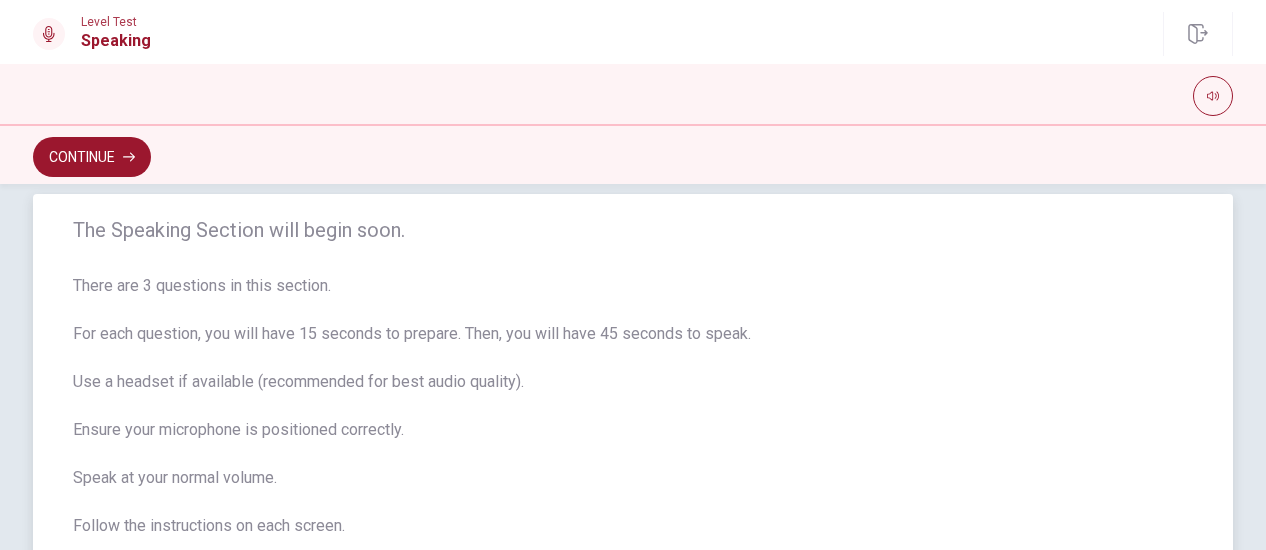 scroll, scrollTop: 0, scrollLeft: 0, axis: both 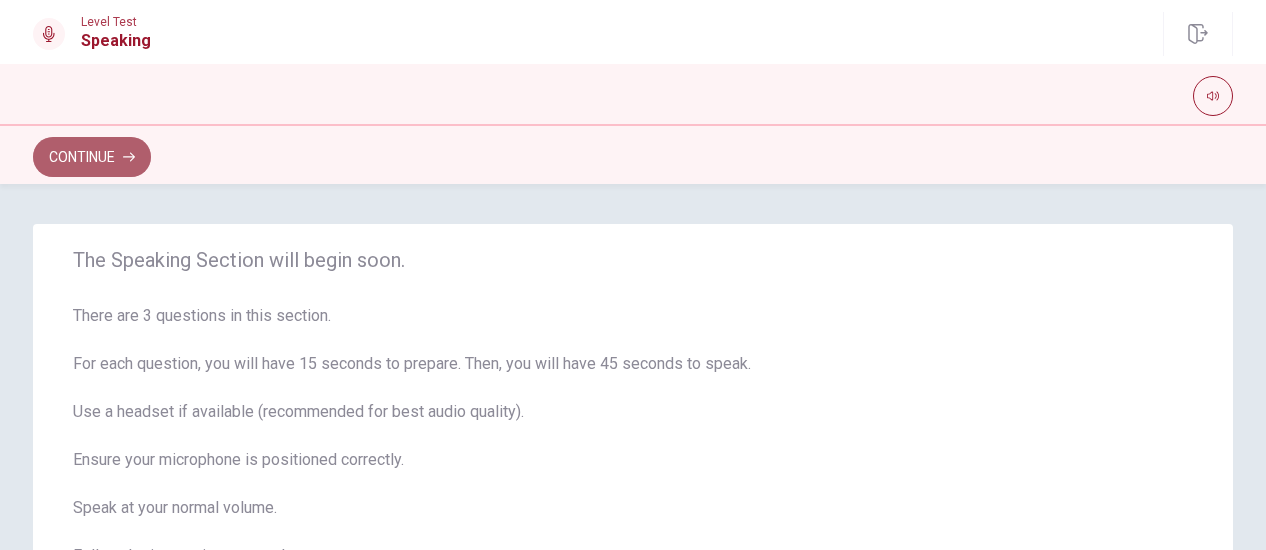 click on "Continue" at bounding box center (92, 157) 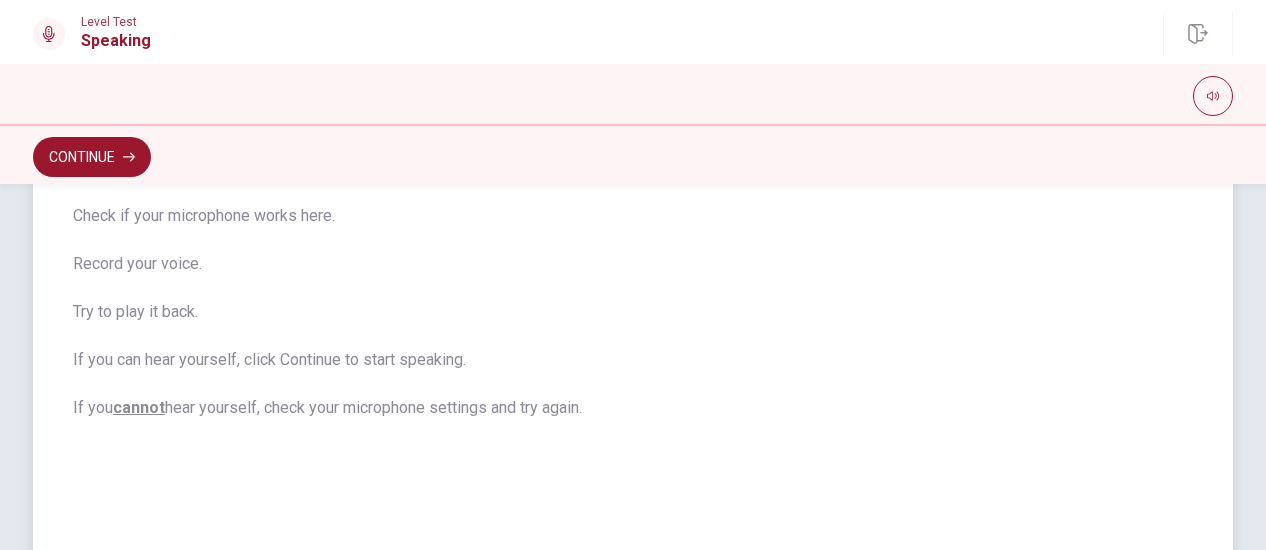 scroll, scrollTop: 190, scrollLeft: 0, axis: vertical 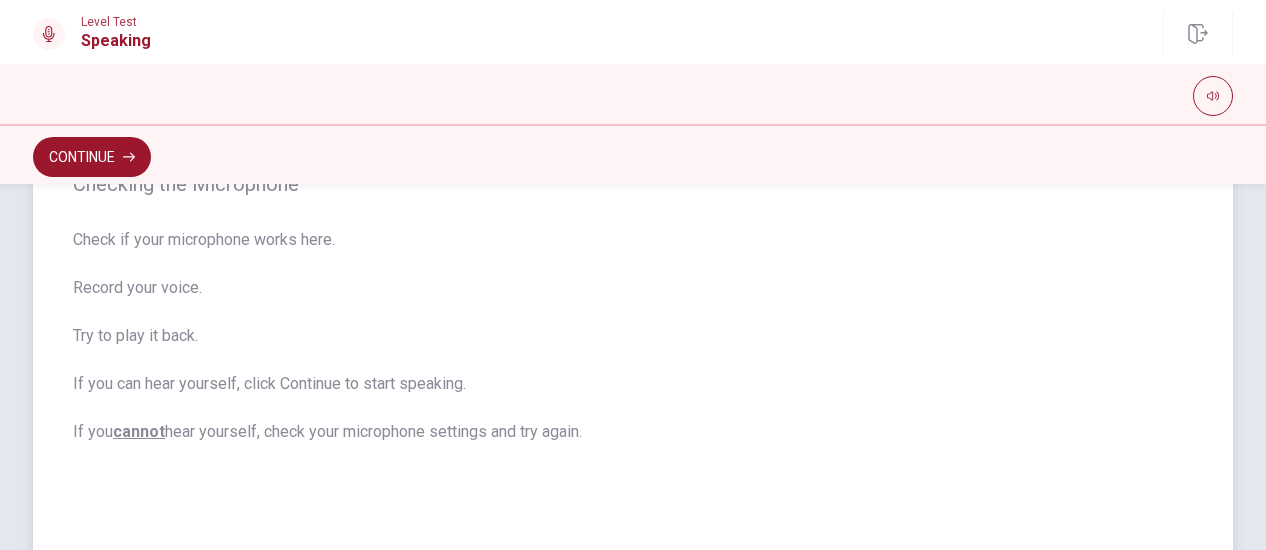 click on "Stop   Recording" at bounding box center [633, 732] 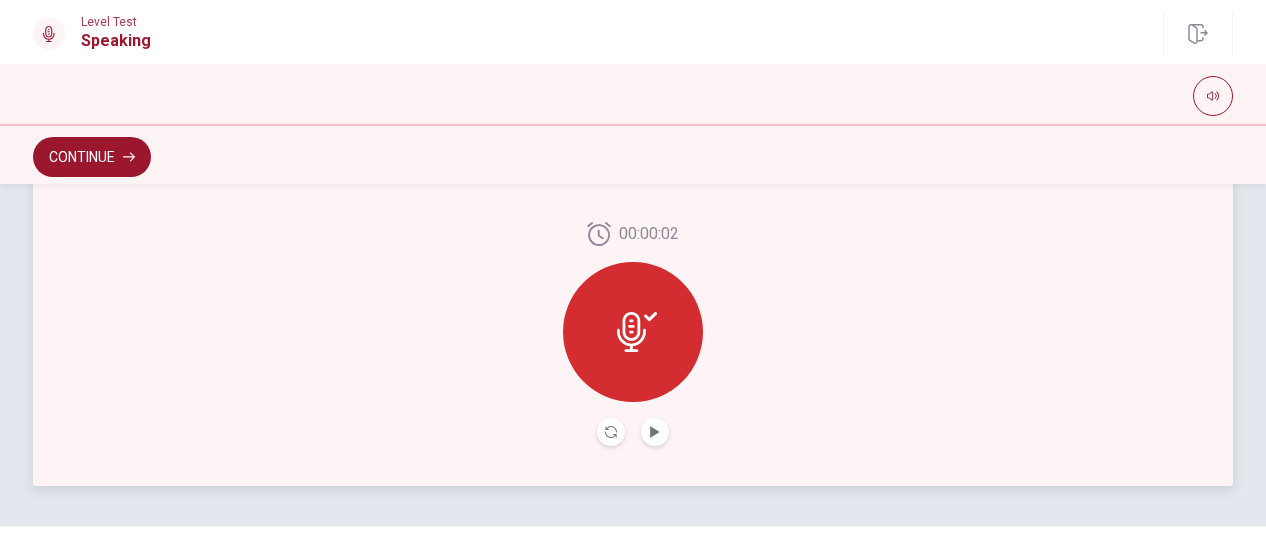 click 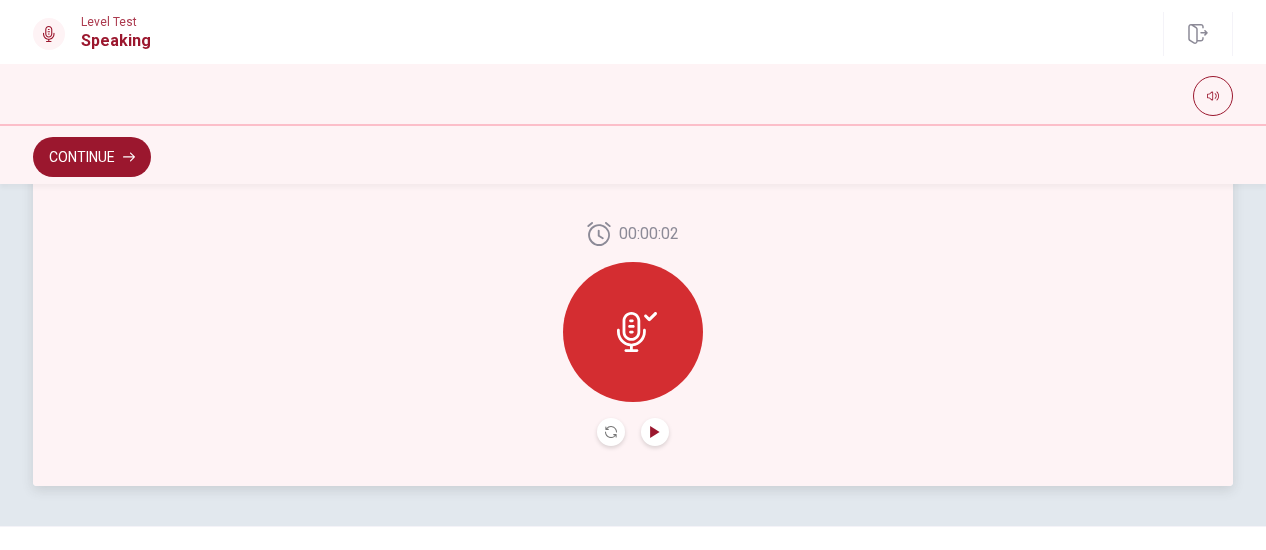 click 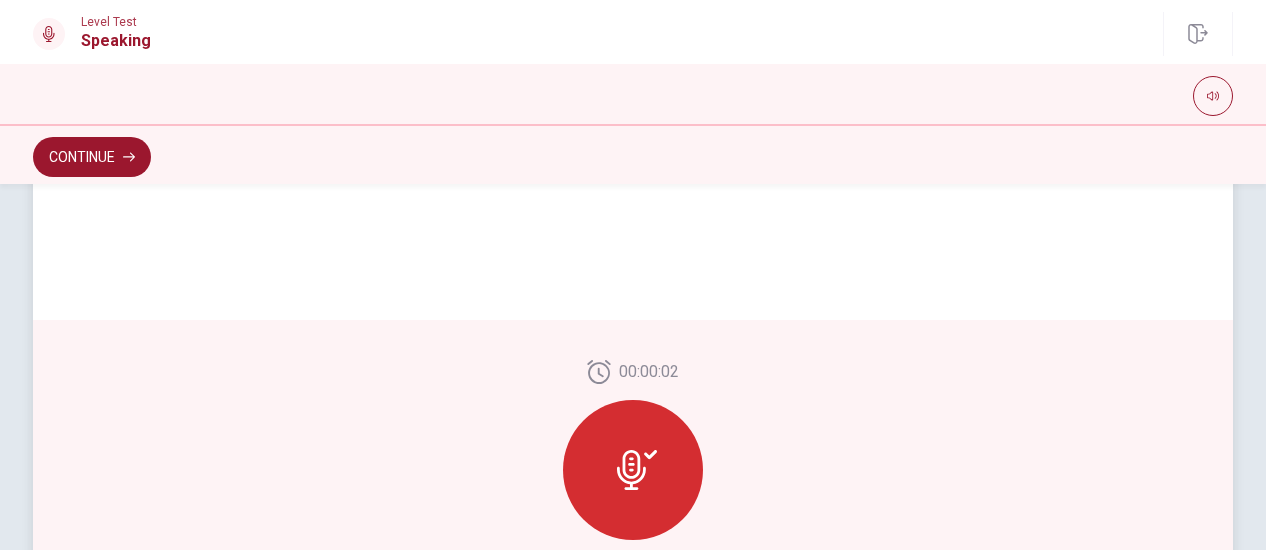 scroll, scrollTop: 510, scrollLeft: 0, axis: vertical 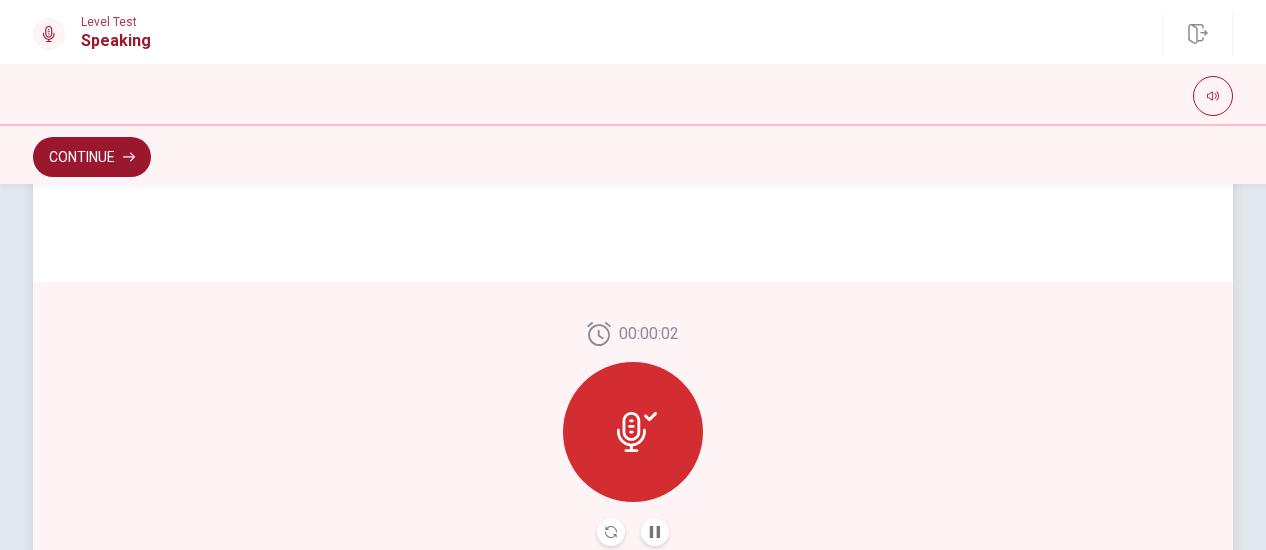 drag, startPoint x: 614, startPoint y: 419, endPoint x: 629, endPoint y: 421, distance: 15.132746 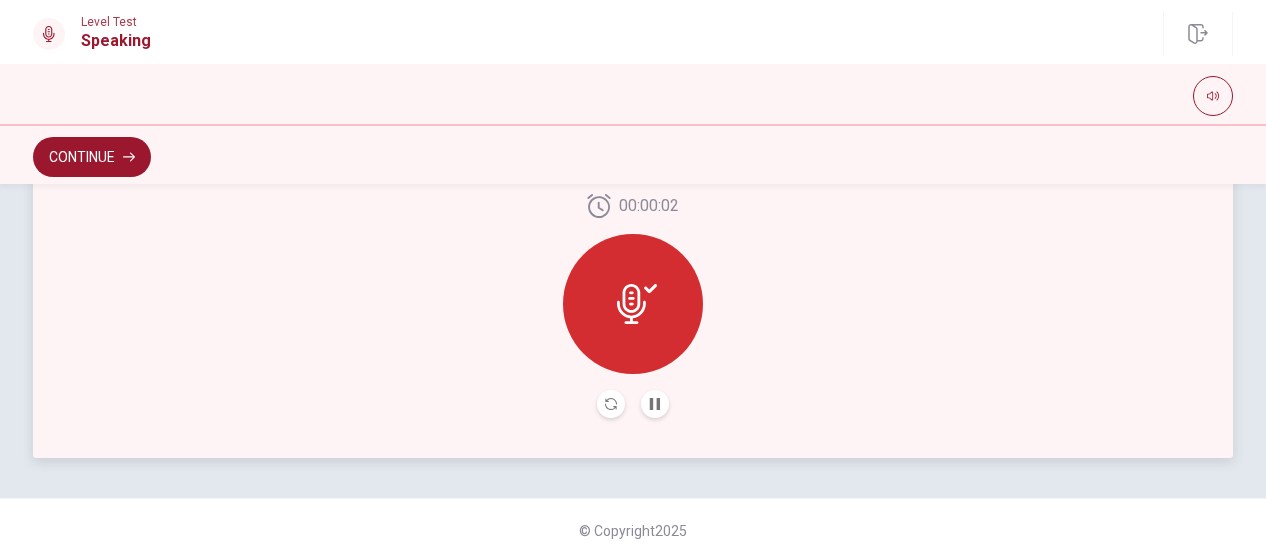 scroll, scrollTop: 650, scrollLeft: 0, axis: vertical 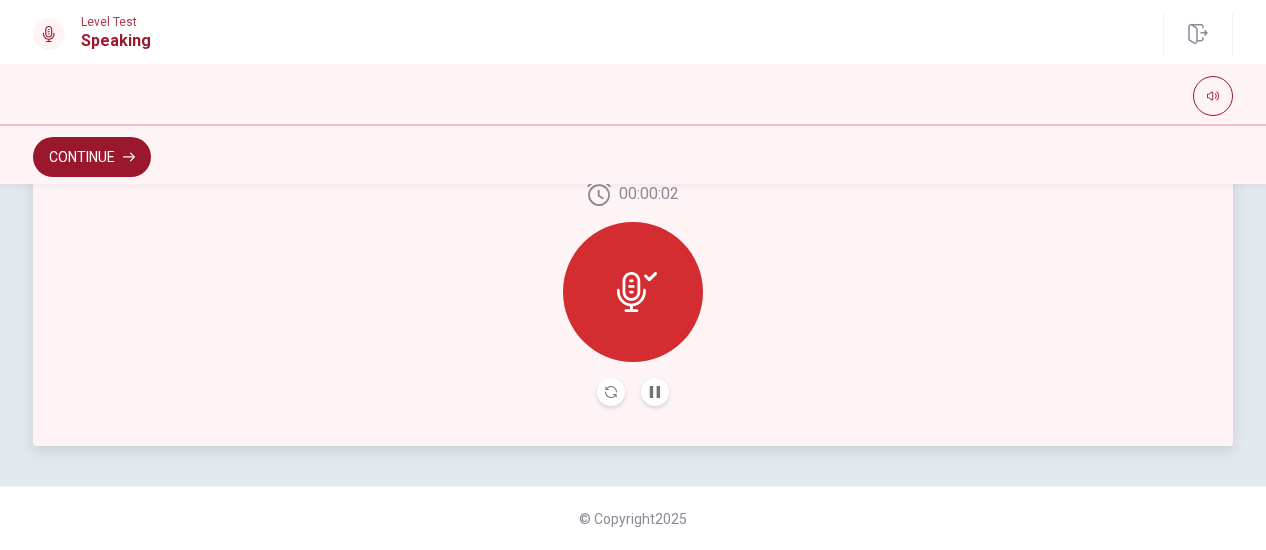 drag, startPoint x: 604, startPoint y: 397, endPoint x: 748, endPoint y: 377, distance: 145.38225 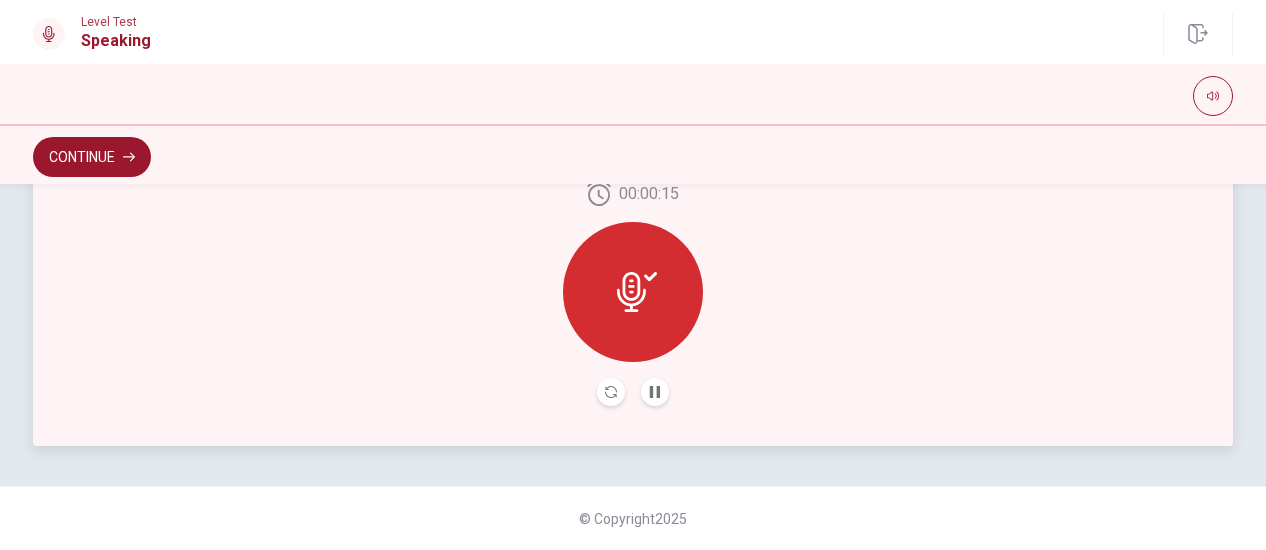 click on "00:00:15" at bounding box center (633, 294) 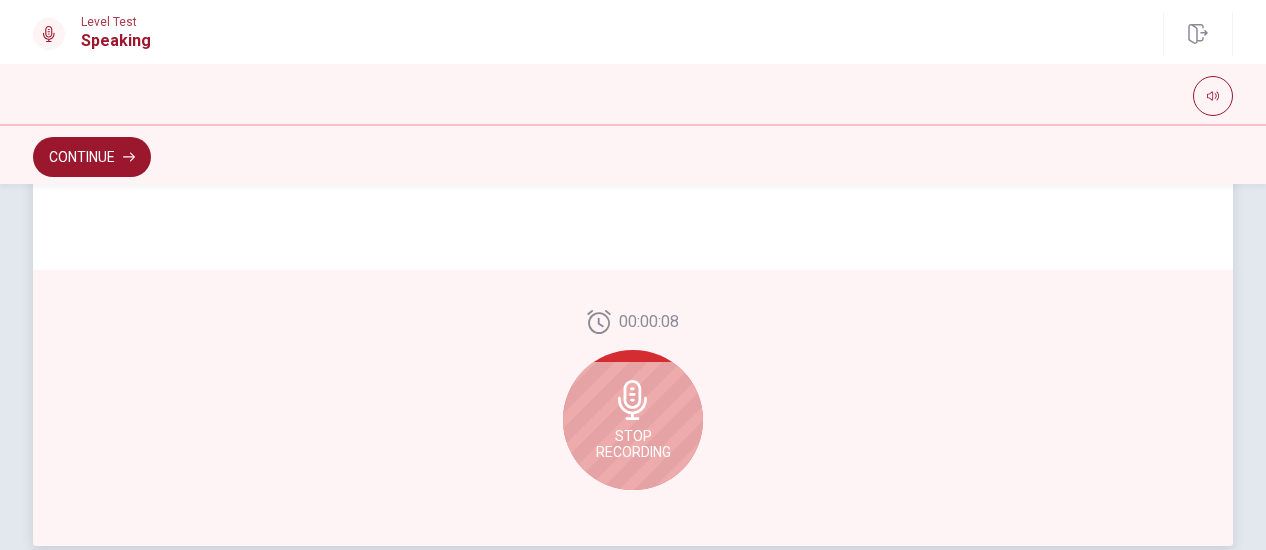 scroll, scrollTop: 150, scrollLeft: 0, axis: vertical 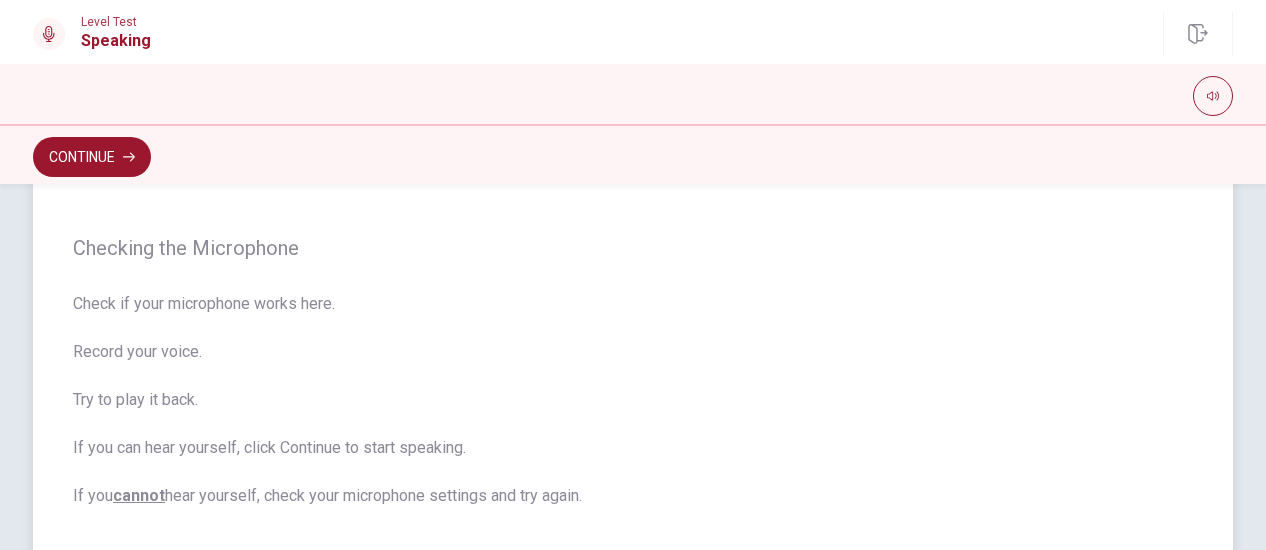 click on "Stop   Recording" at bounding box center [633, 844] 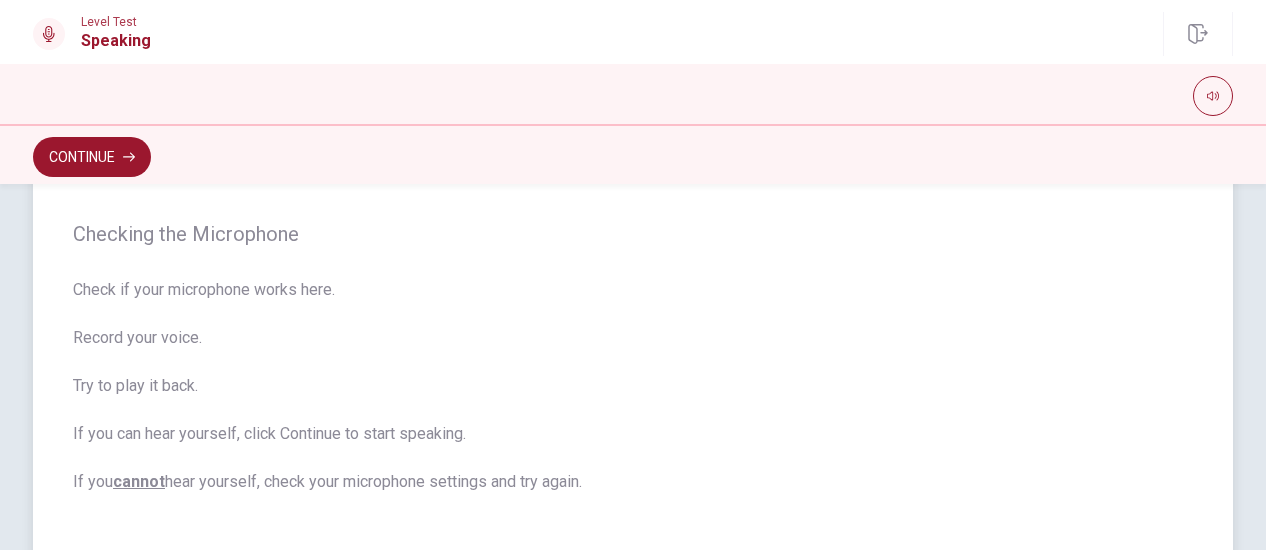 scroll, scrollTop: 622, scrollLeft: 0, axis: vertical 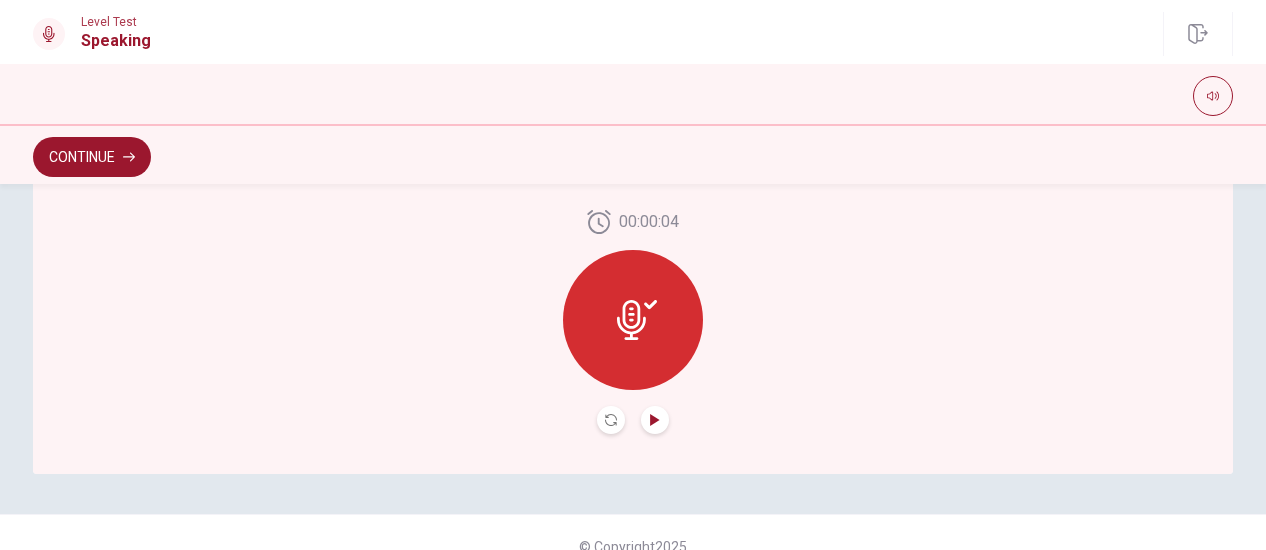 click 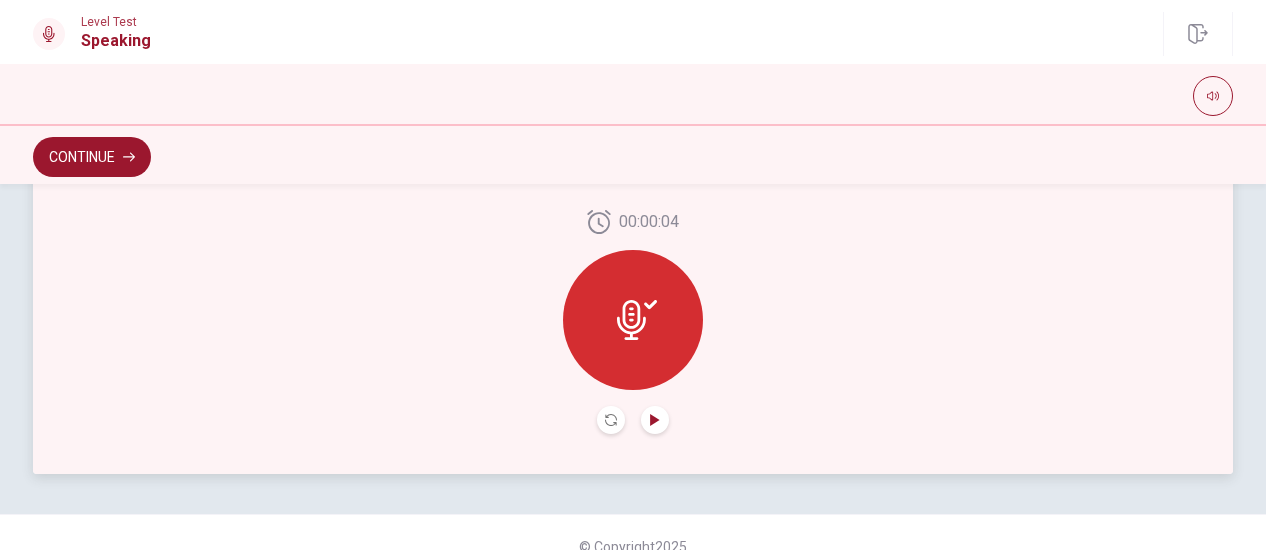 click on "00:00:04" at bounding box center [633, 322] 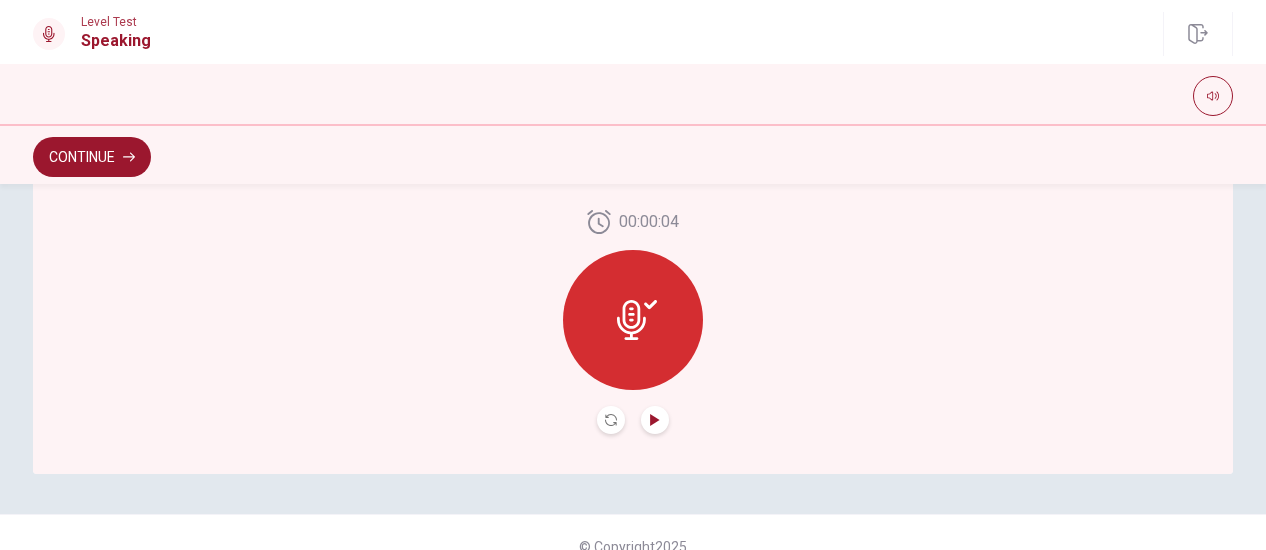 click 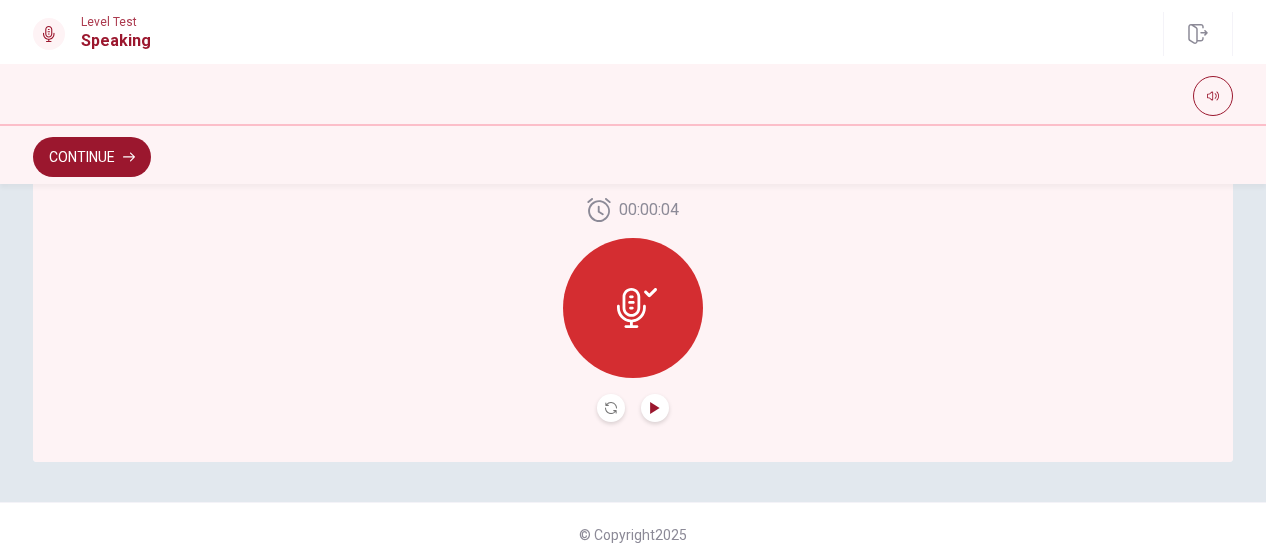 scroll, scrollTop: 650, scrollLeft: 0, axis: vertical 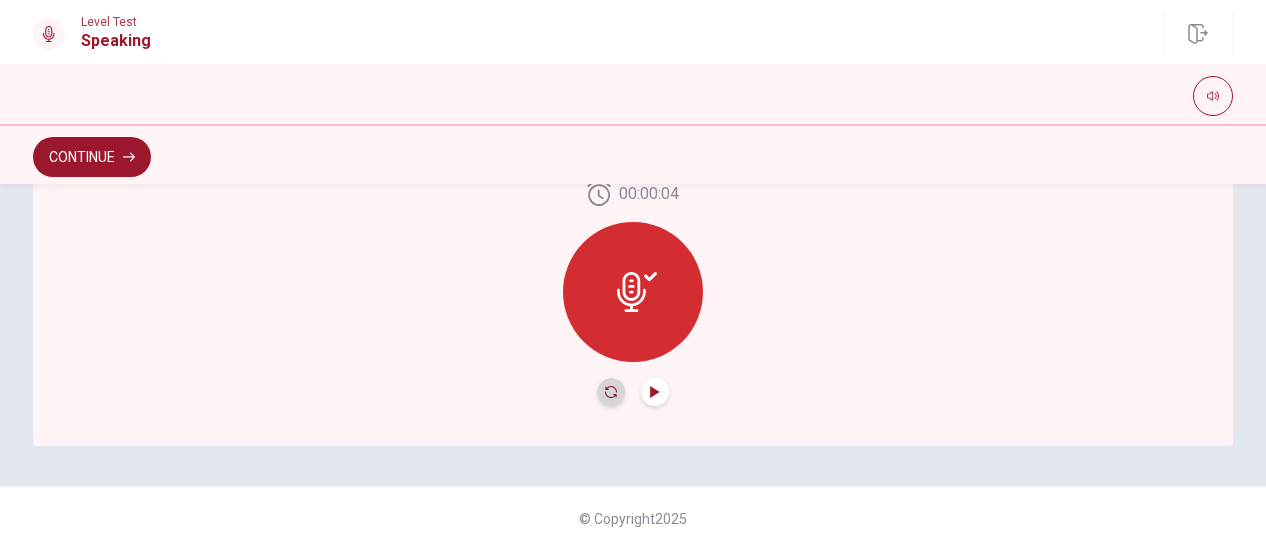 click 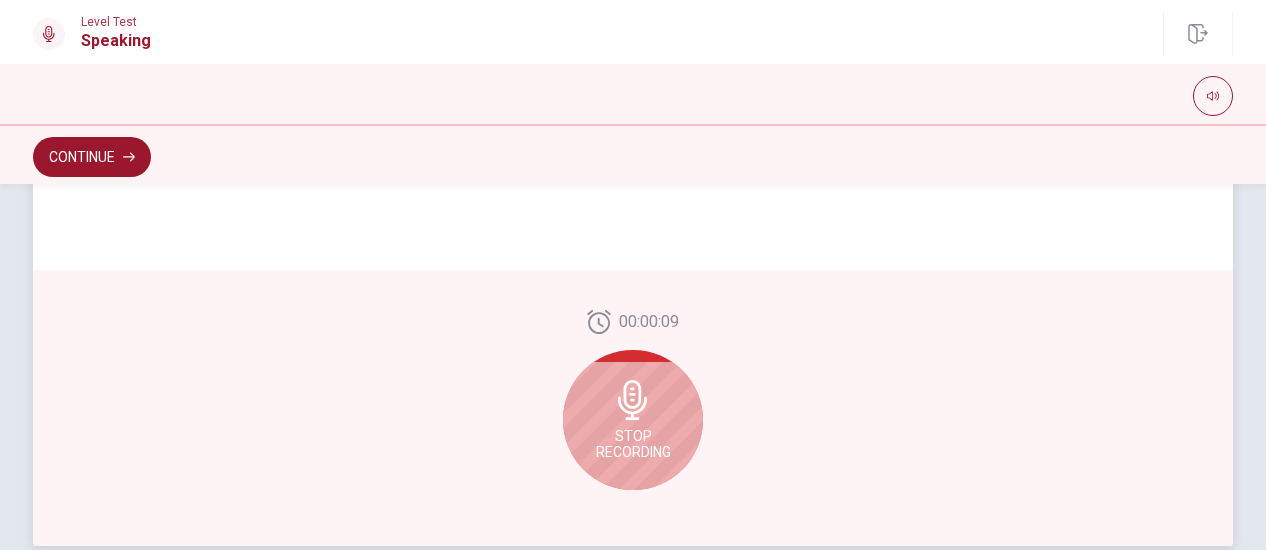 scroll, scrollTop: 650, scrollLeft: 0, axis: vertical 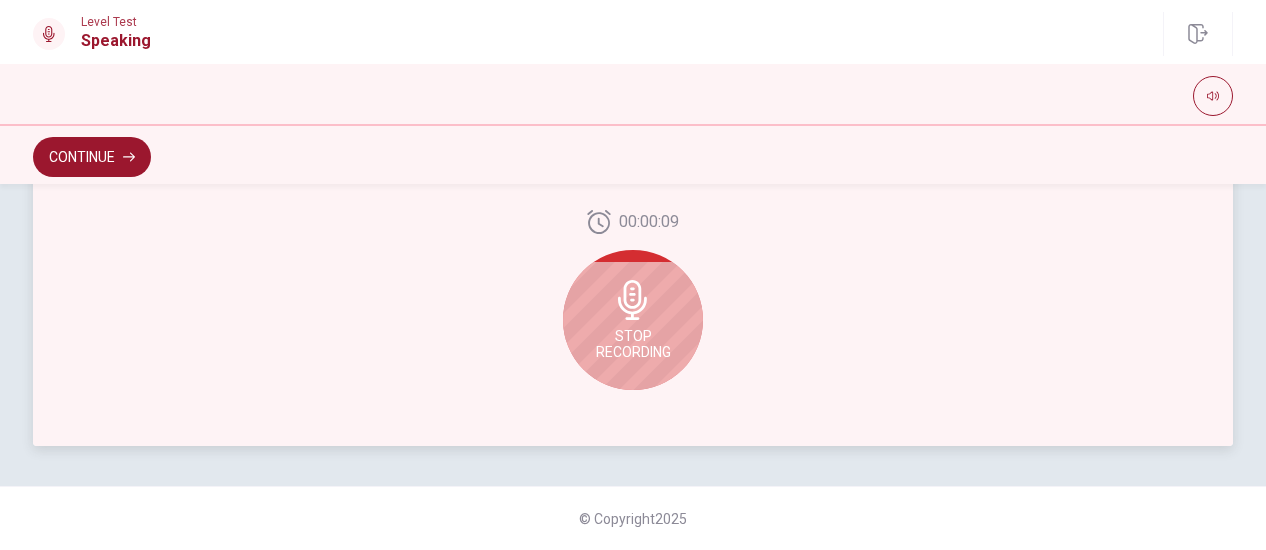 click on "Stop   Recording" at bounding box center (633, 320) 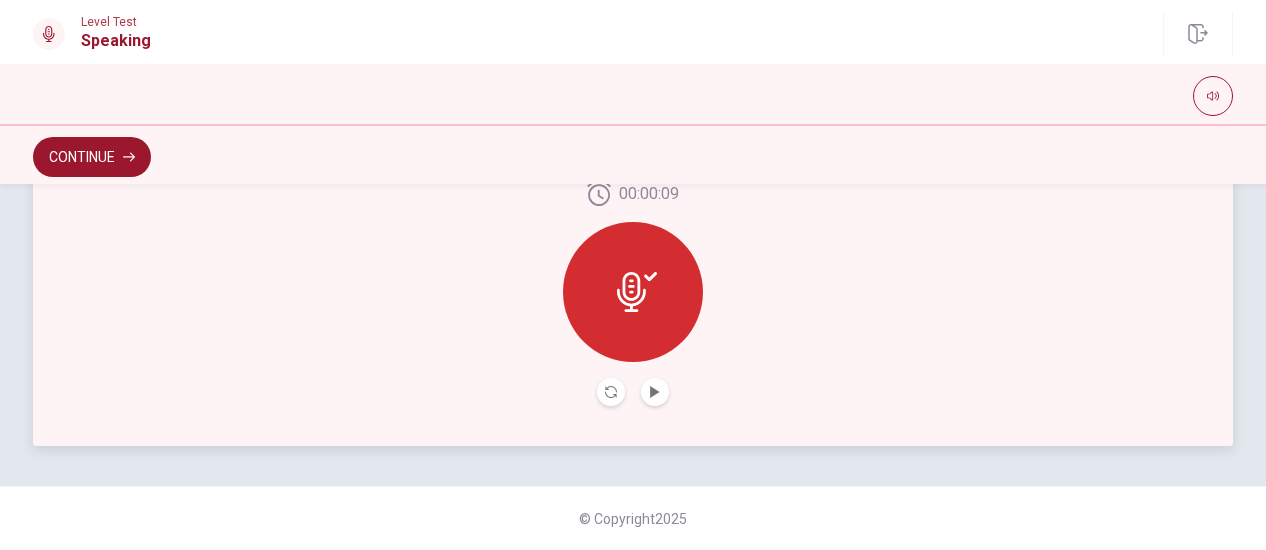 scroll, scrollTop: 622, scrollLeft: 0, axis: vertical 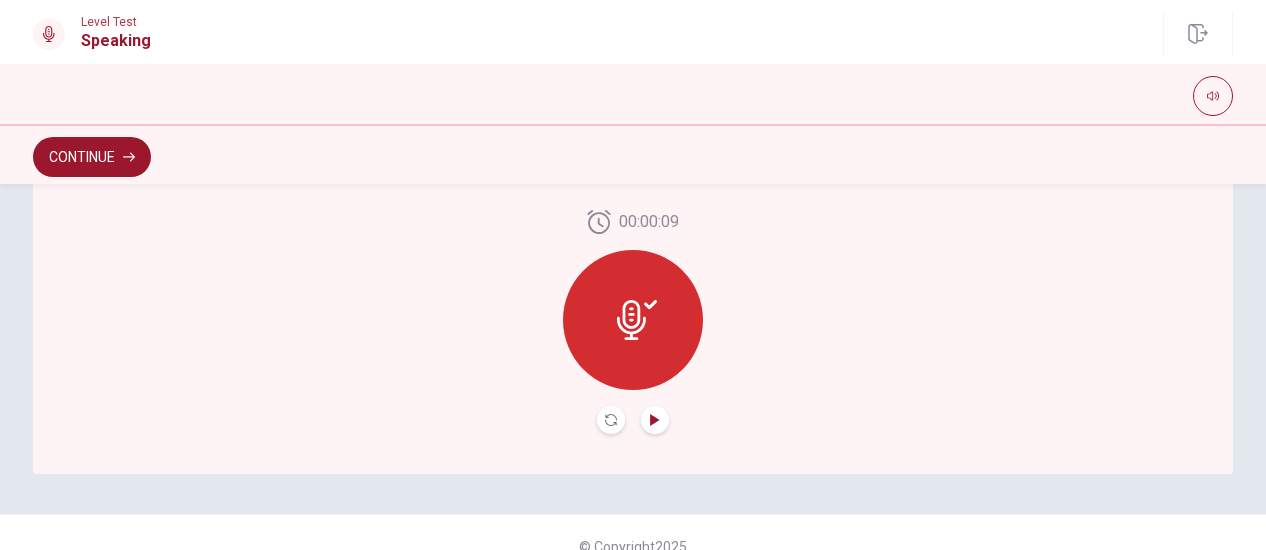 click 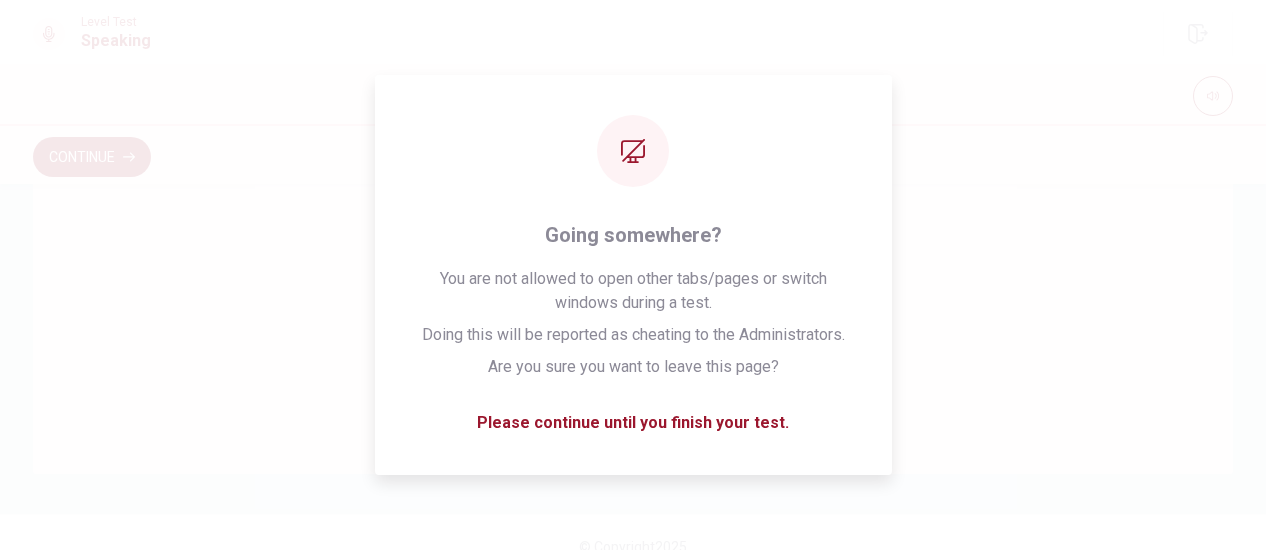 click on "00:00:09" at bounding box center (633, 322) 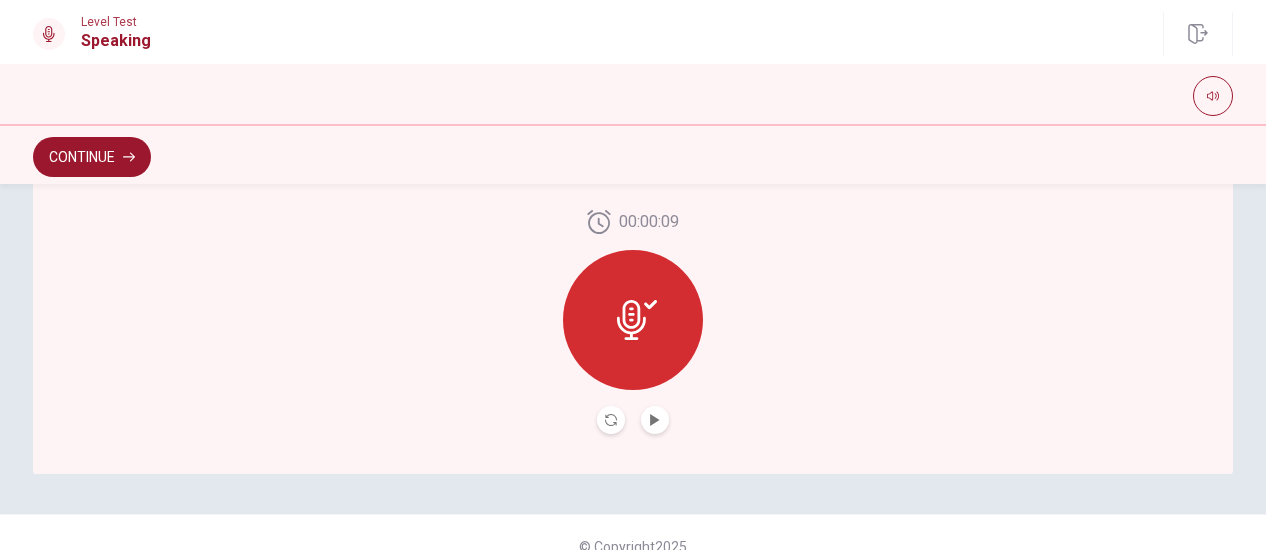click 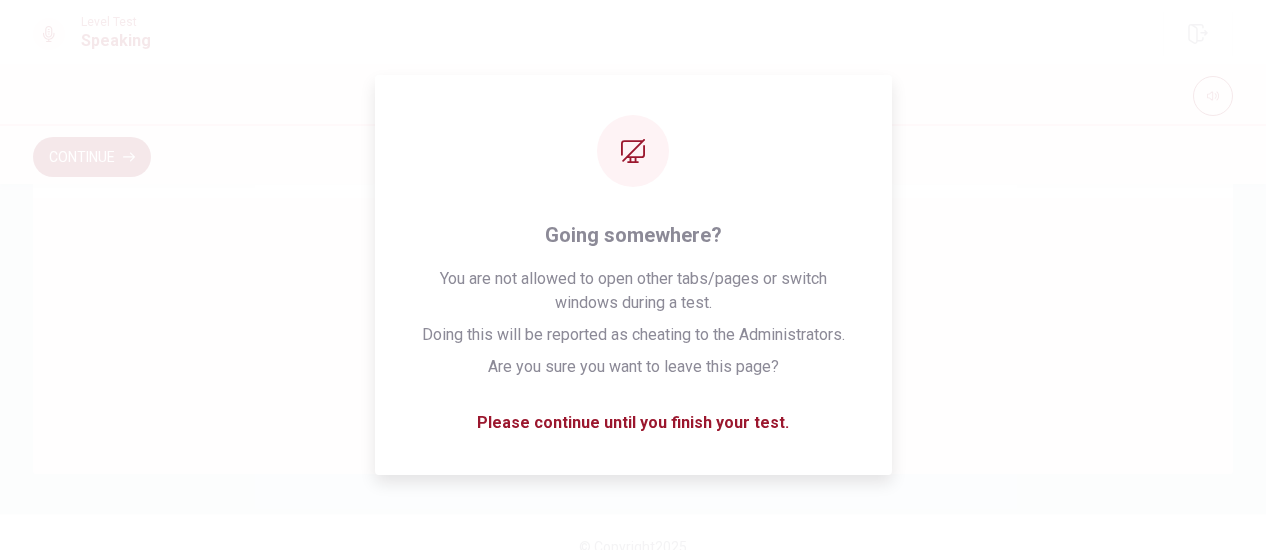scroll, scrollTop: 650, scrollLeft: 0, axis: vertical 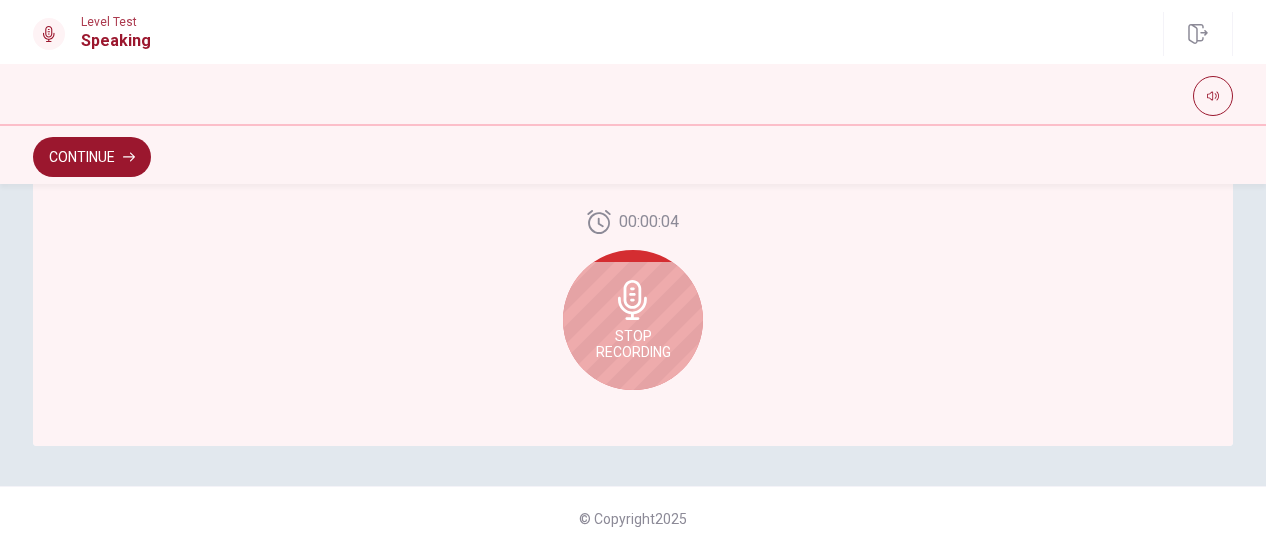 click on "Stop   Recording" at bounding box center [633, 320] 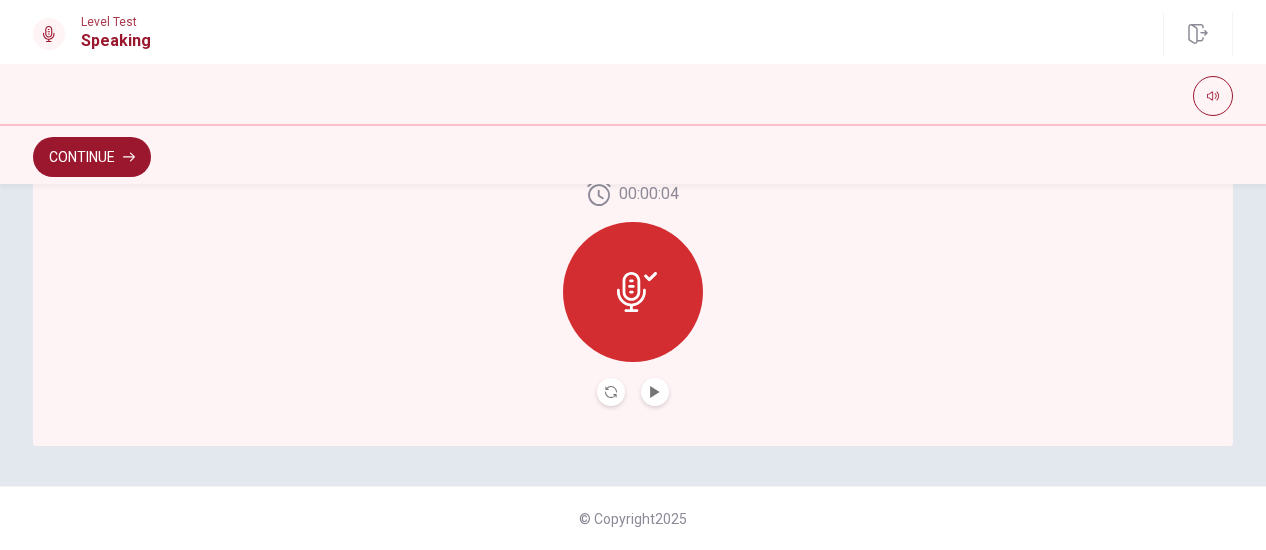 scroll, scrollTop: 622, scrollLeft: 0, axis: vertical 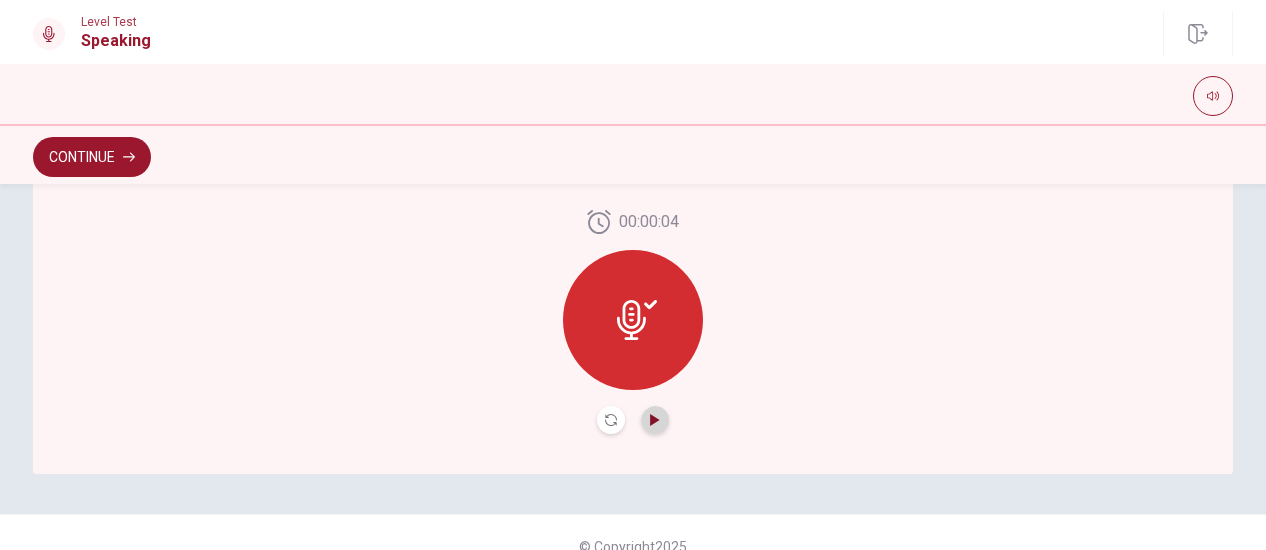 click 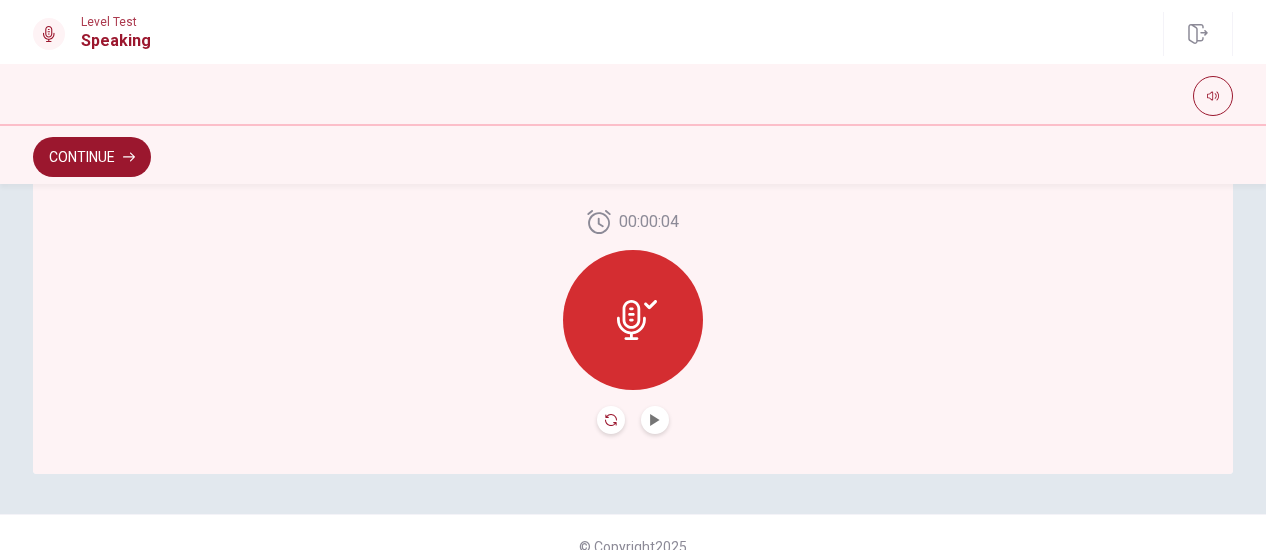 click 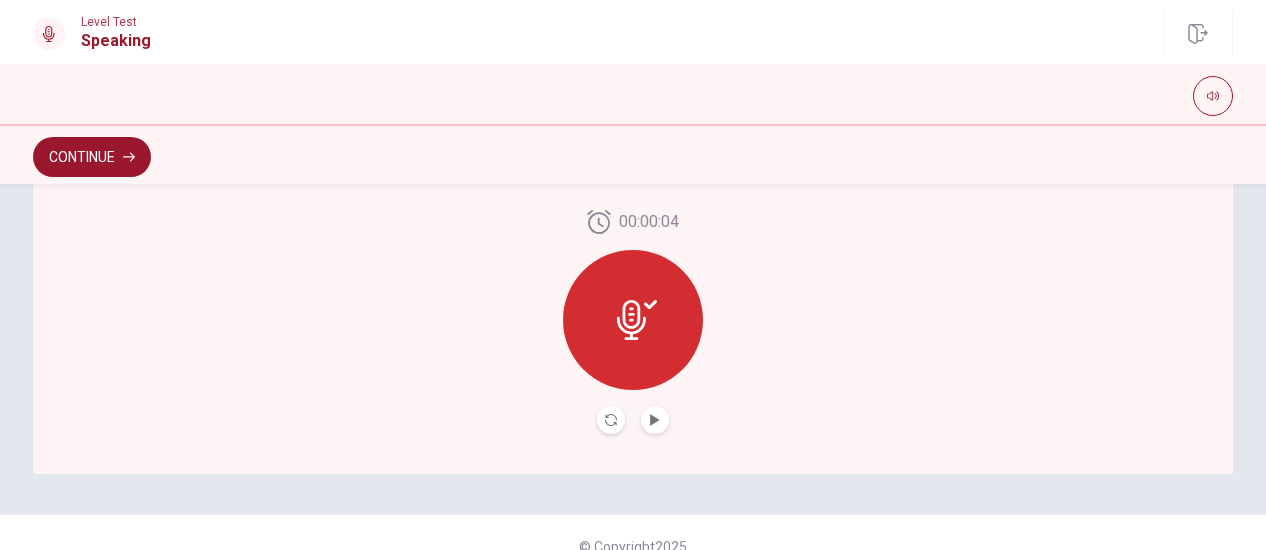 click 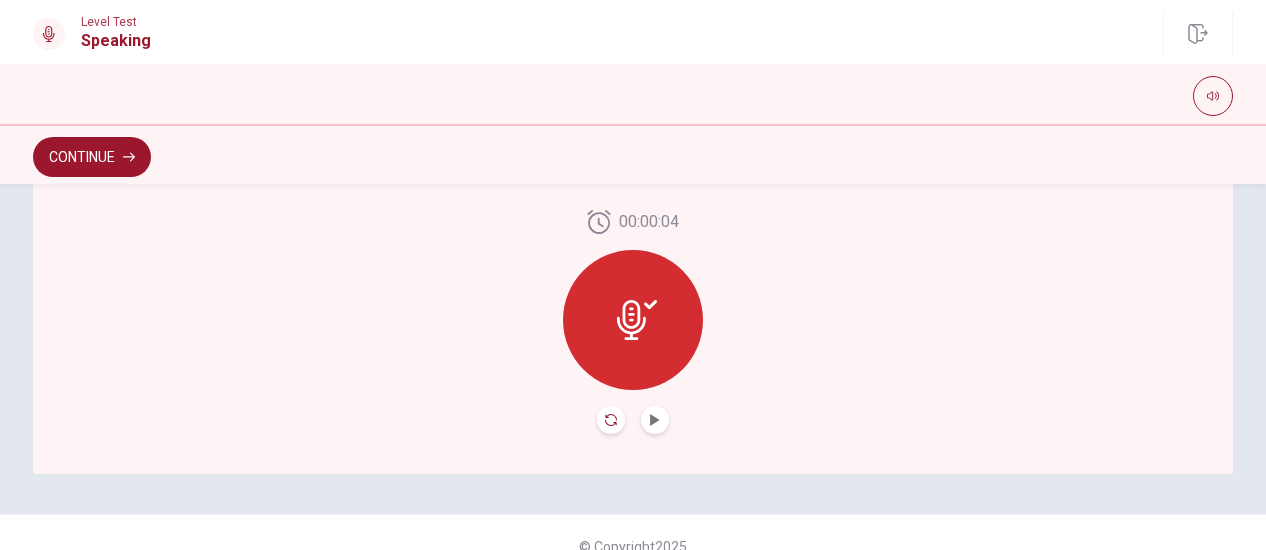 click 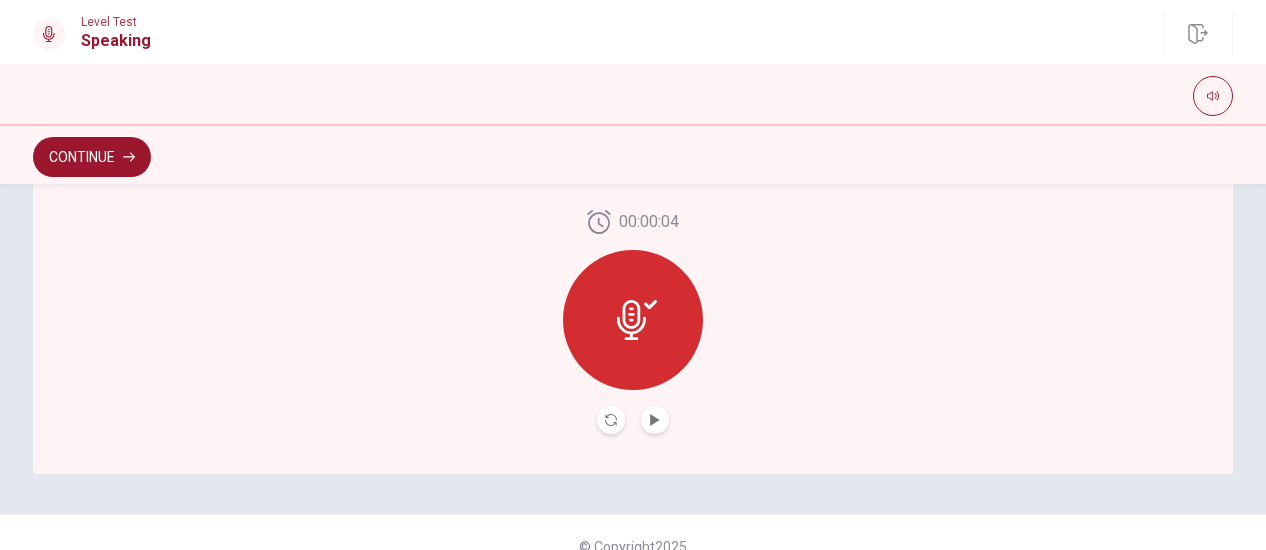 click 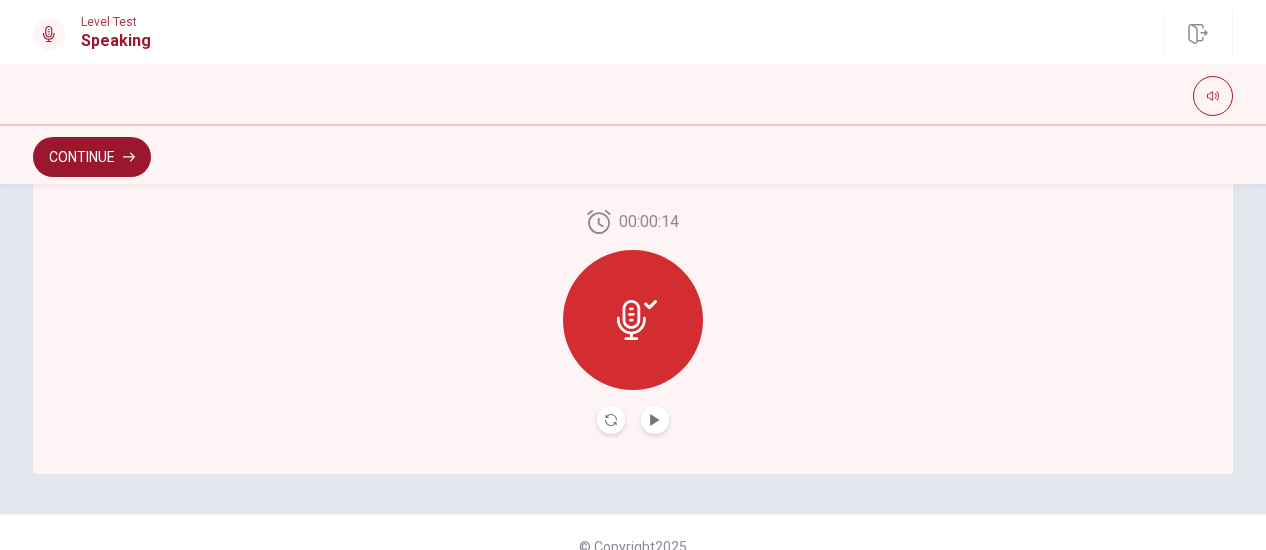 click 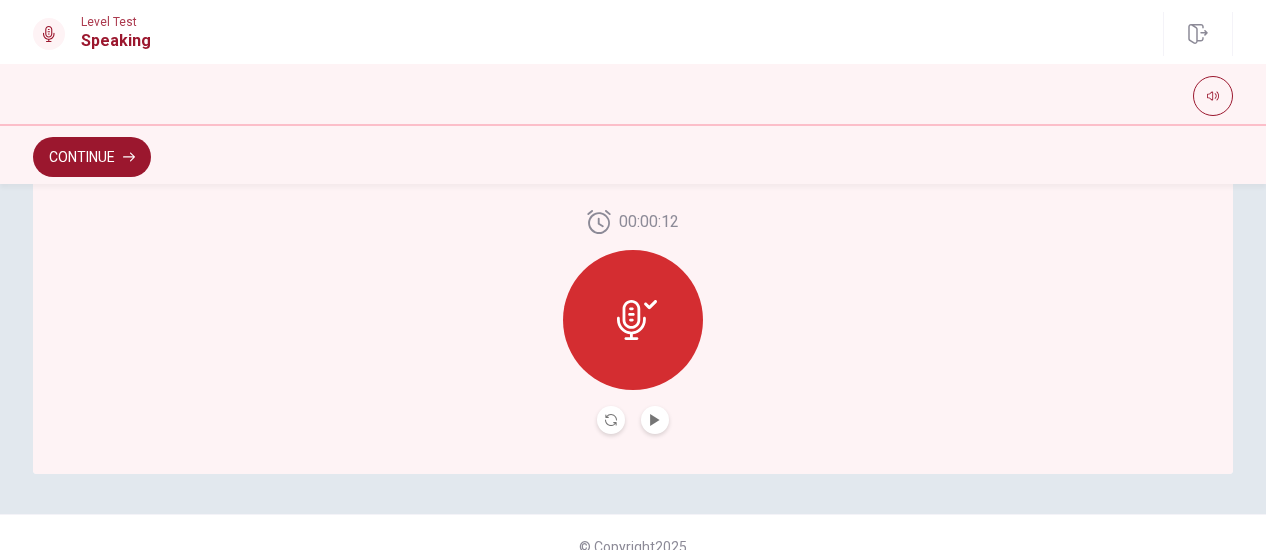 click 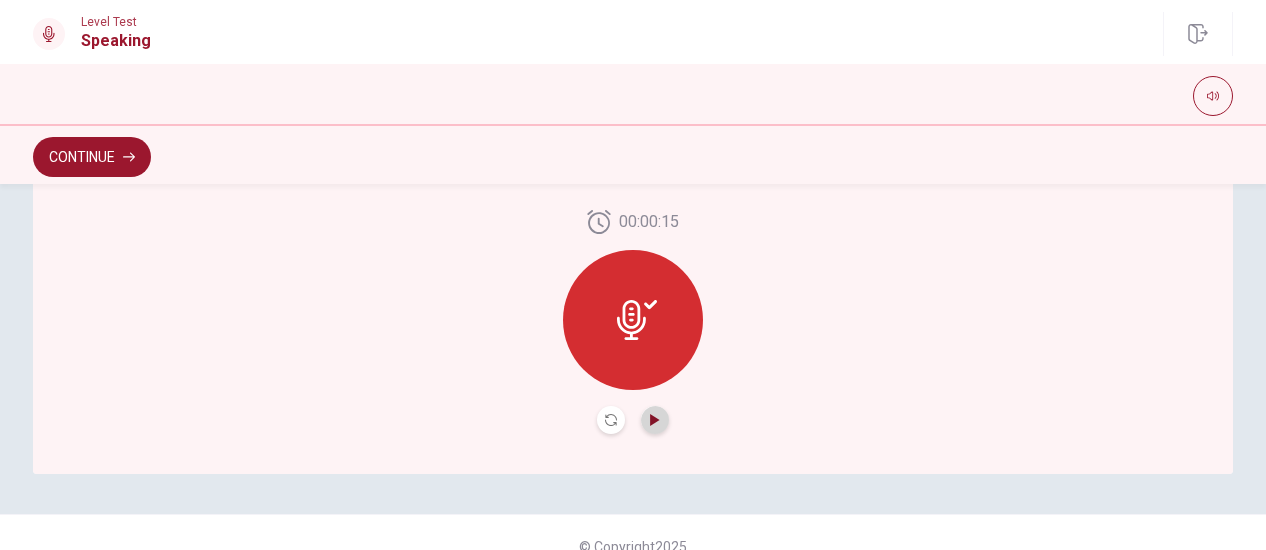 click 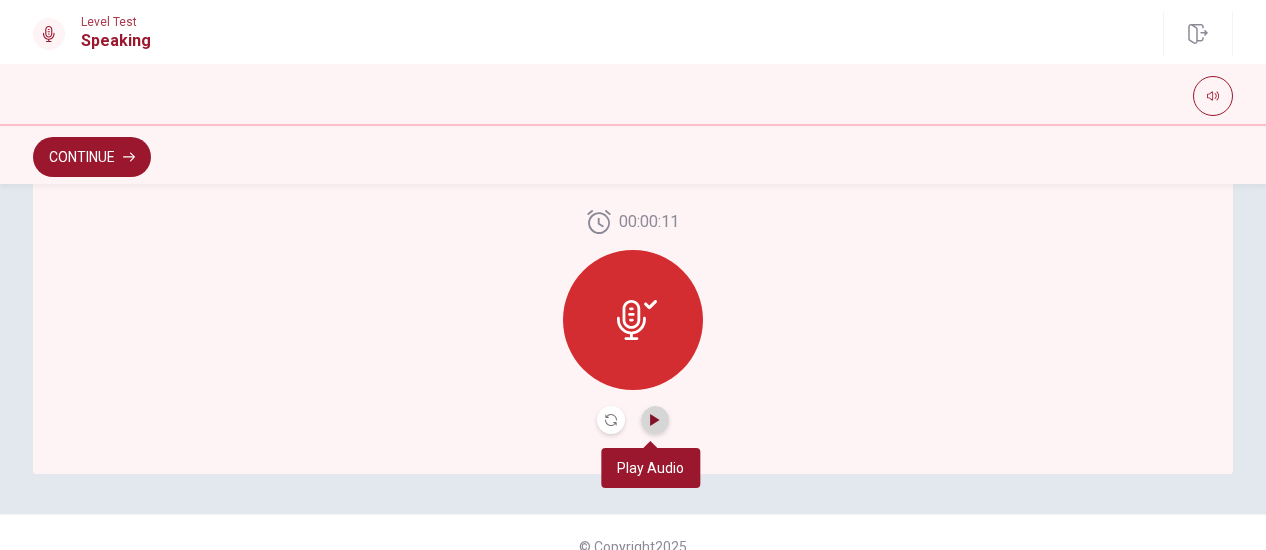 click 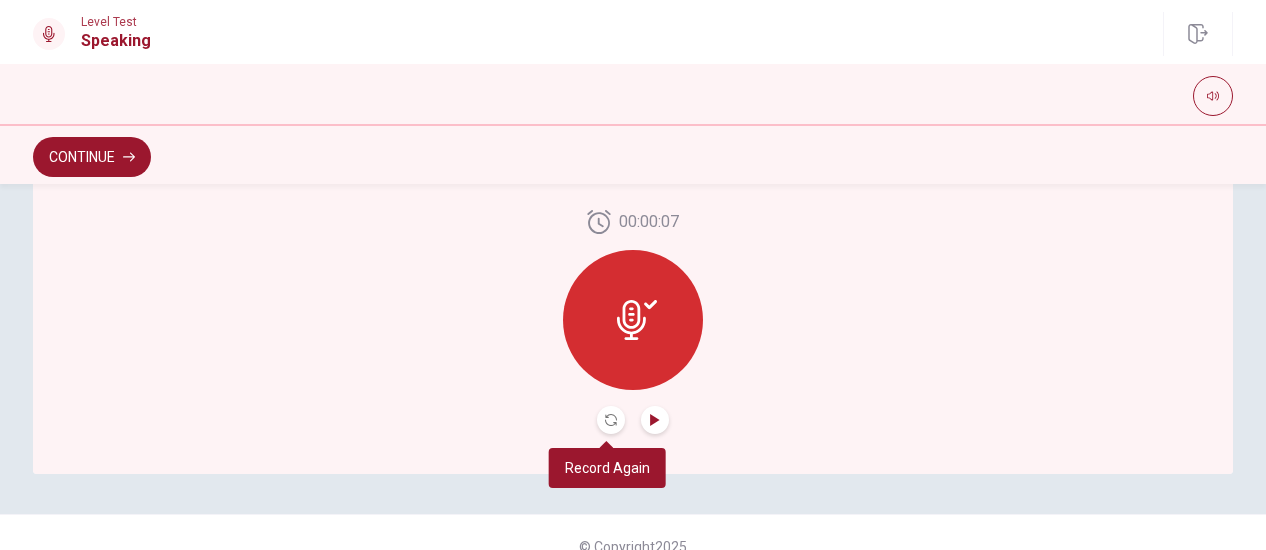 click 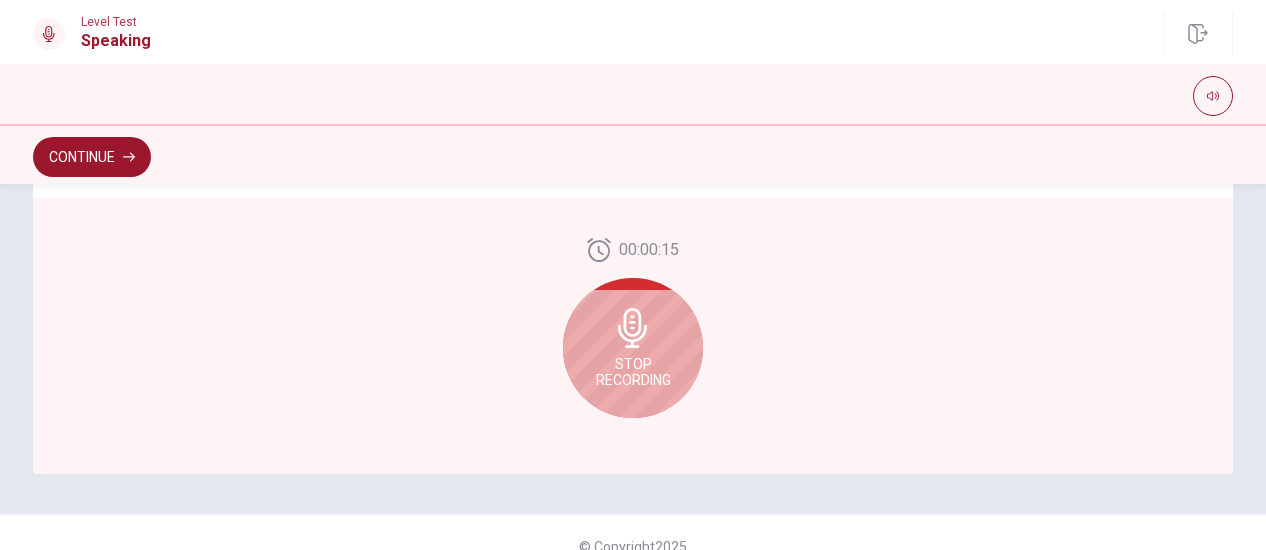 scroll, scrollTop: 650, scrollLeft: 0, axis: vertical 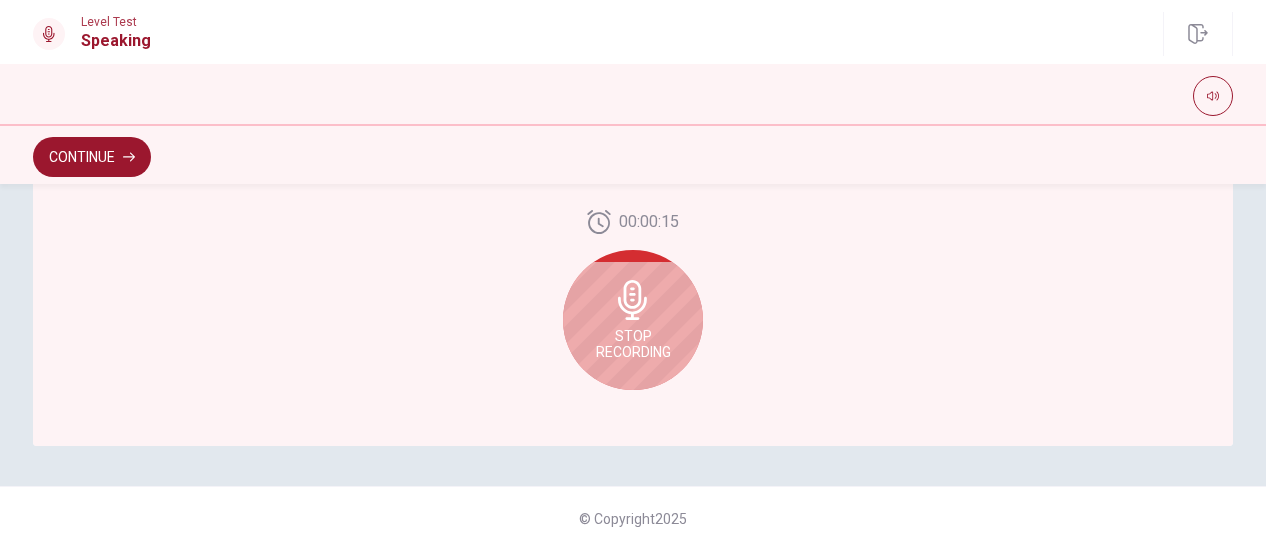 click on "Stop   Recording" at bounding box center [633, 344] 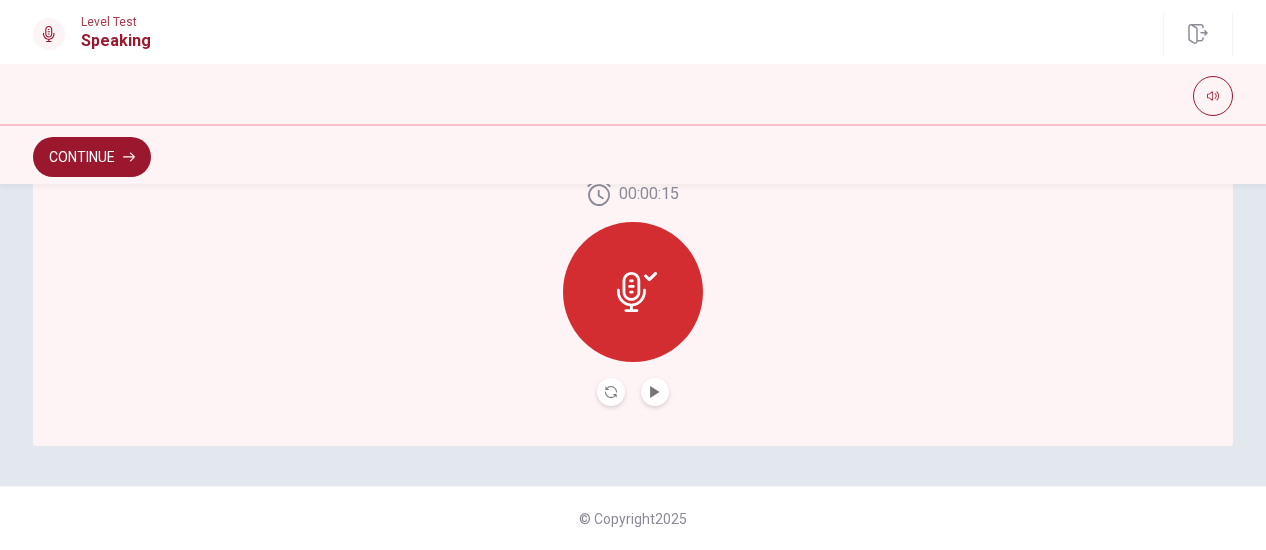 click at bounding box center (655, 392) 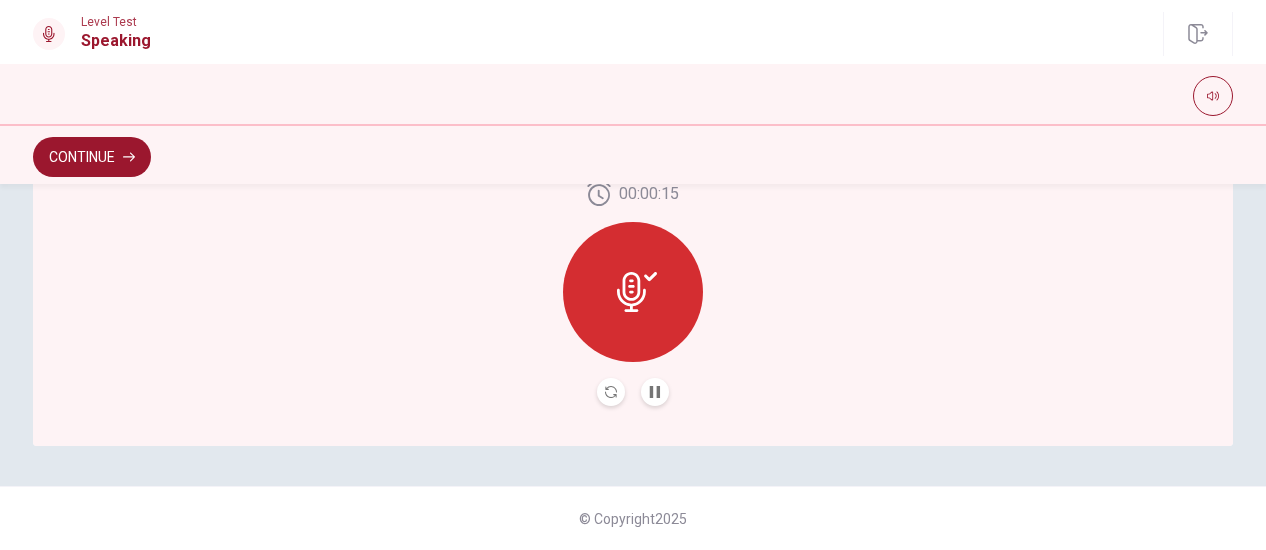 scroll, scrollTop: 622, scrollLeft: 0, axis: vertical 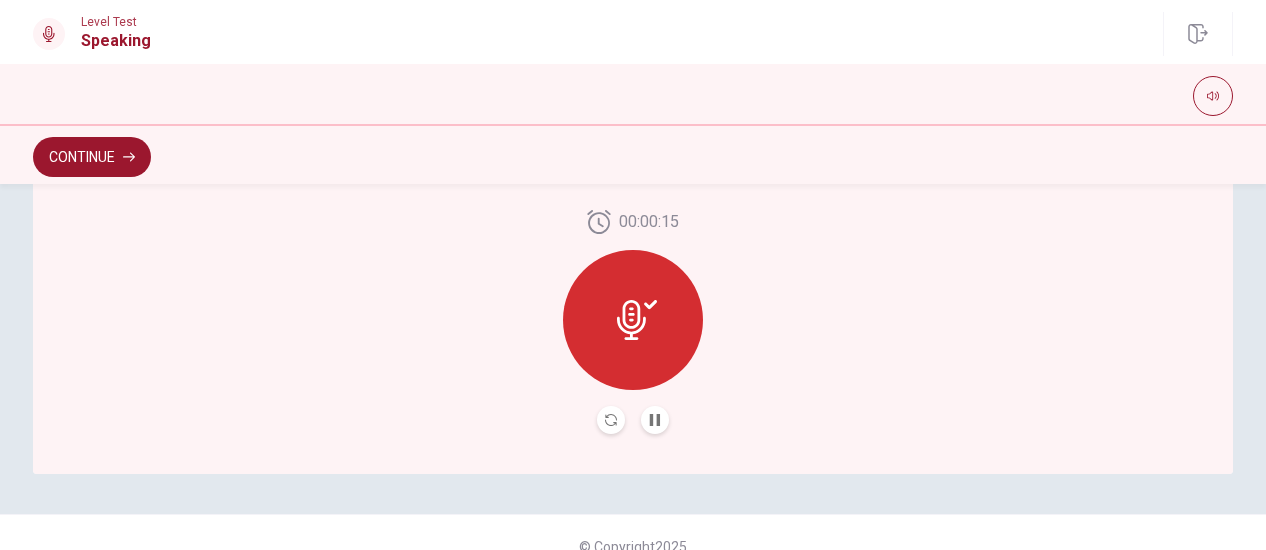 click 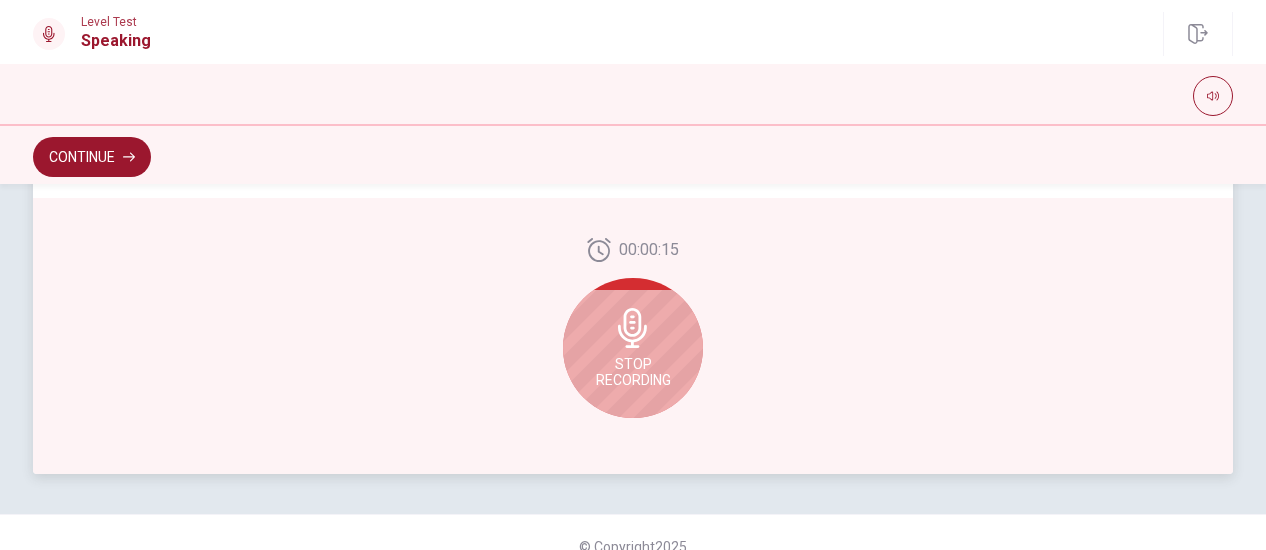 scroll, scrollTop: 650, scrollLeft: 0, axis: vertical 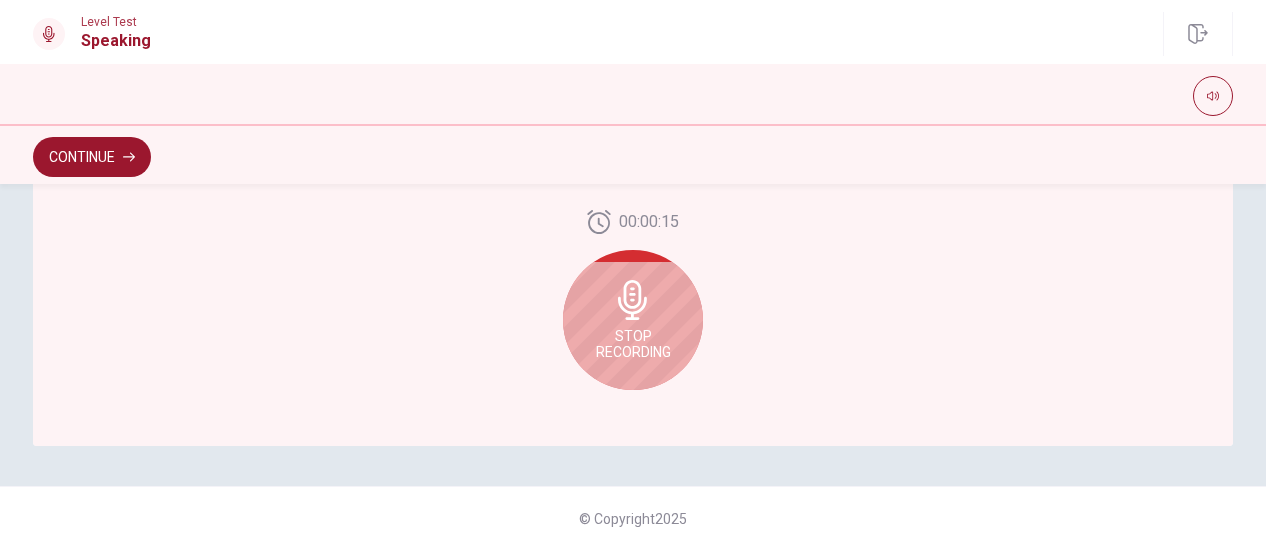click on "00:00:15" at bounding box center (649, 222) 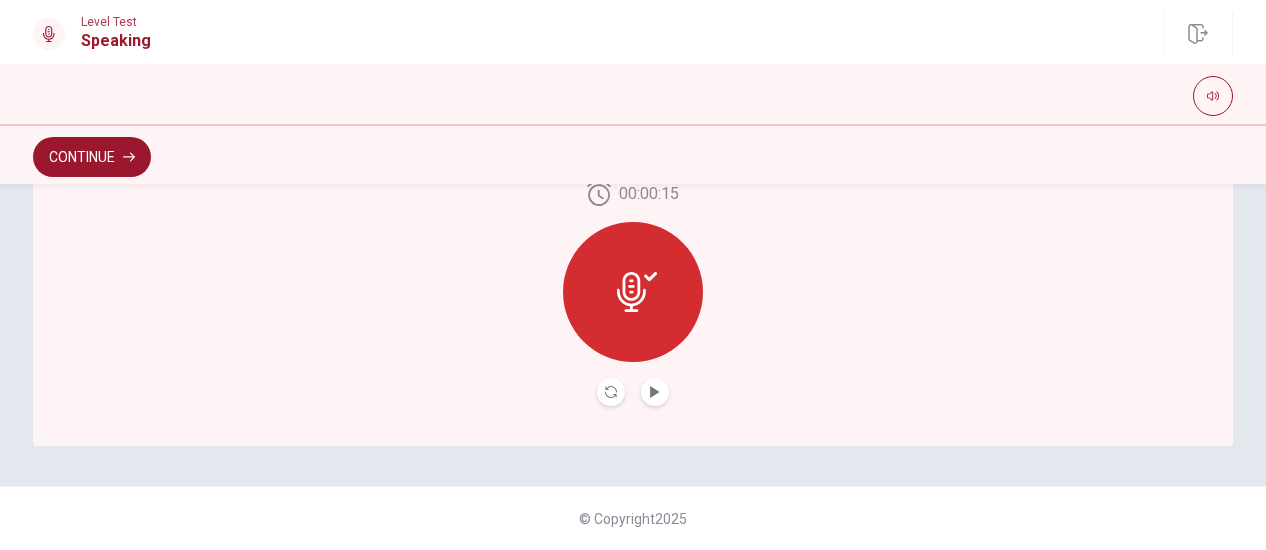scroll, scrollTop: 622, scrollLeft: 0, axis: vertical 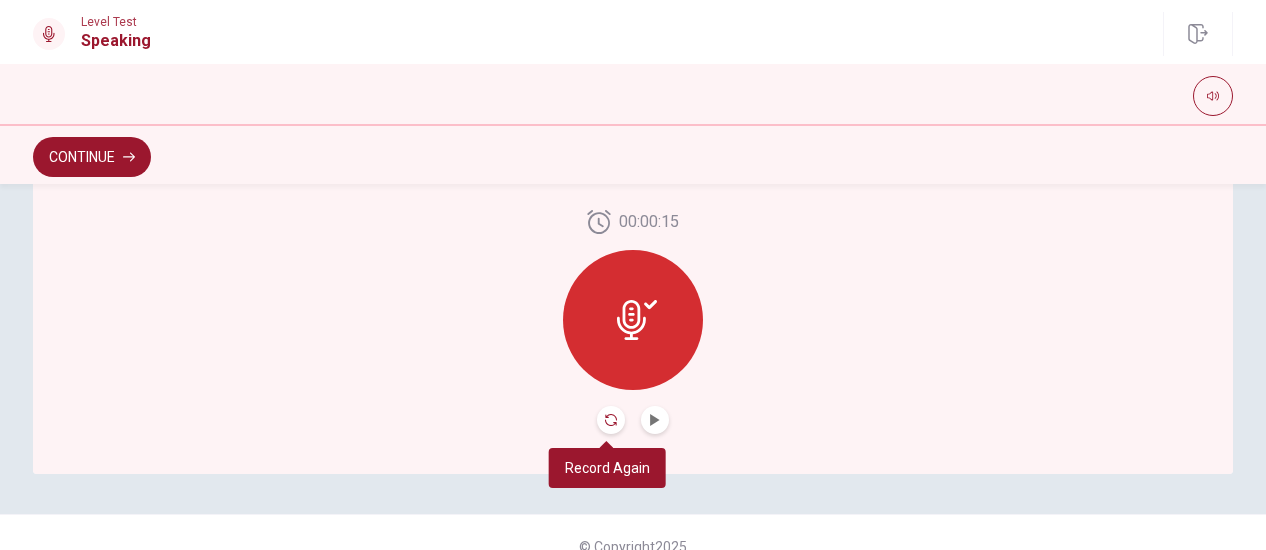 click 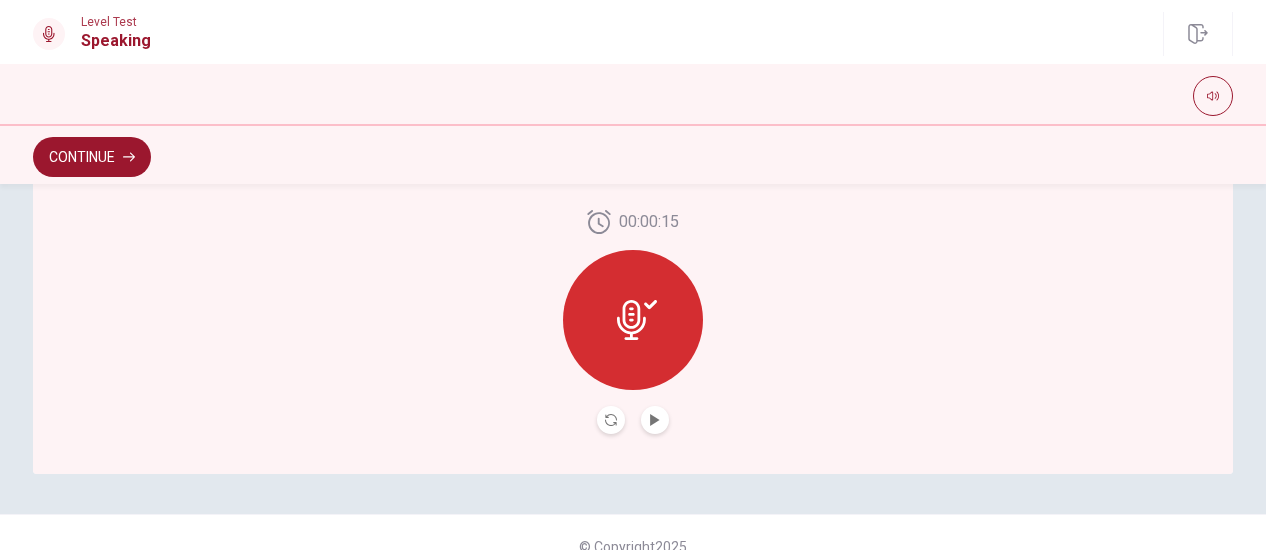 click at bounding box center [633, 320] 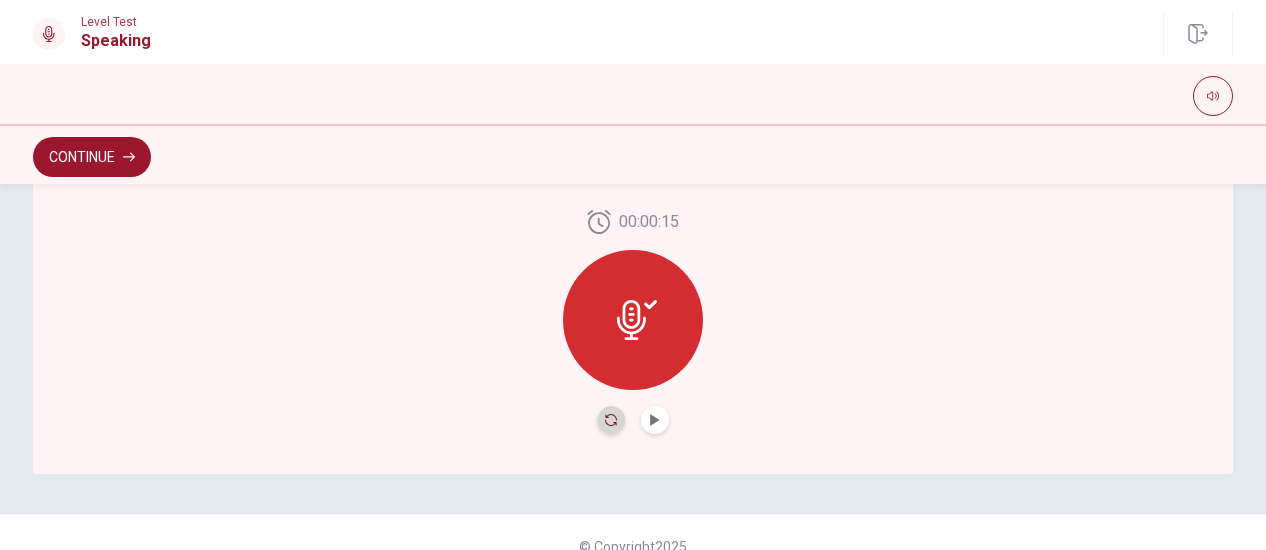 click 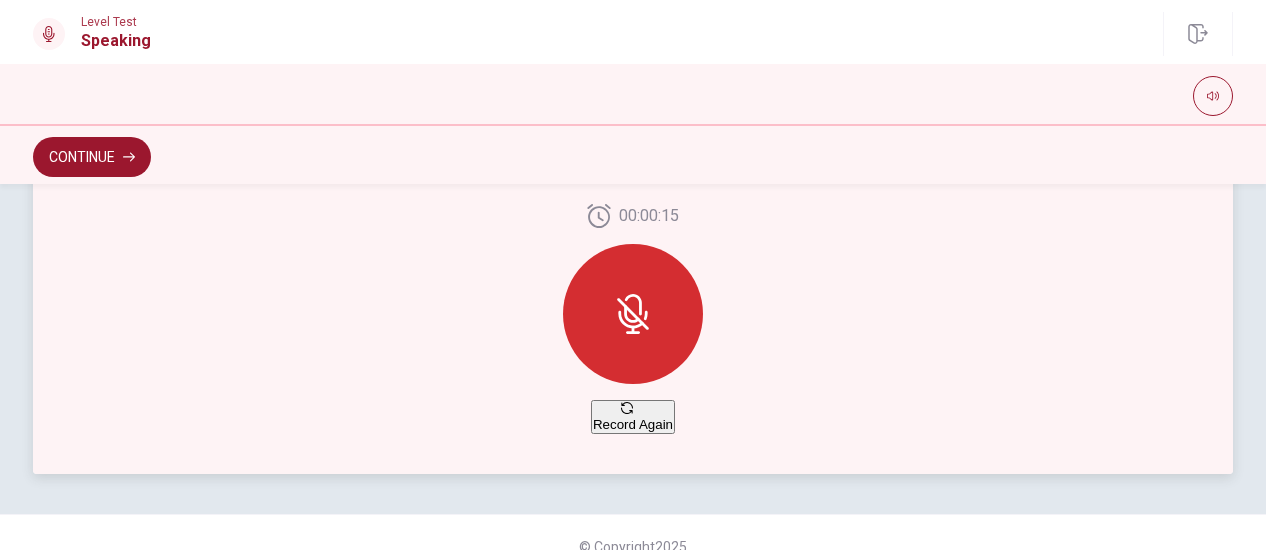 scroll, scrollTop: 610, scrollLeft: 0, axis: vertical 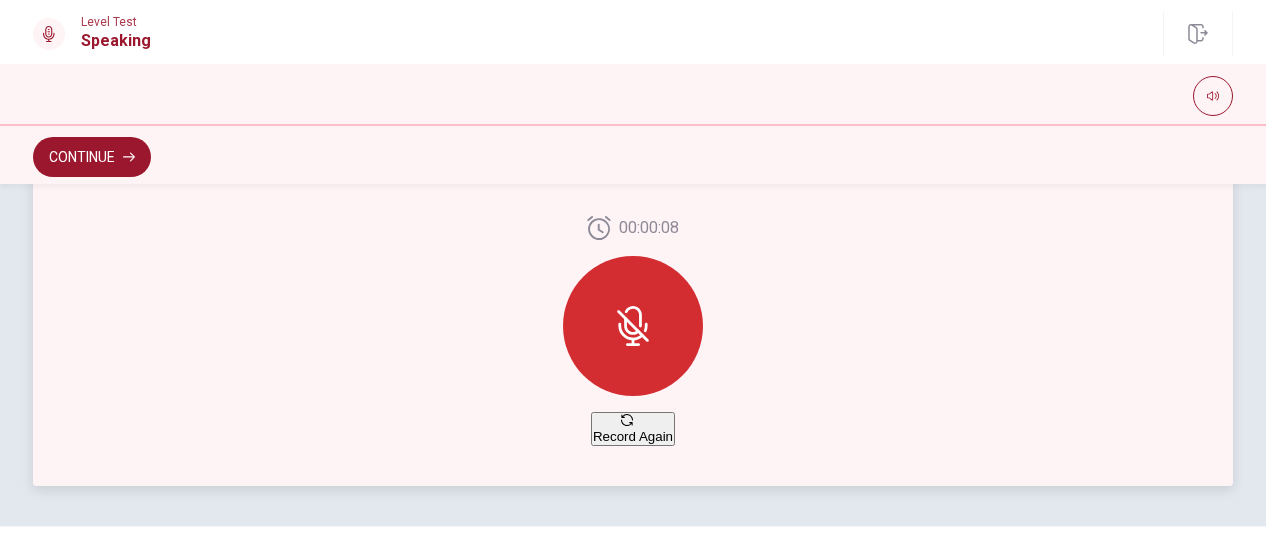 click on "Record Again" at bounding box center [633, 429] 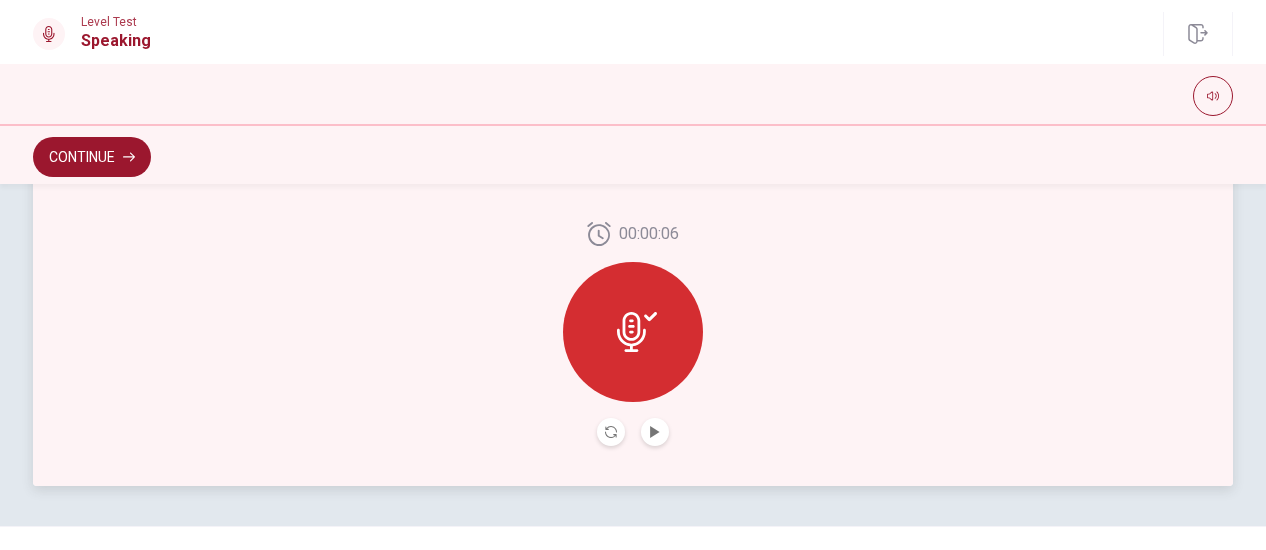 scroll, scrollTop: 622, scrollLeft: 0, axis: vertical 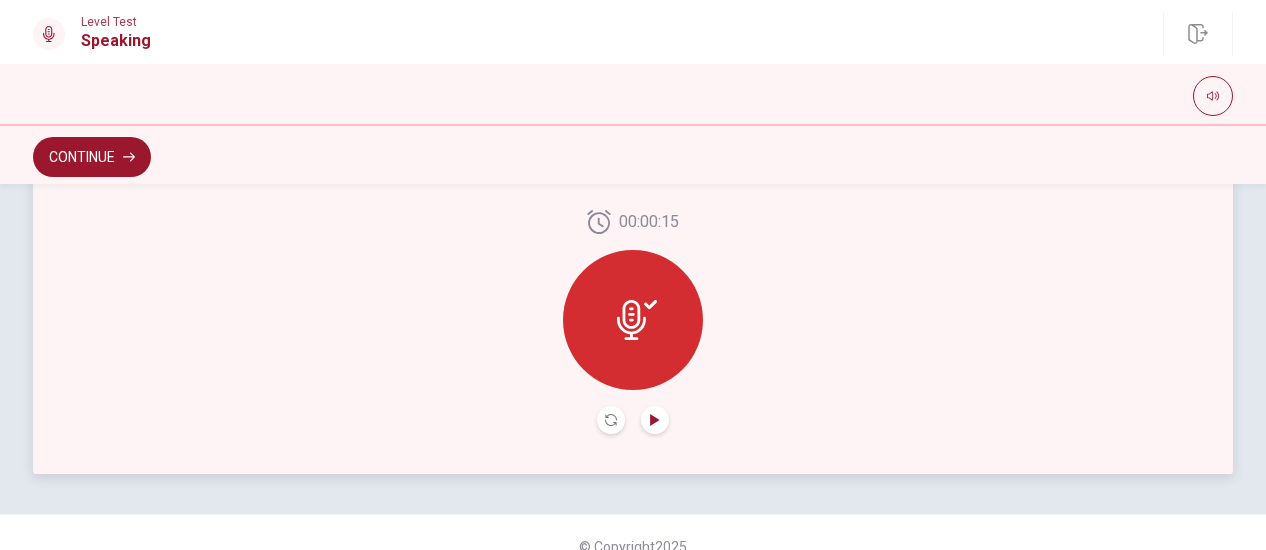 click 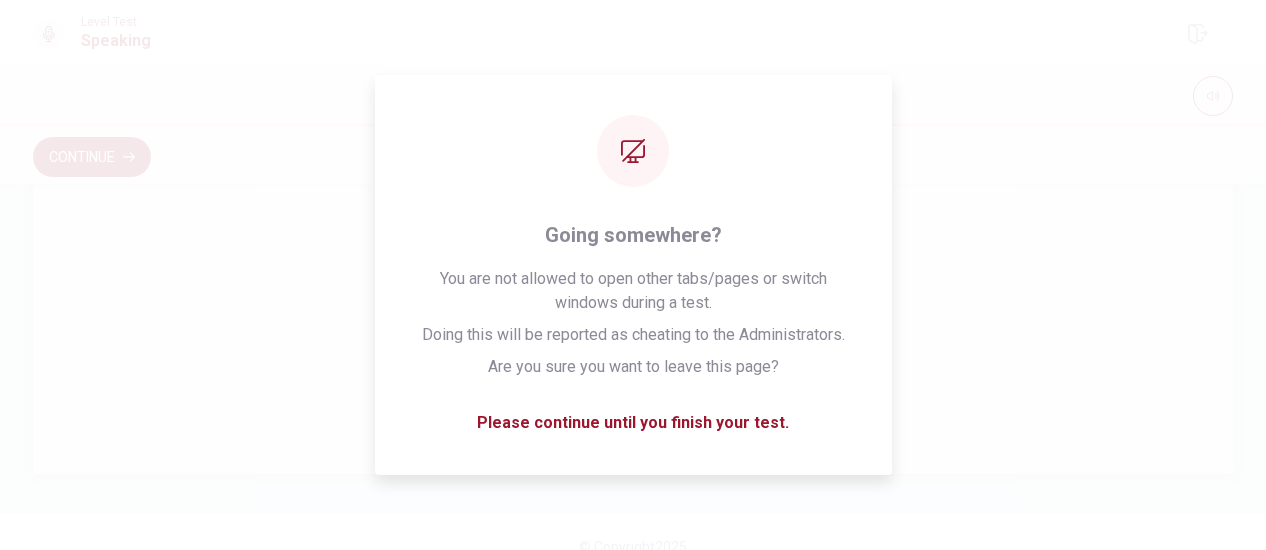 click on "00:00:15" at bounding box center (633, 322) 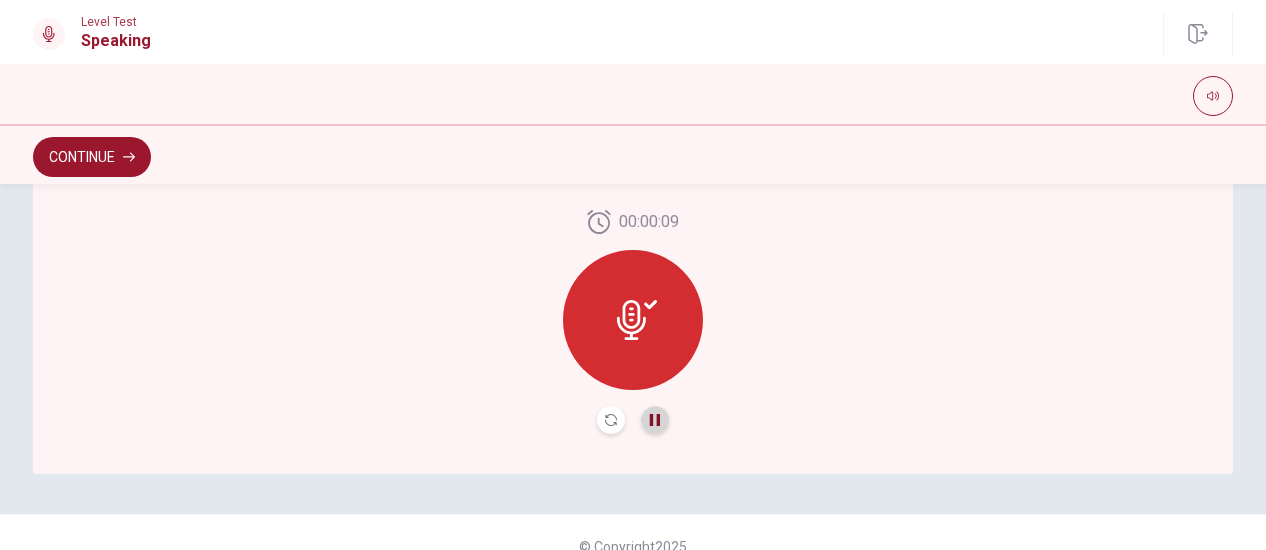 click 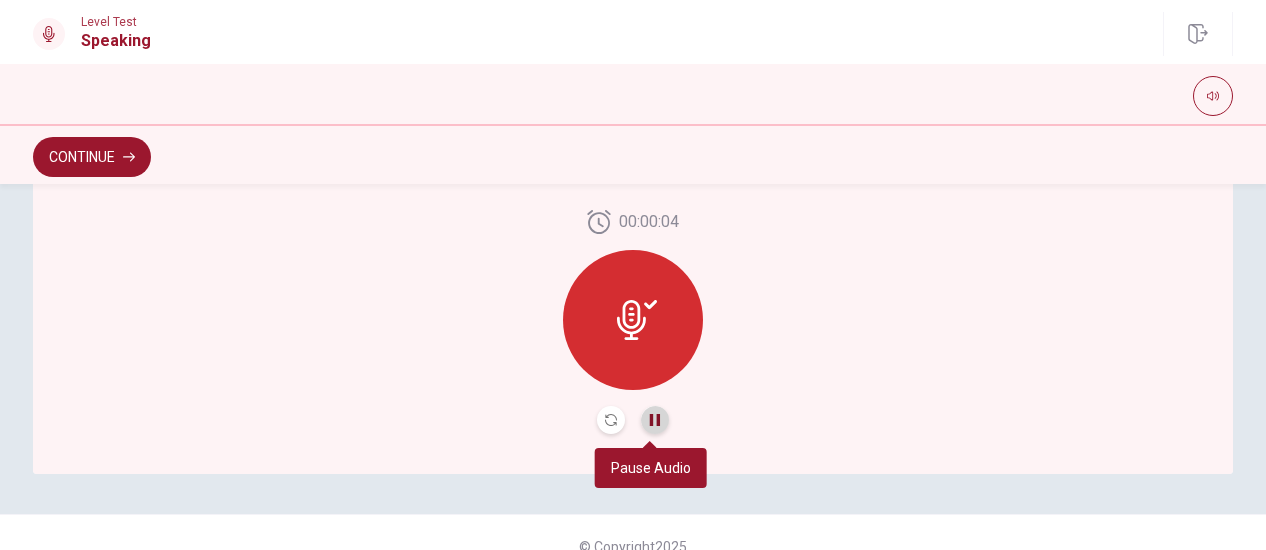 click 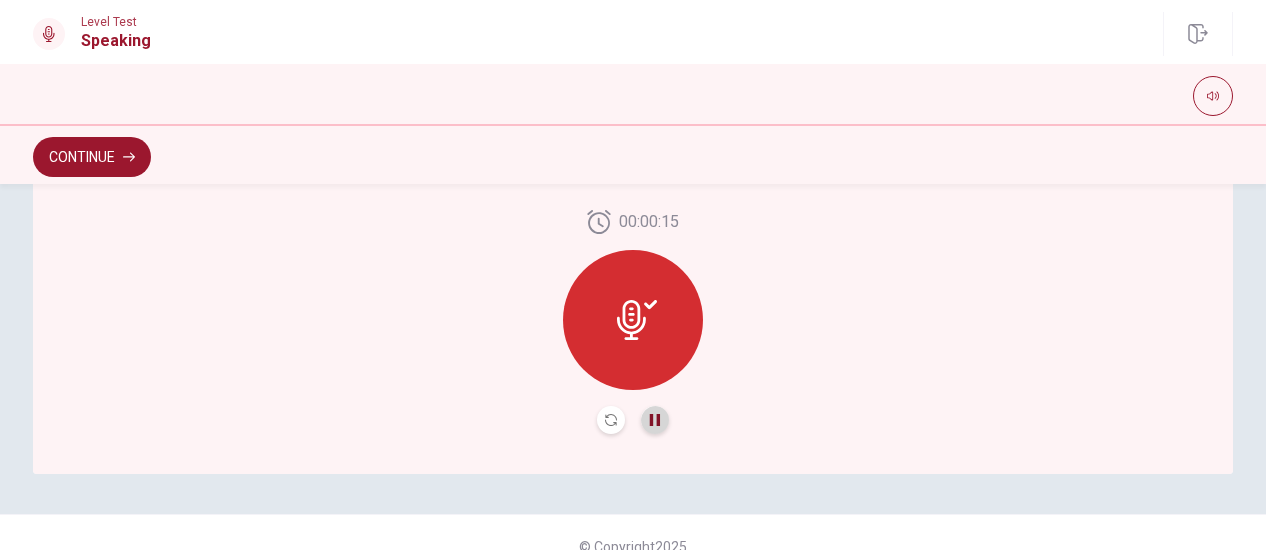 click 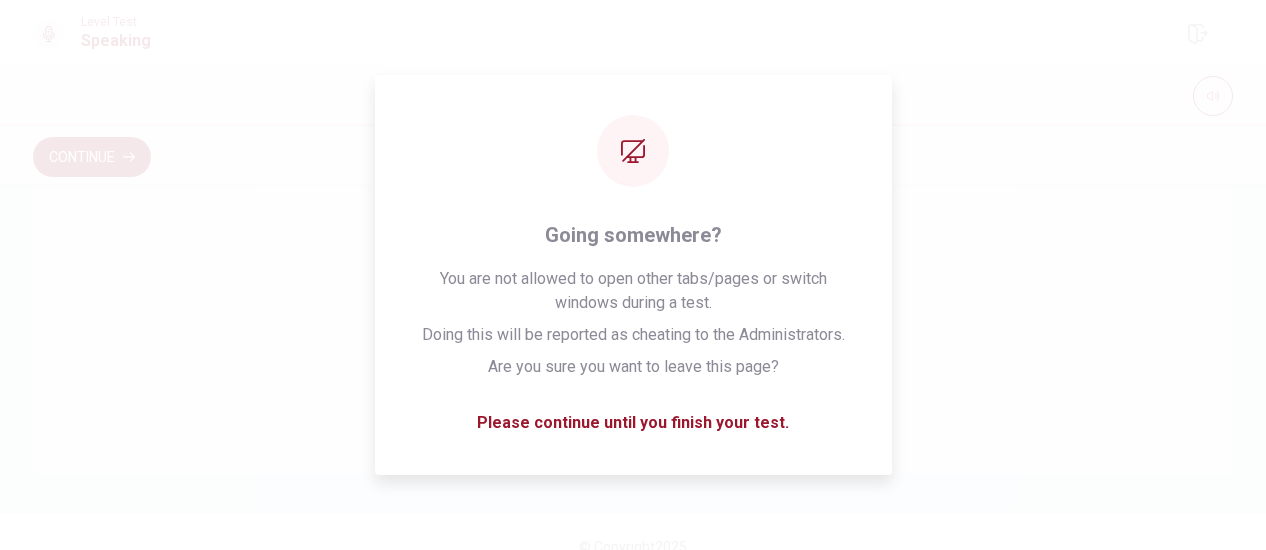 click on "00:00:04" at bounding box center [633, 322] 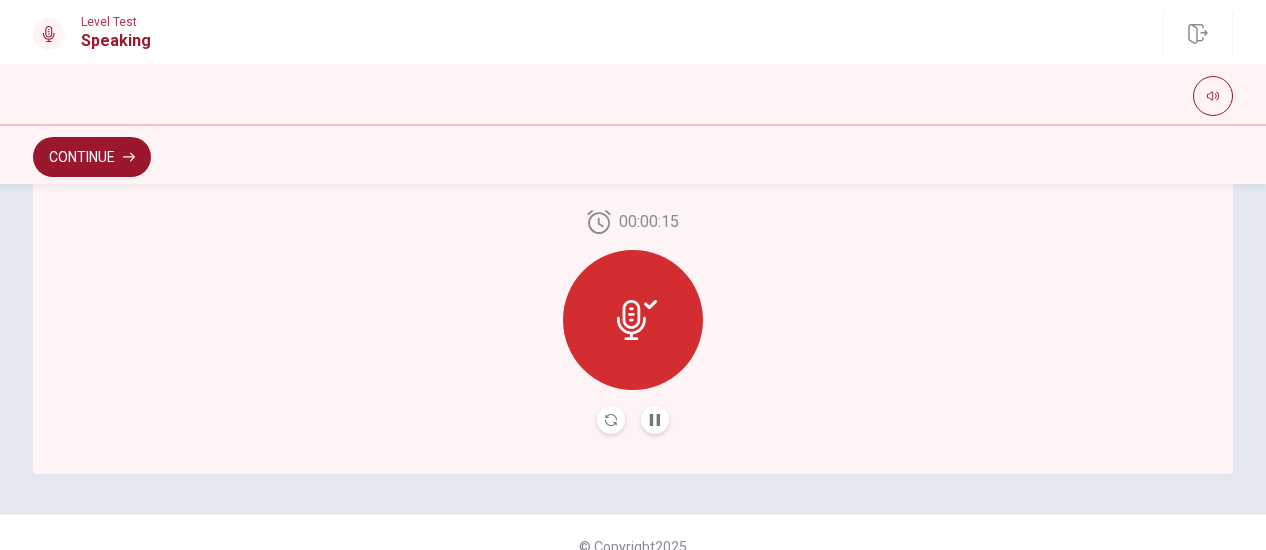 click 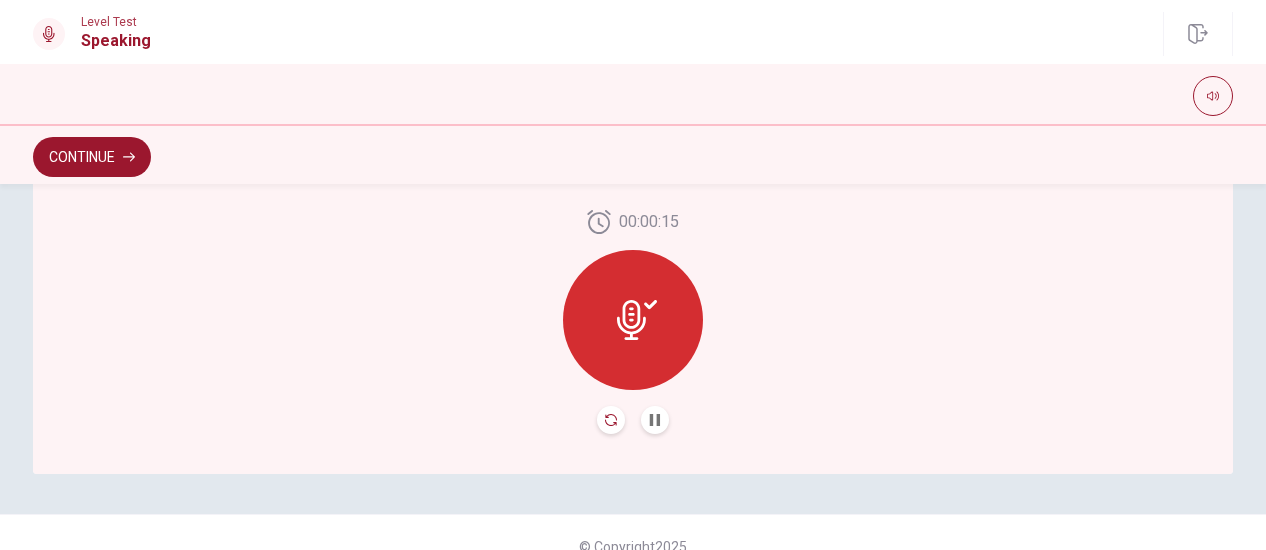 click 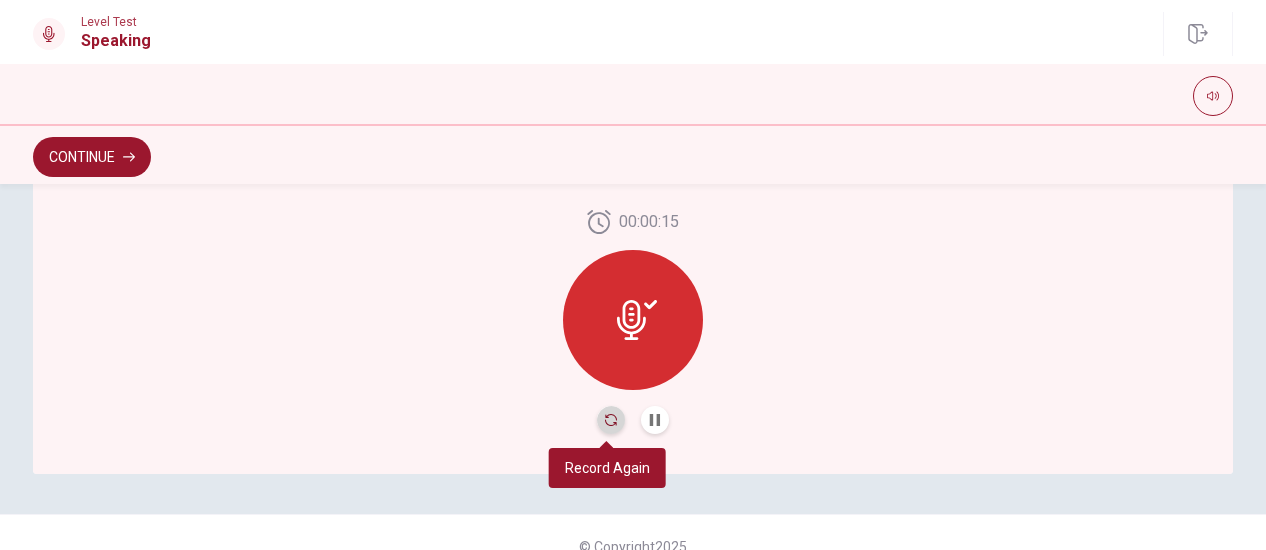 click 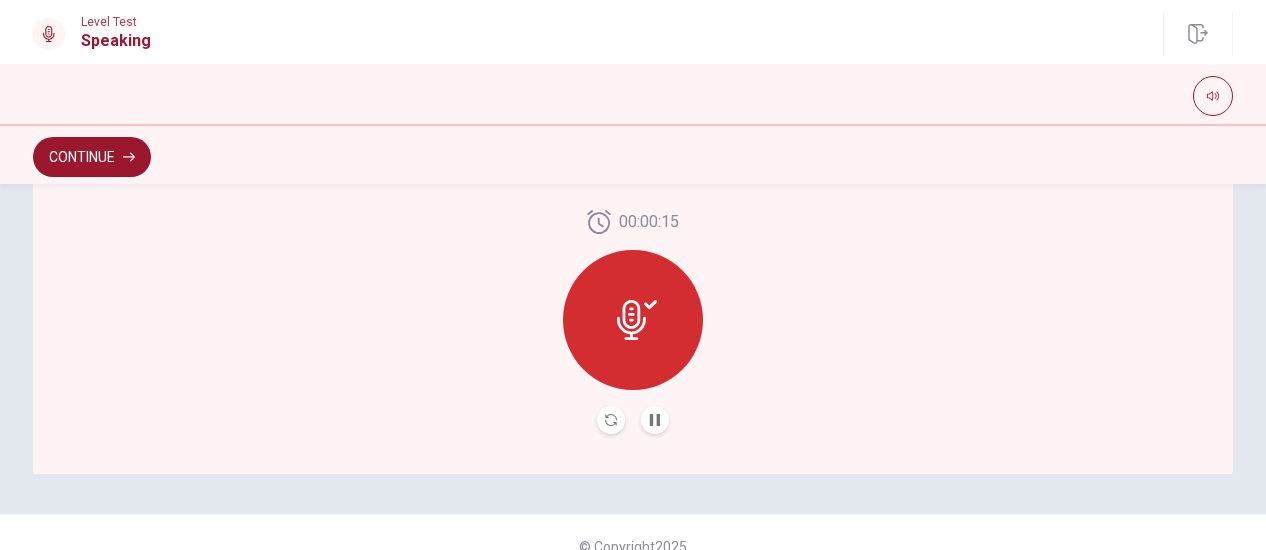 click 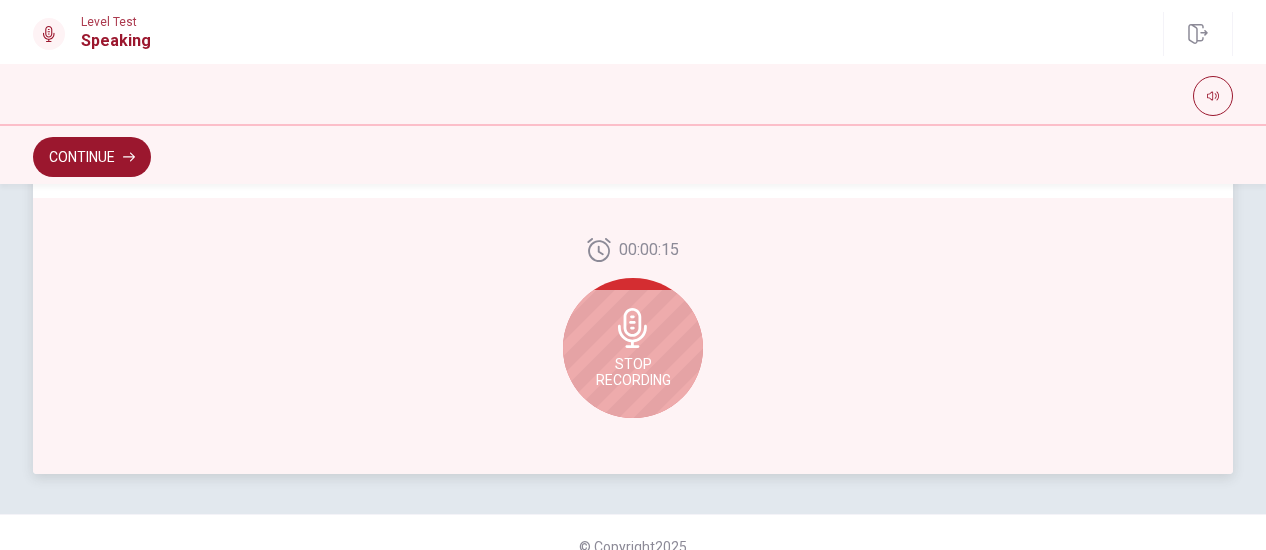 scroll, scrollTop: 650, scrollLeft: 0, axis: vertical 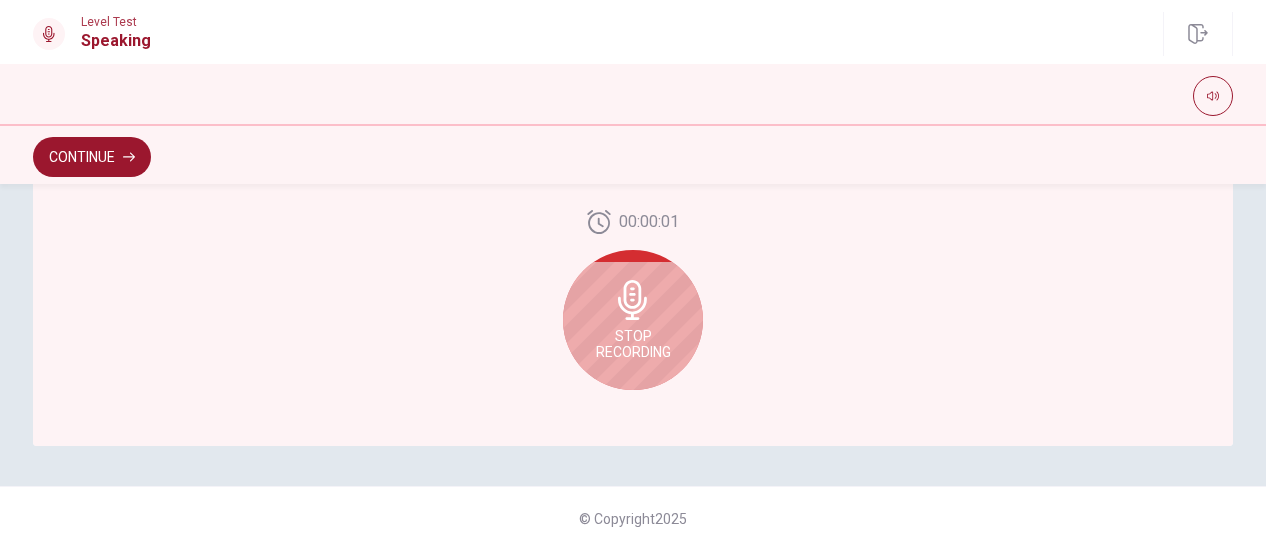click on "Stop   Recording" at bounding box center [633, 320] 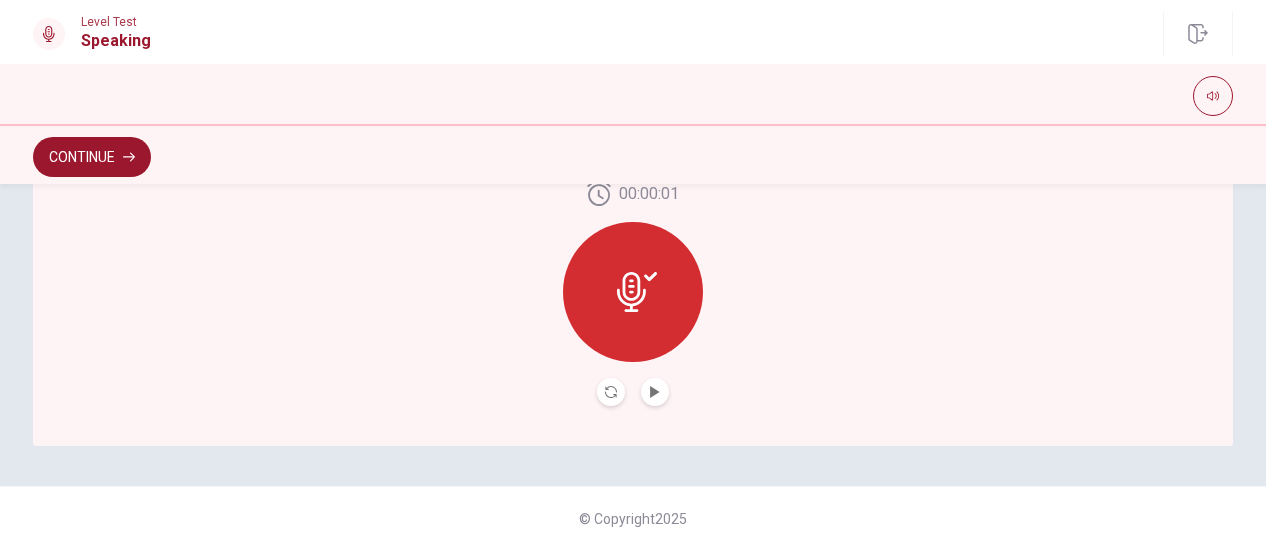 scroll, scrollTop: 622, scrollLeft: 0, axis: vertical 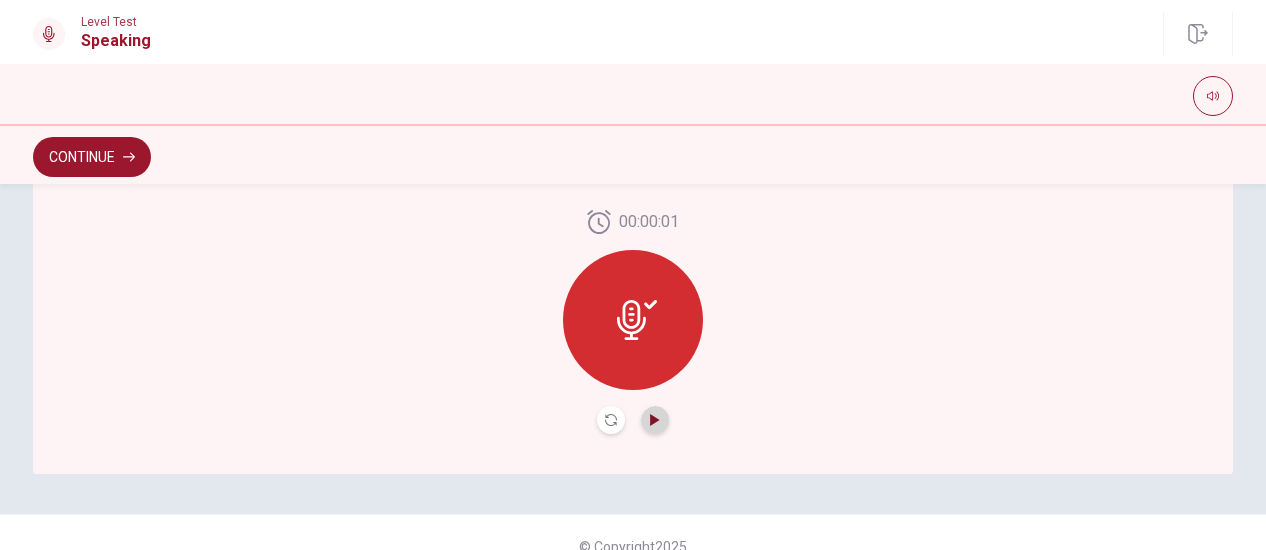 click 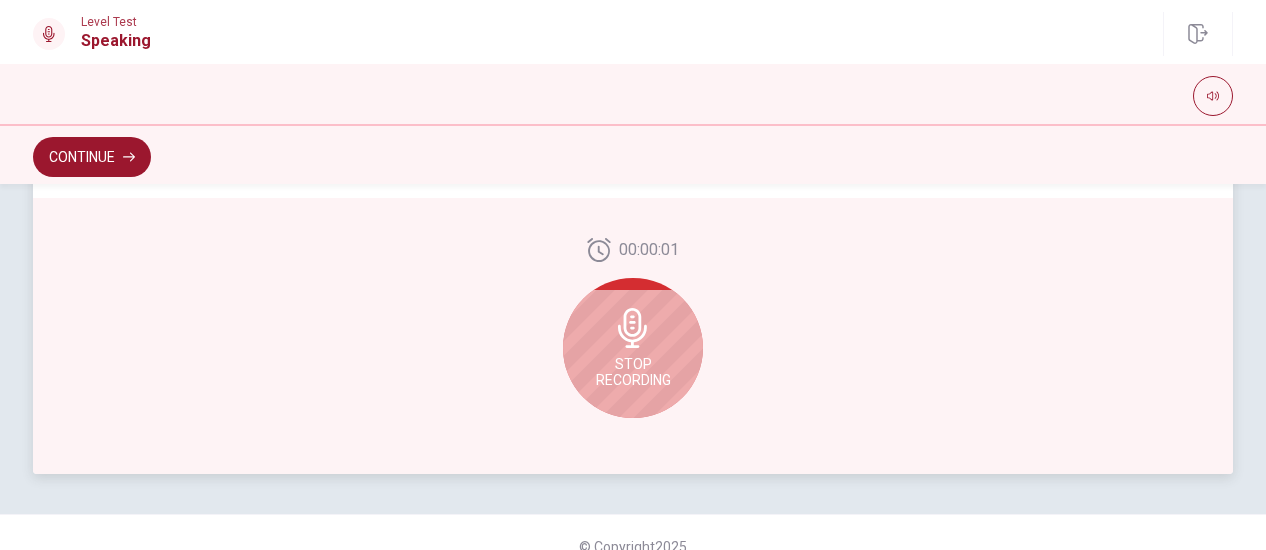 scroll, scrollTop: 650, scrollLeft: 0, axis: vertical 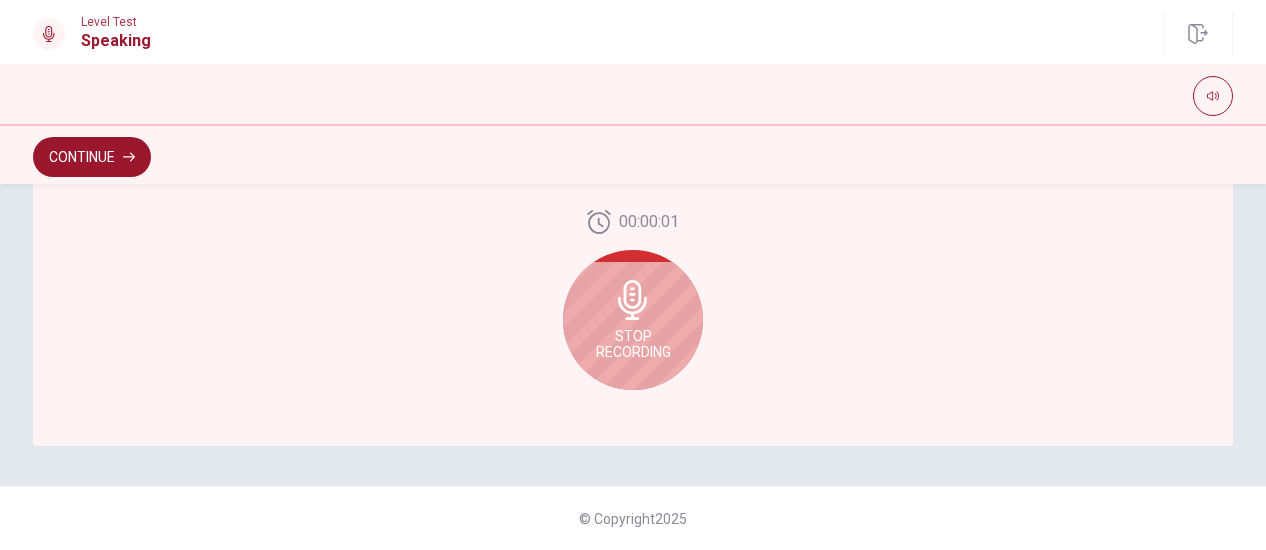 click on "Stop   Recording" at bounding box center (633, 344) 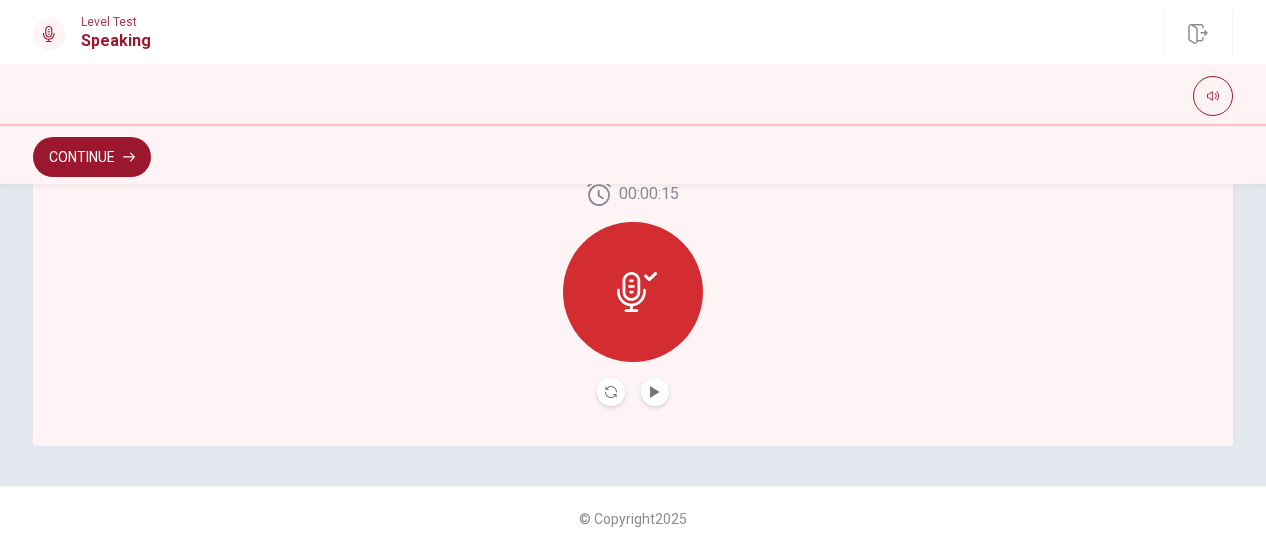 scroll, scrollTop: 622, scrollLeft: 0, axis: vertical 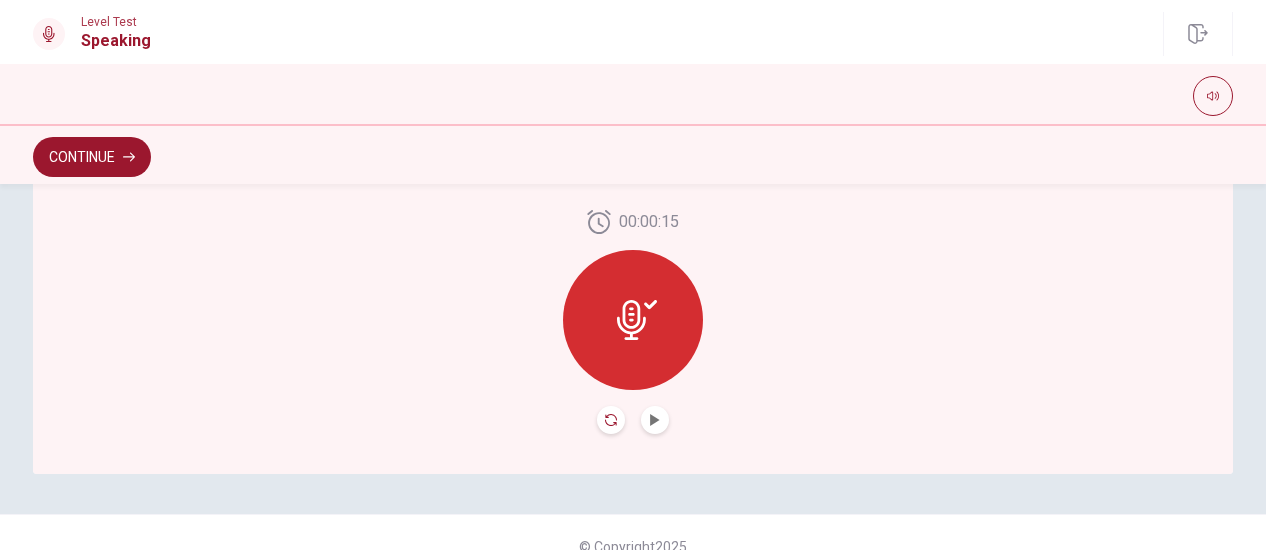 click 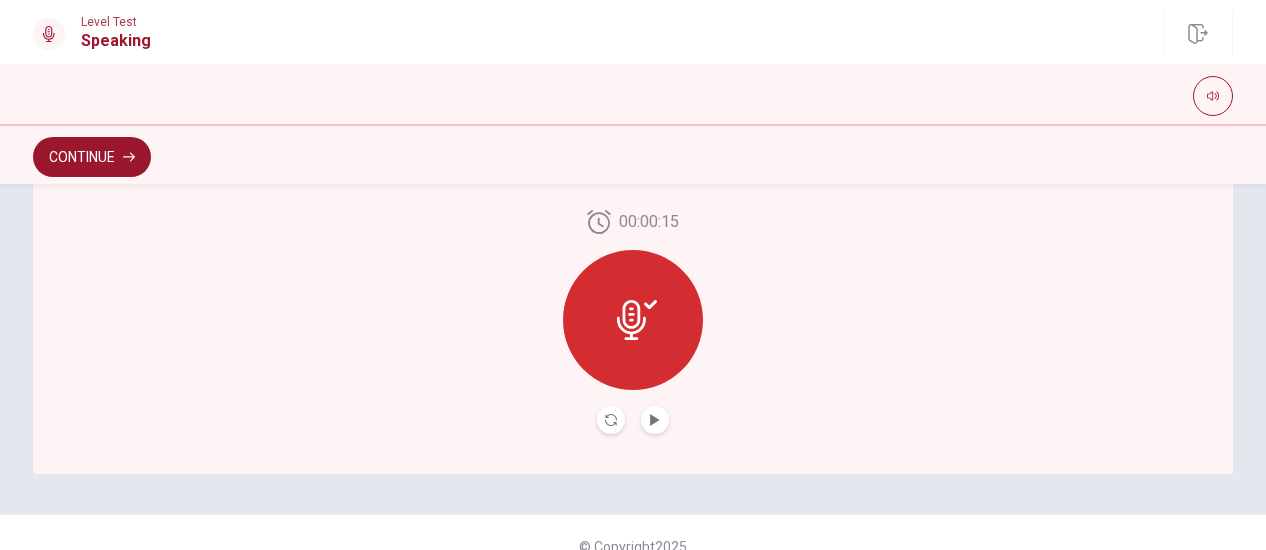 click 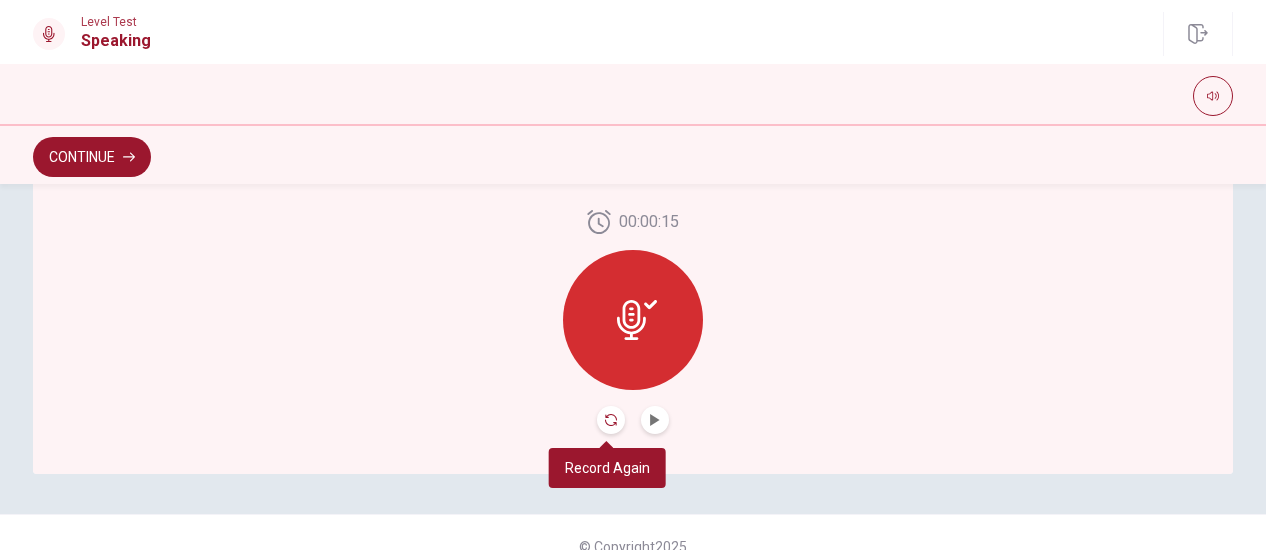 click 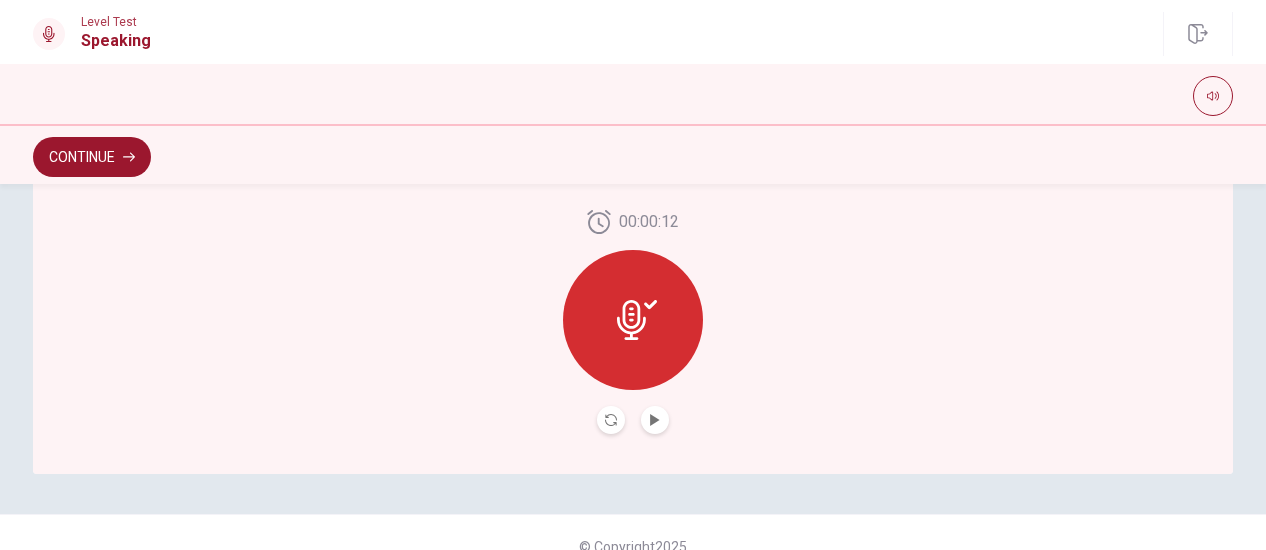 click 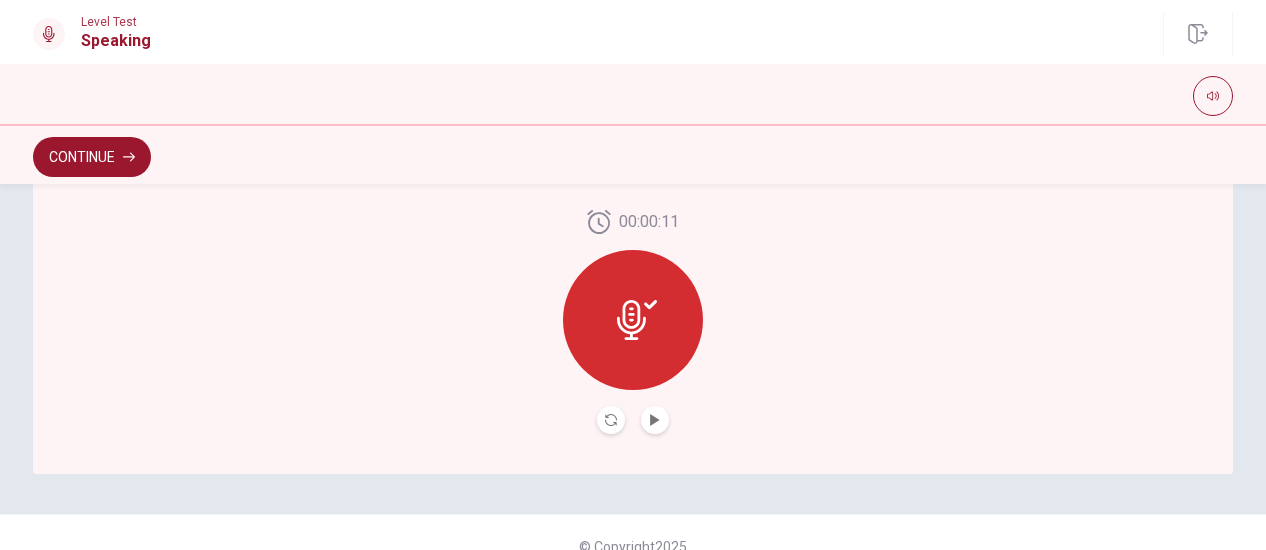 click 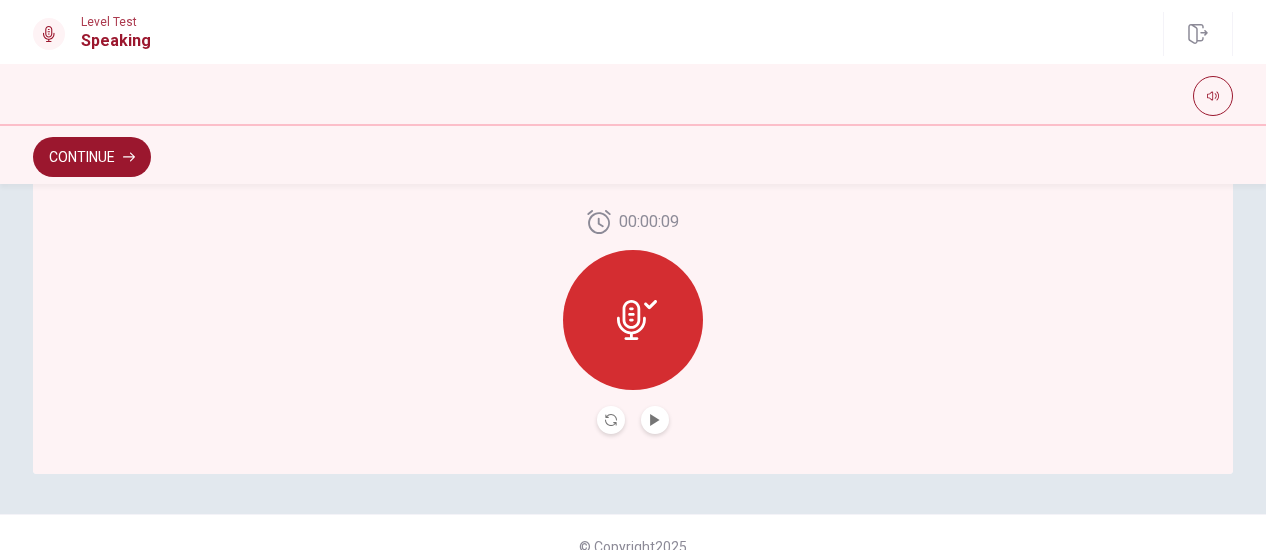 click 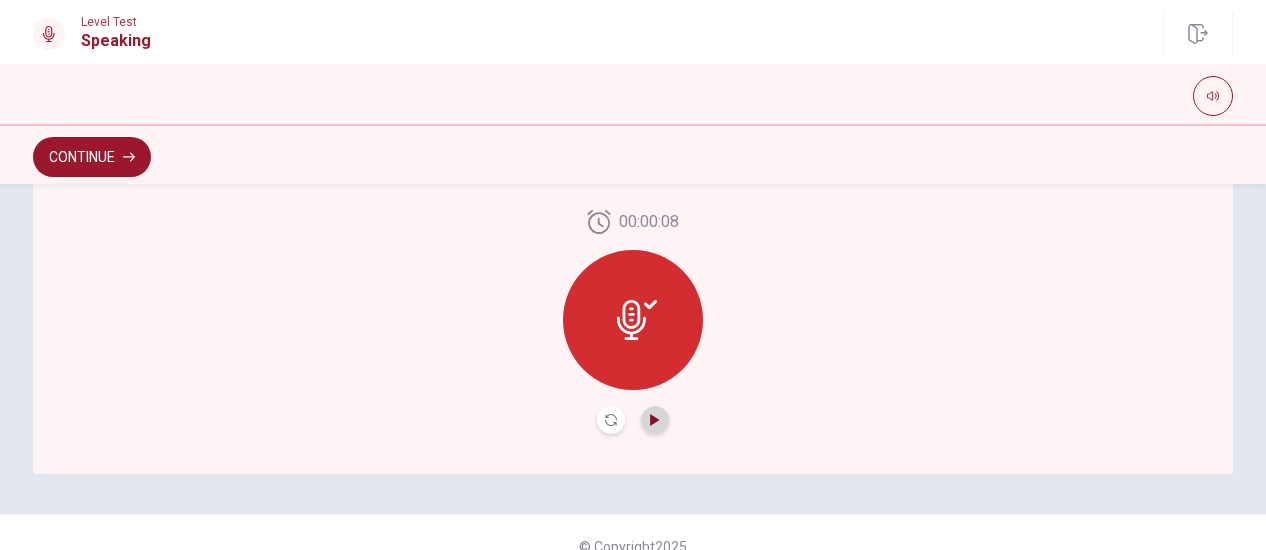 click 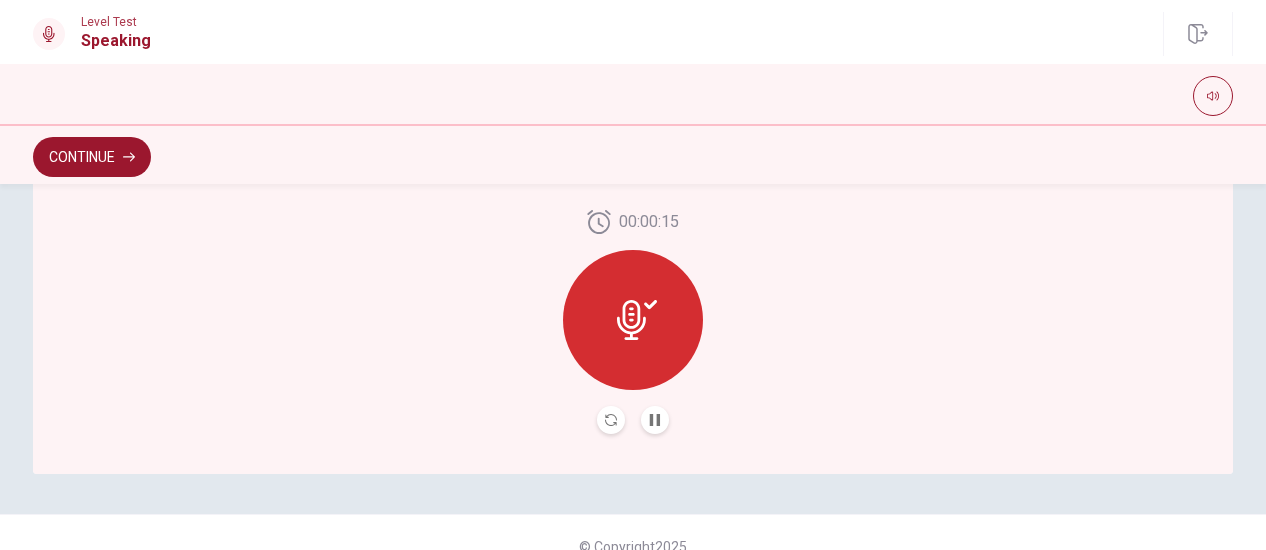 click 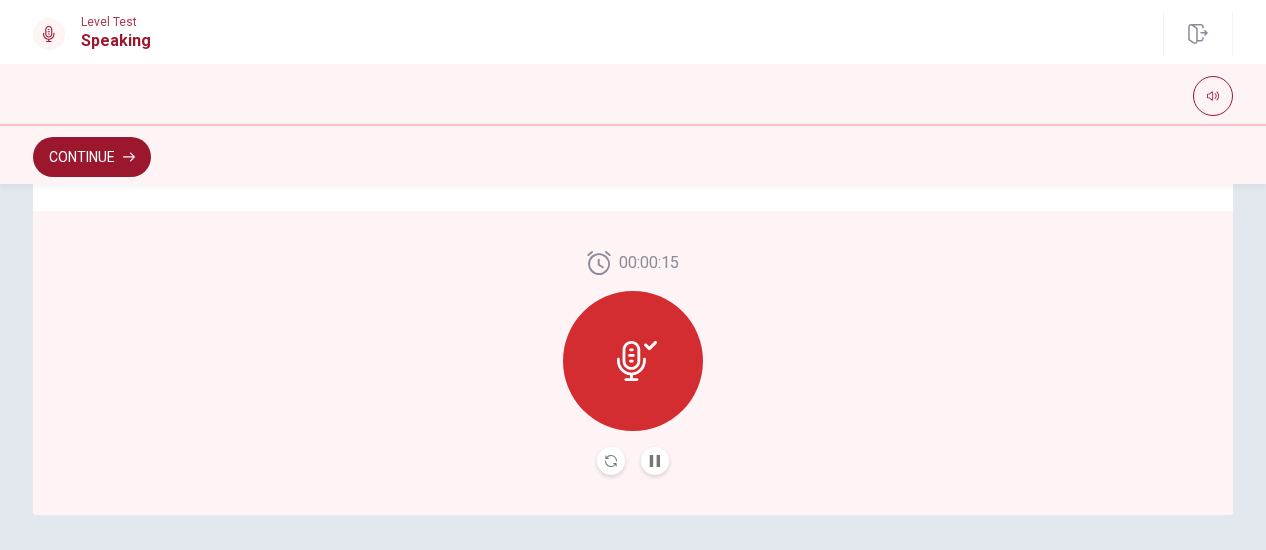 scroll, scrollTop: 622, scrollLeft: 0, axis: vertical 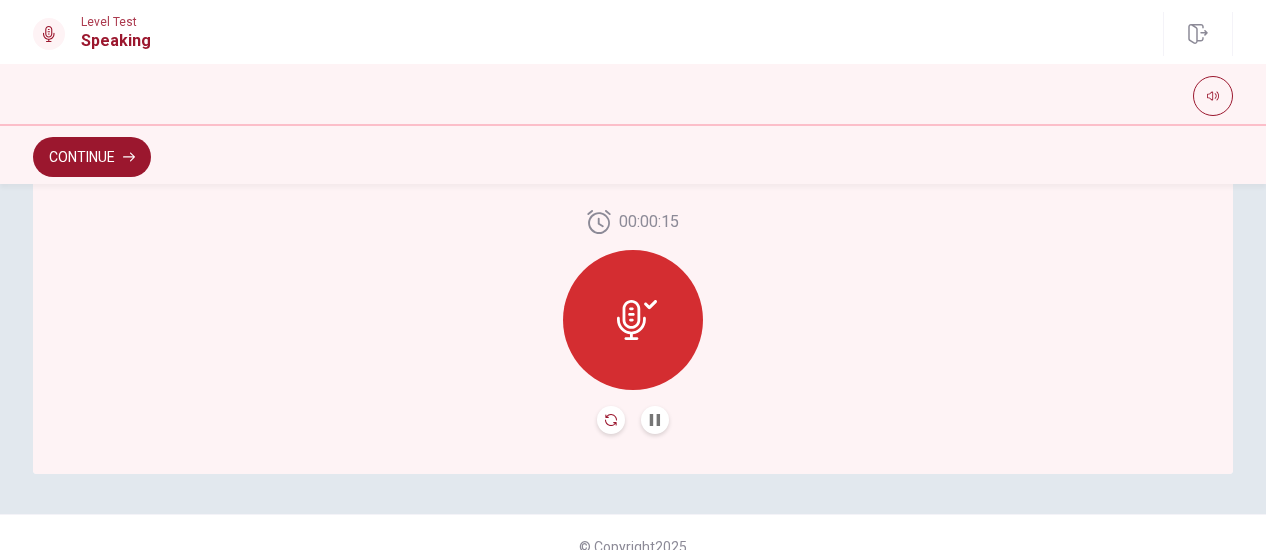 click 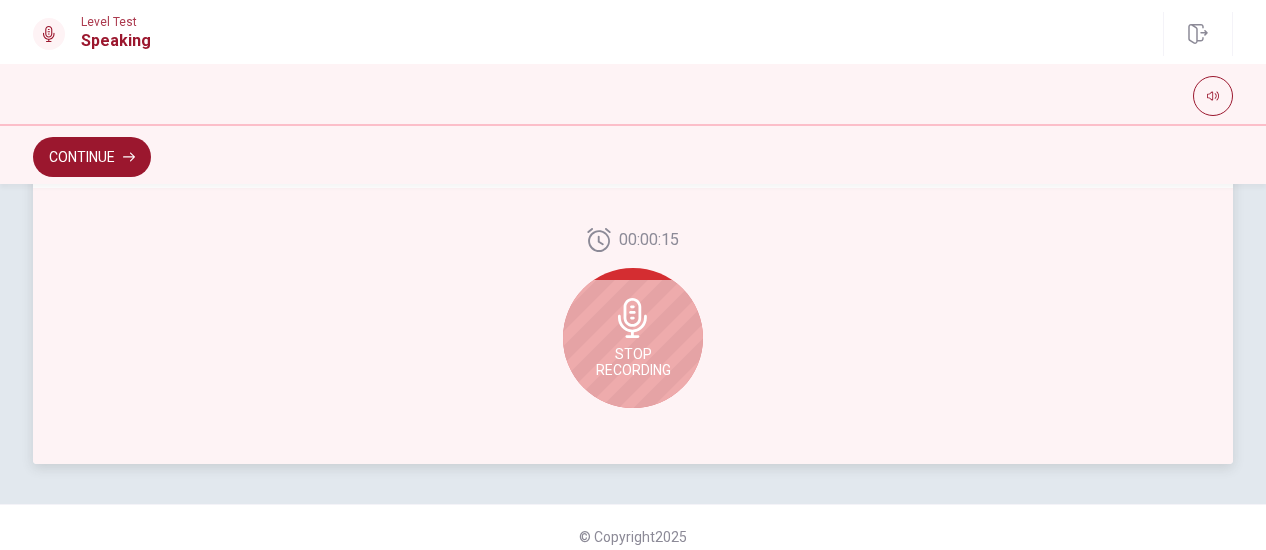 scroll, scrollTop: 650, scrollLeft: 0, axis: vertical 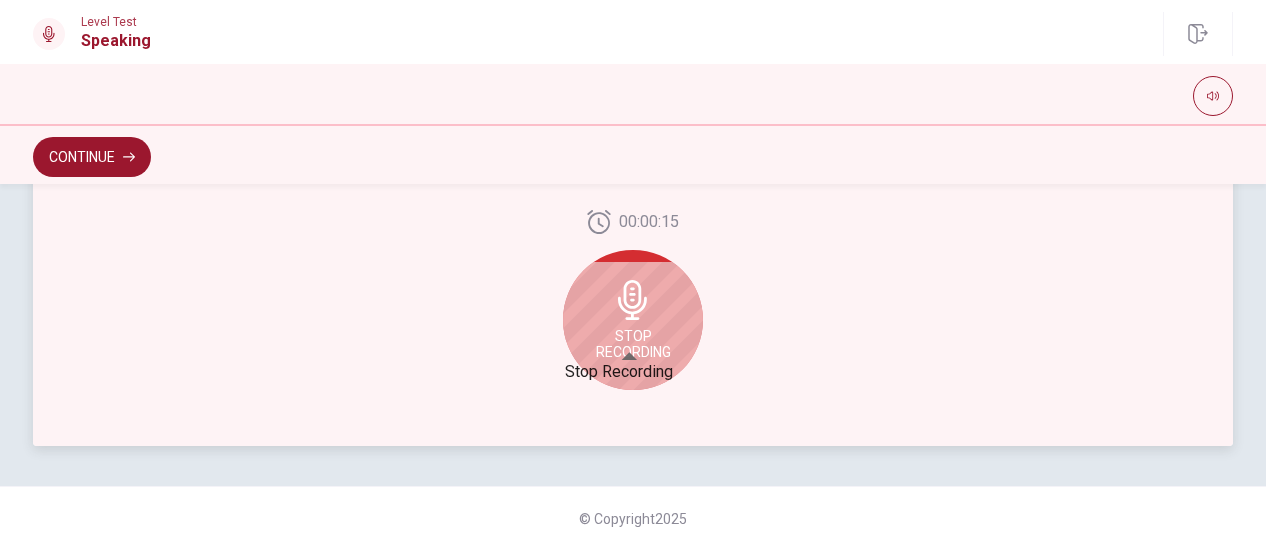 click on "Stop   Recording" at bounding box center (633, 344) 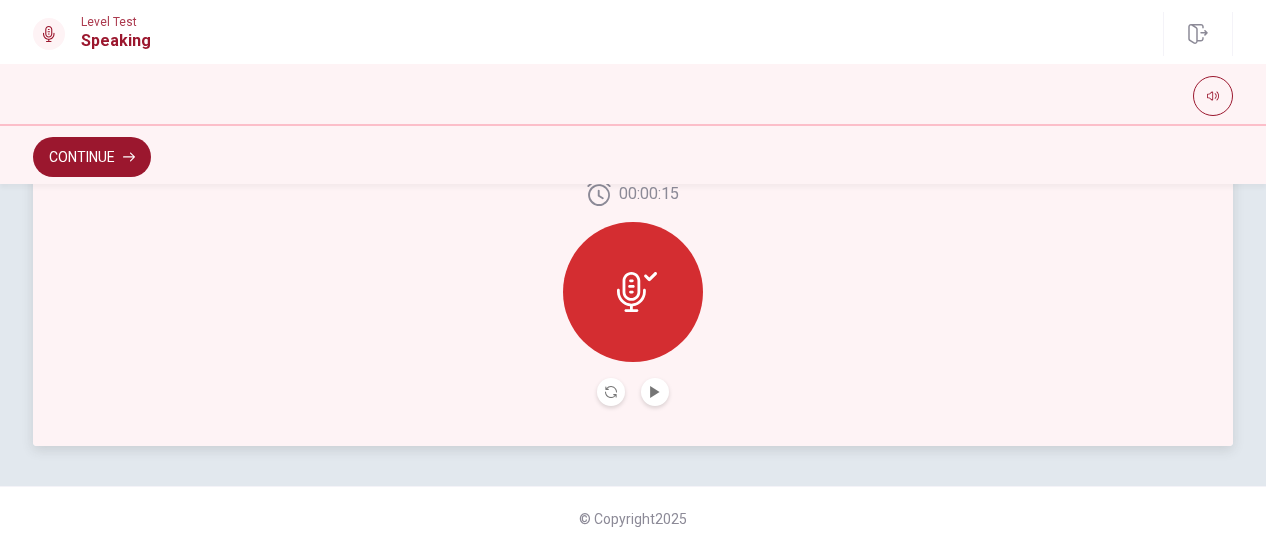 scroll, scrollTop: 622, scrollLeft: 0, axis: vertical 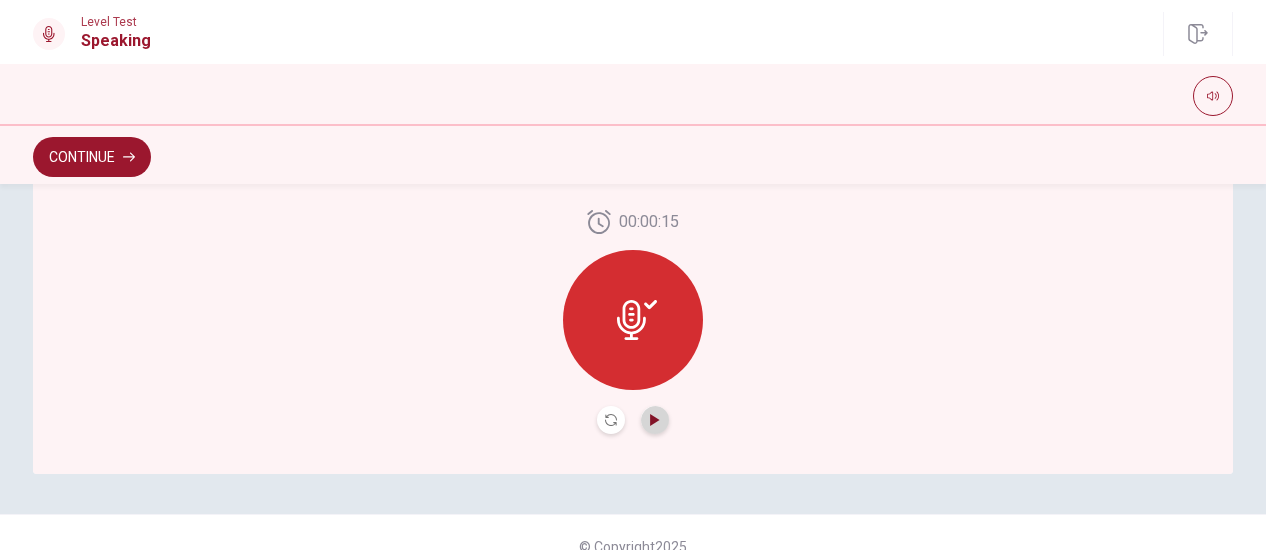 click 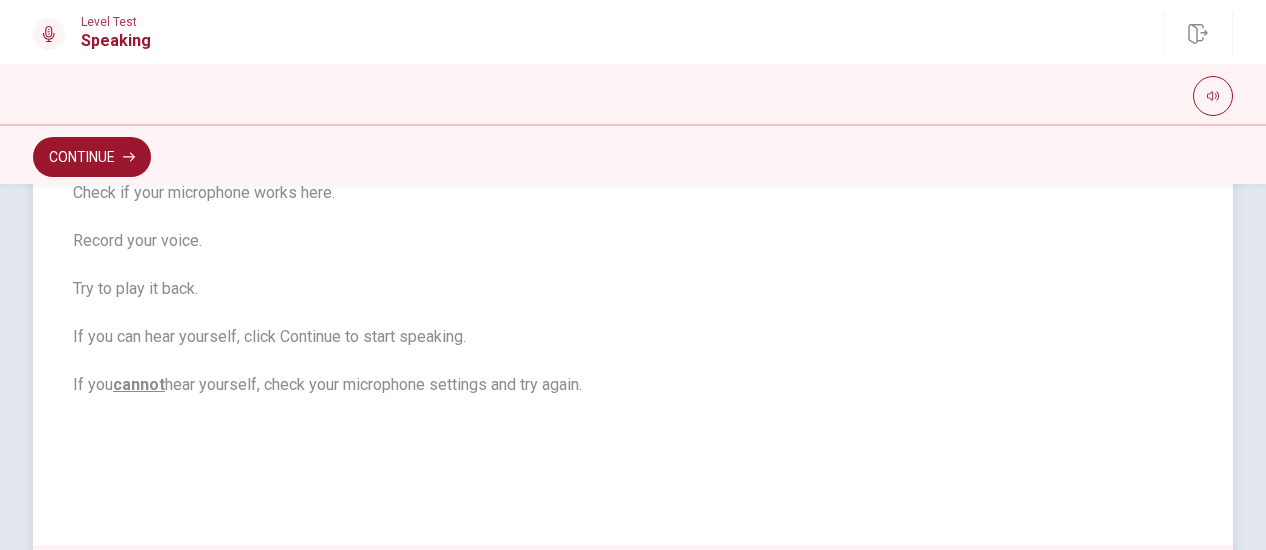 scroll, scrollTop: 222, scrollLeft: 0, axis: vertical 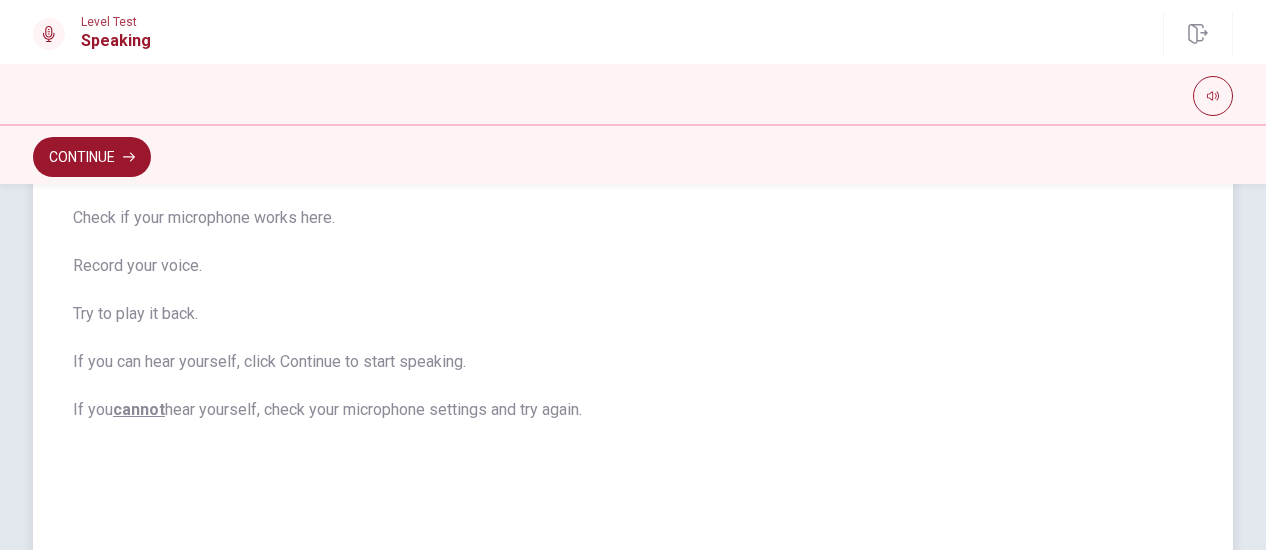 click on "cannot" at bounding box center [139, 409] 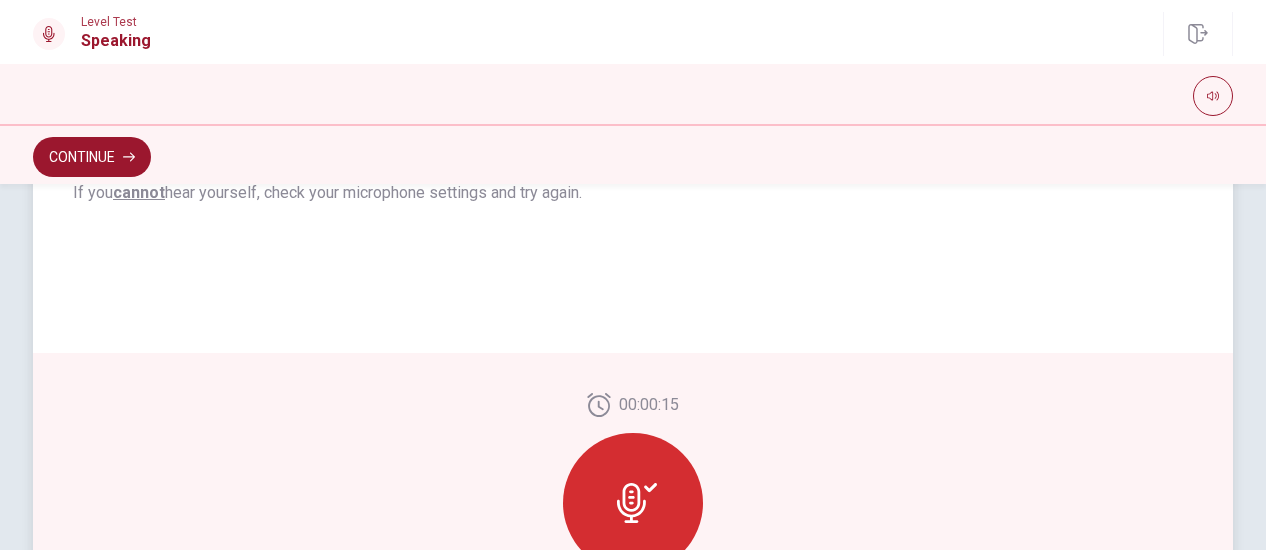 scroll, scrollTop: 650, scrollLeft: 0, axis: vertical 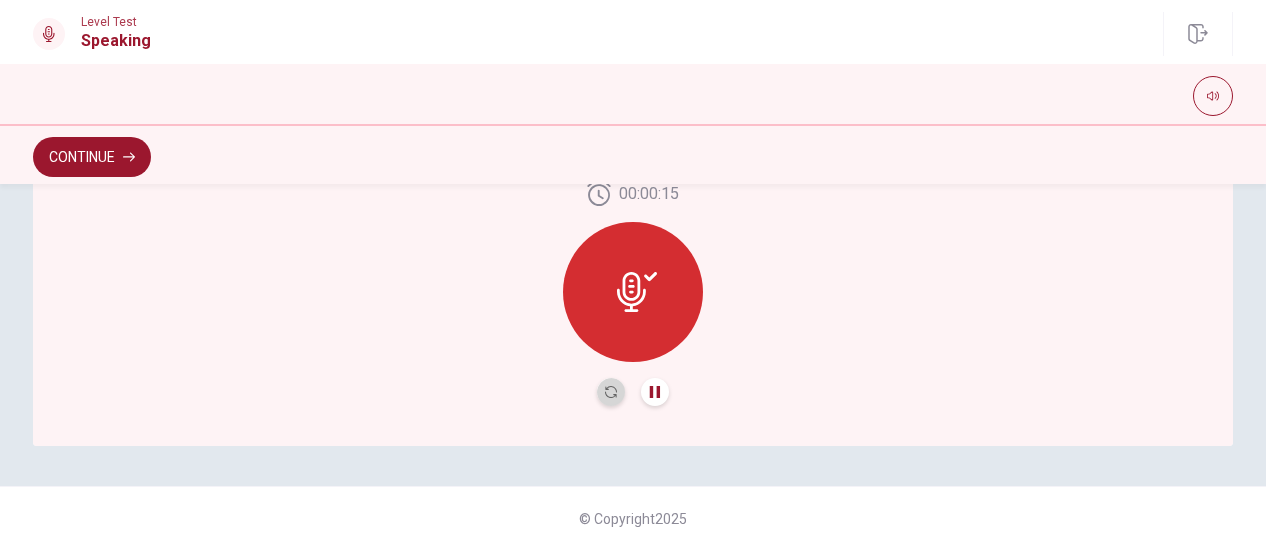 click at bounding box center (611, 392) 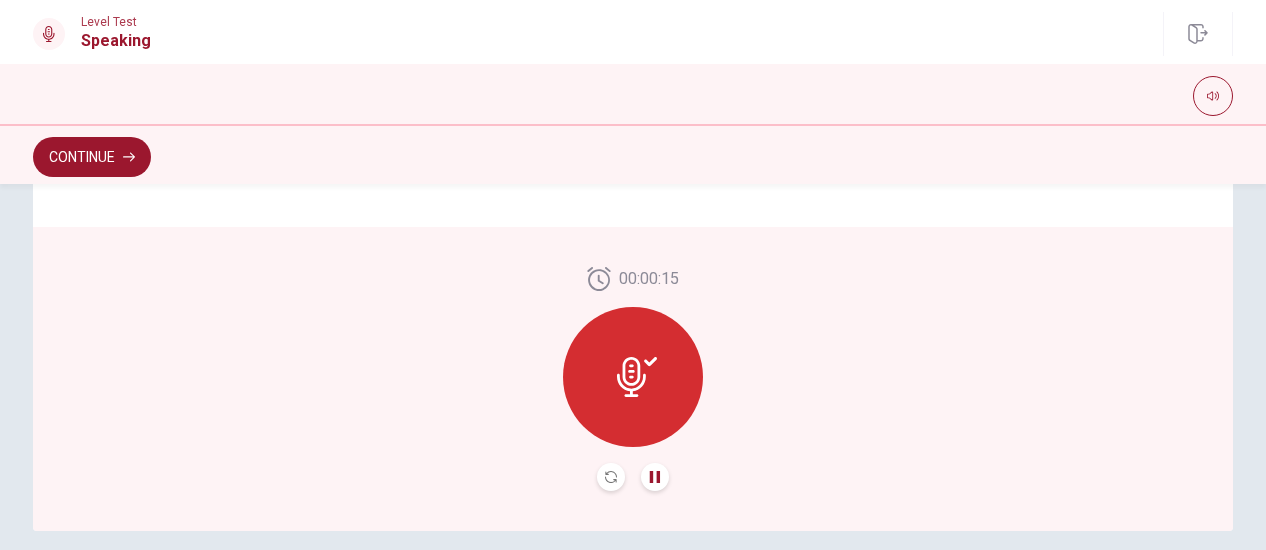 scroll, scrollTop: 550, scrollLeft: 0, axis: vertical 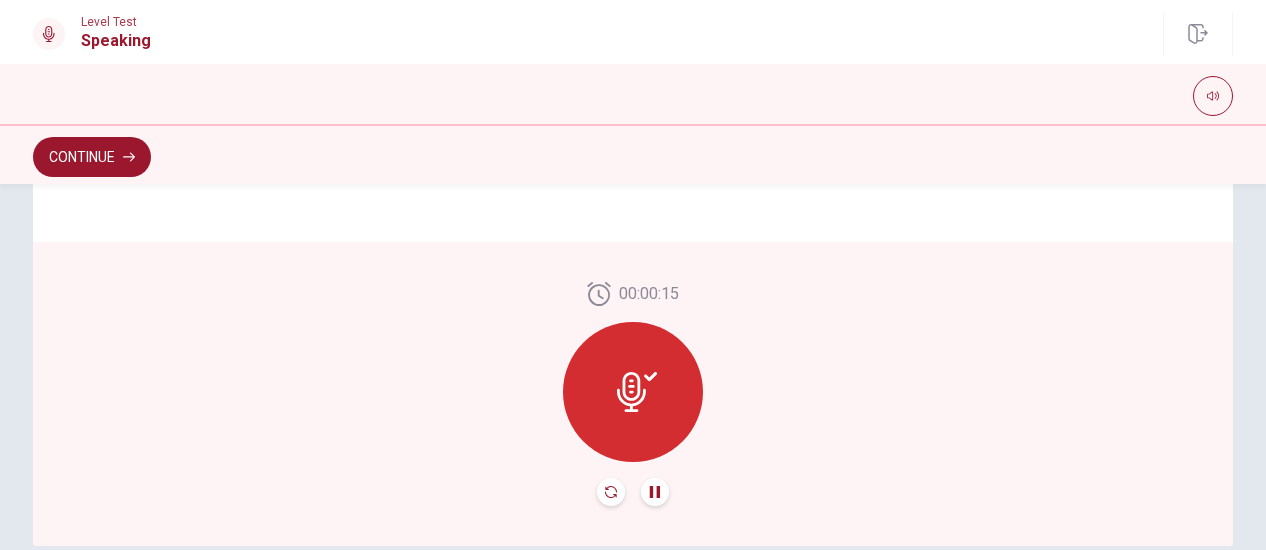 click 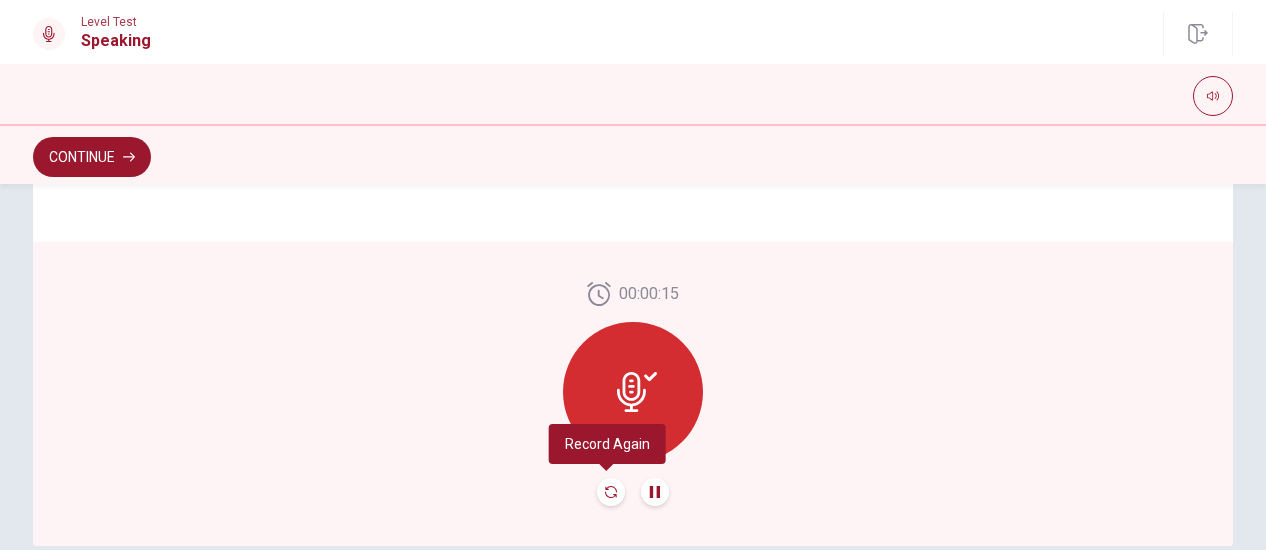 click 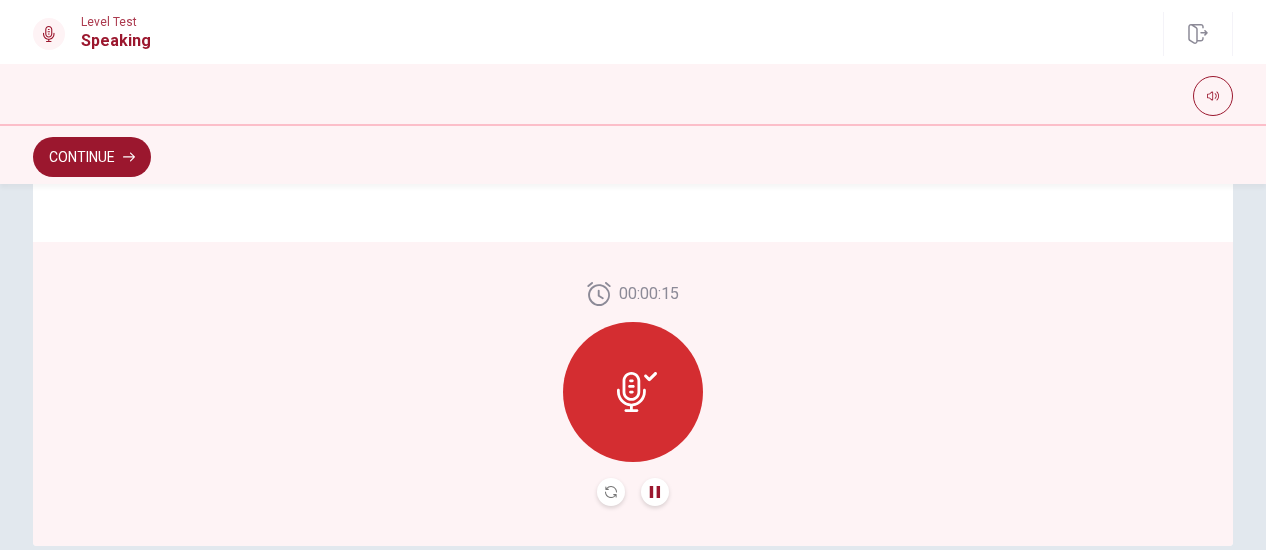 click 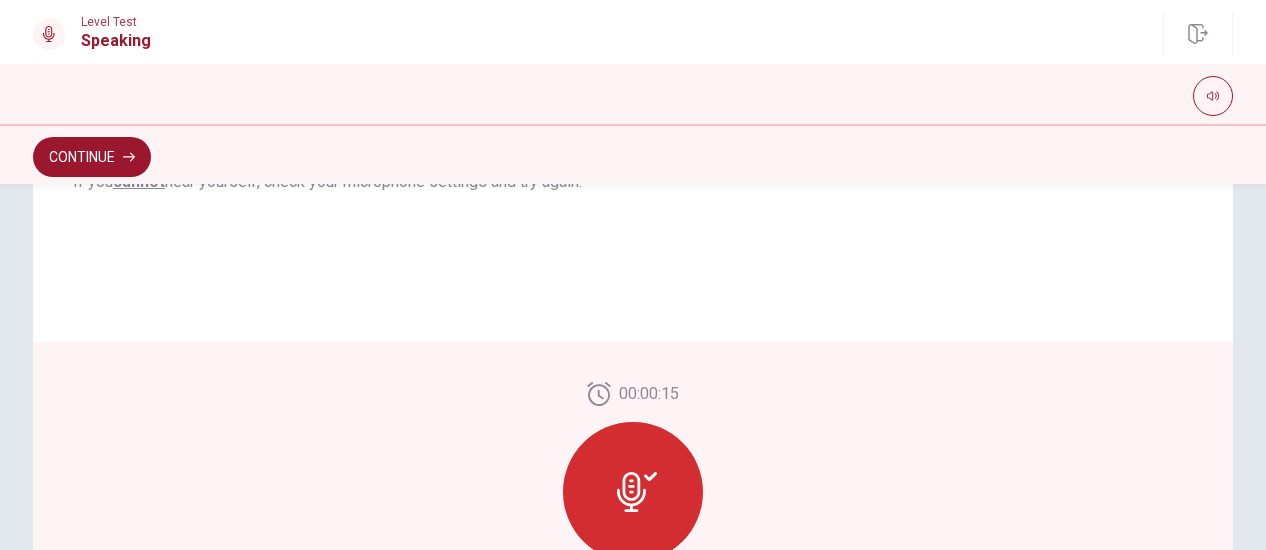scroll, scrollTop: 650, scrollLeft: 0, axis: vertical 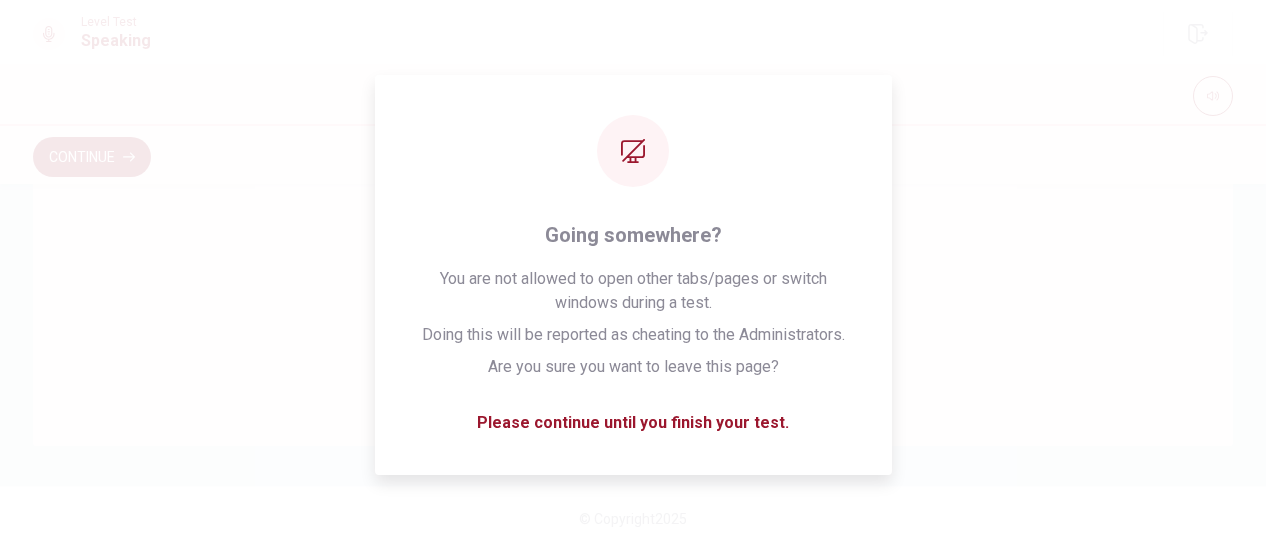 click on "00:00:15" at bounding box center (633, 294) 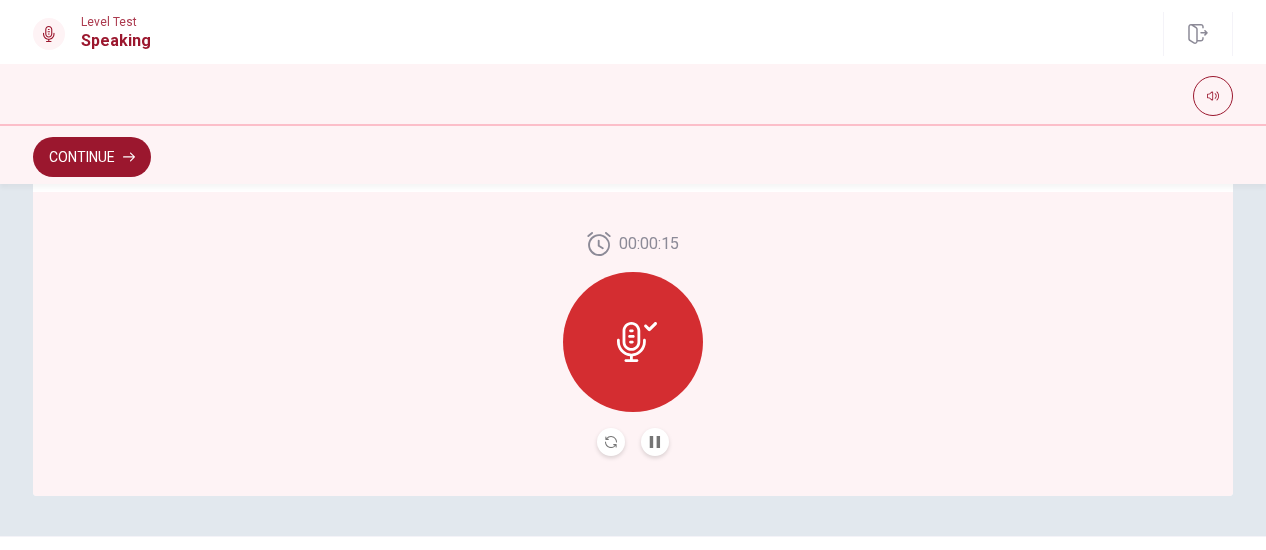 scroll, scrollTop: 650, scrollLeft: 0, axis: vertical 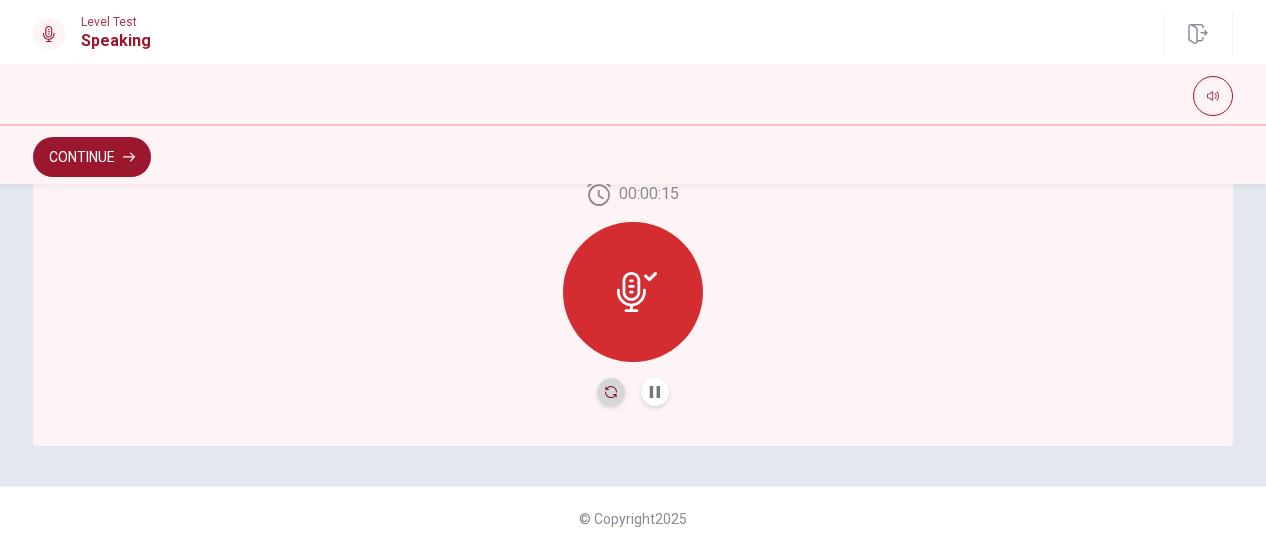 click 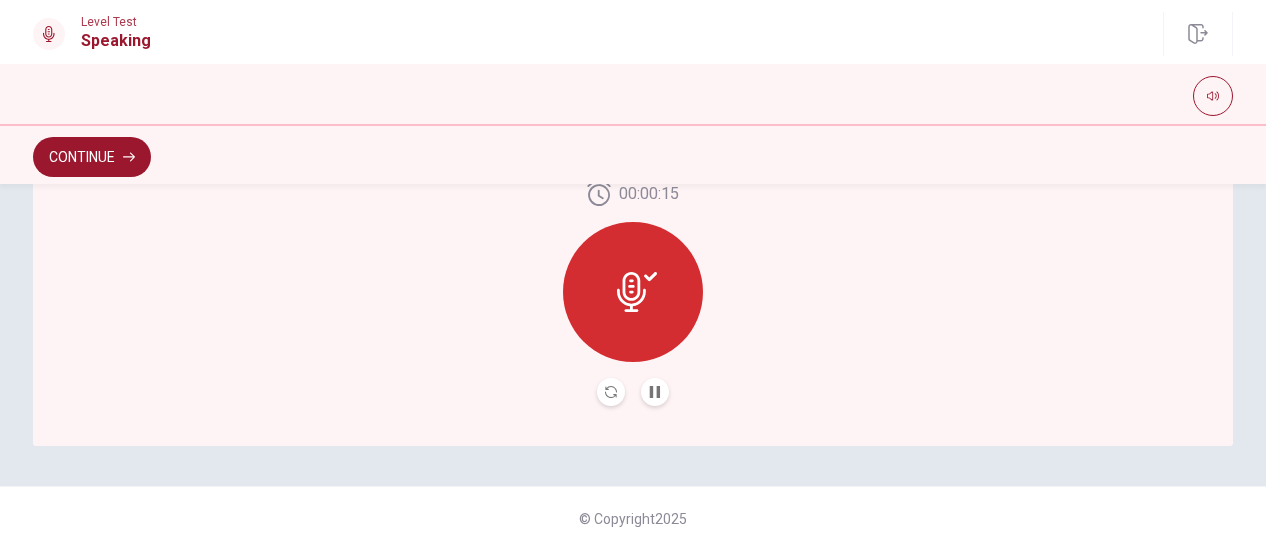 click at bounding box center (633, 292) 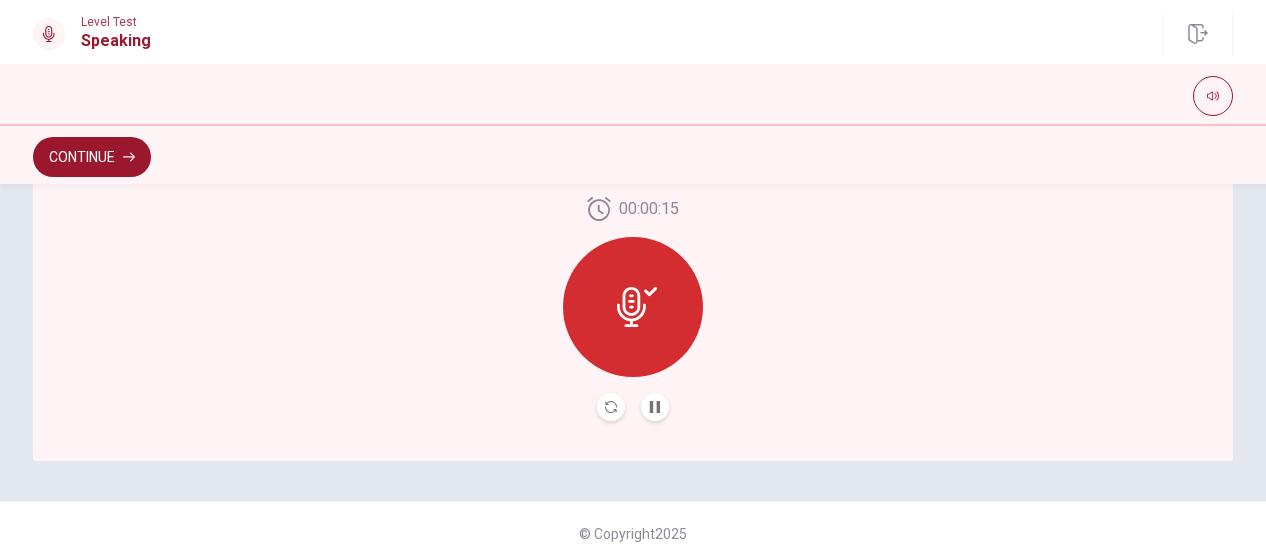 scroll, scrollTop: 650, scrollLeft: 0, axis: vertical 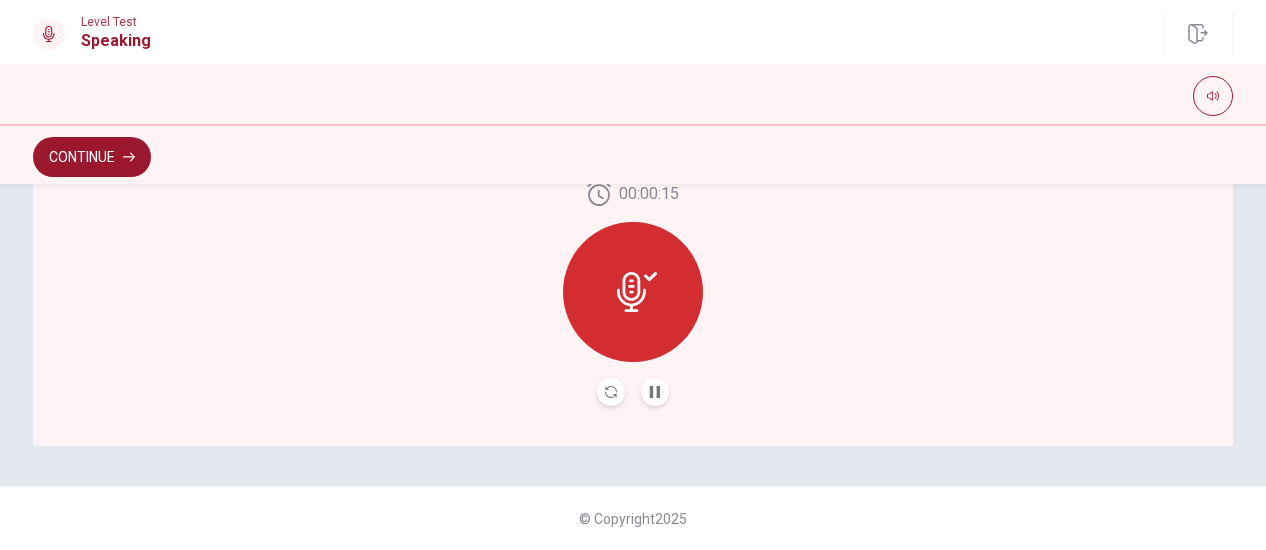 click 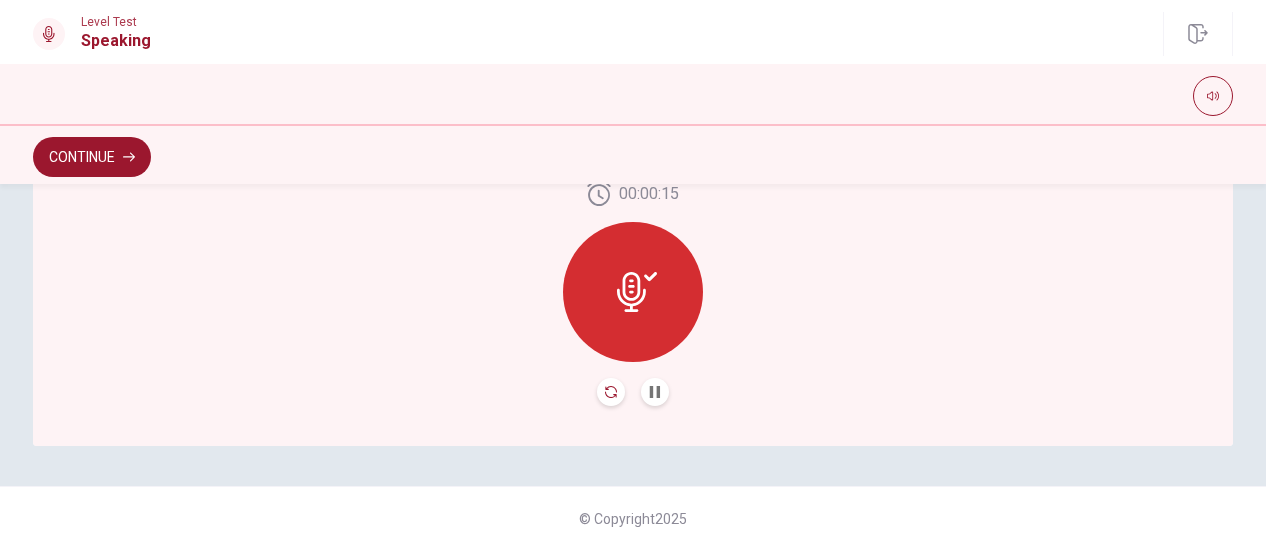 click 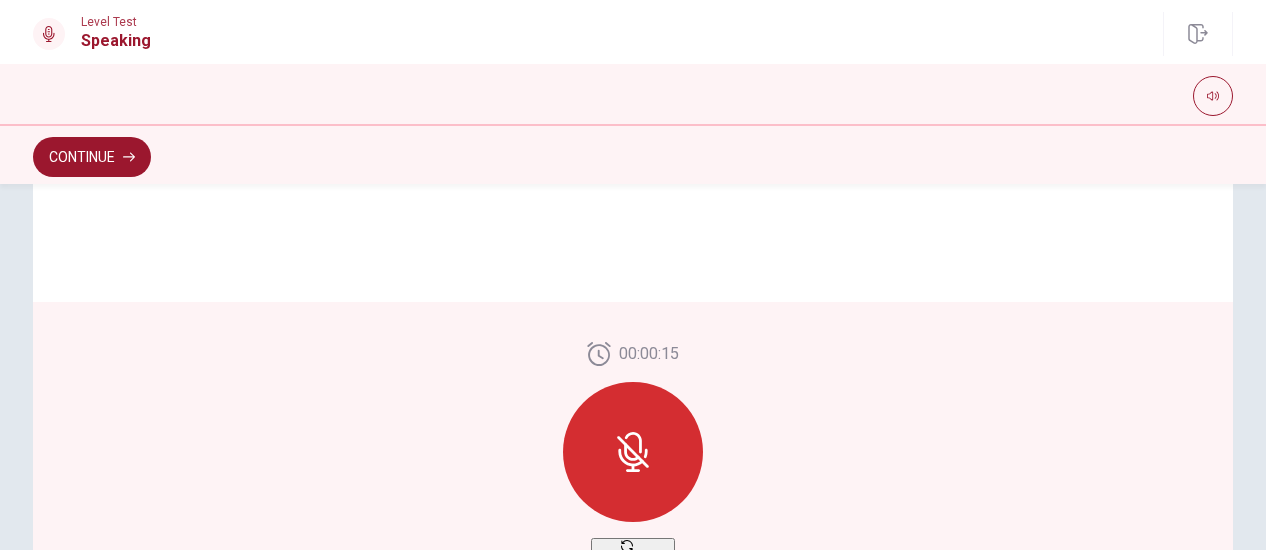 scroll, scrollTop: 450, scrollLeft: 0, axis: vertical 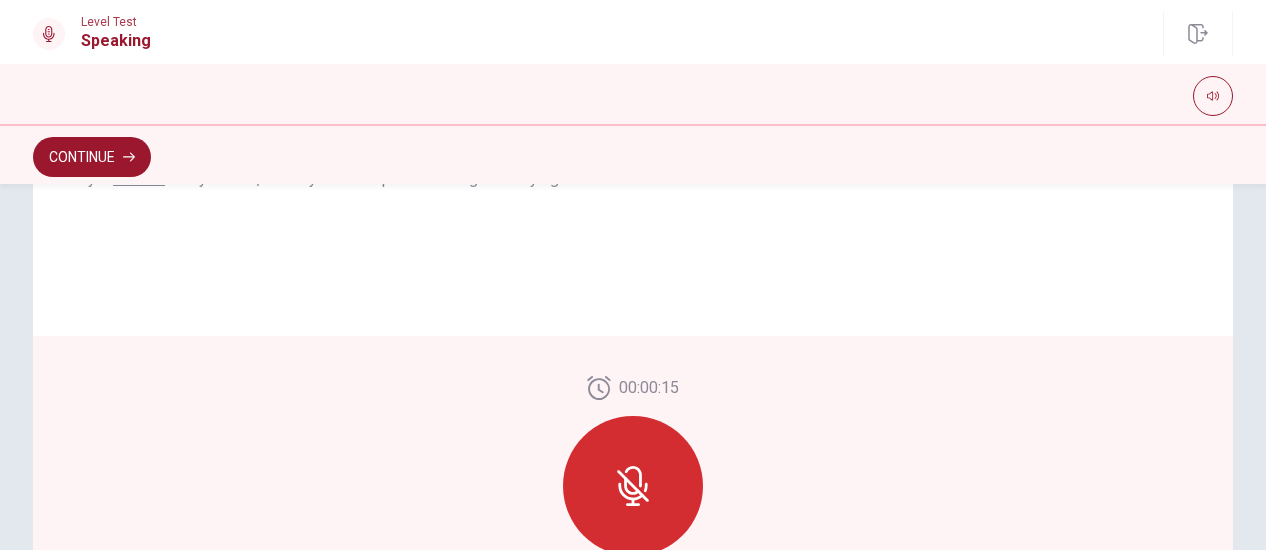 click 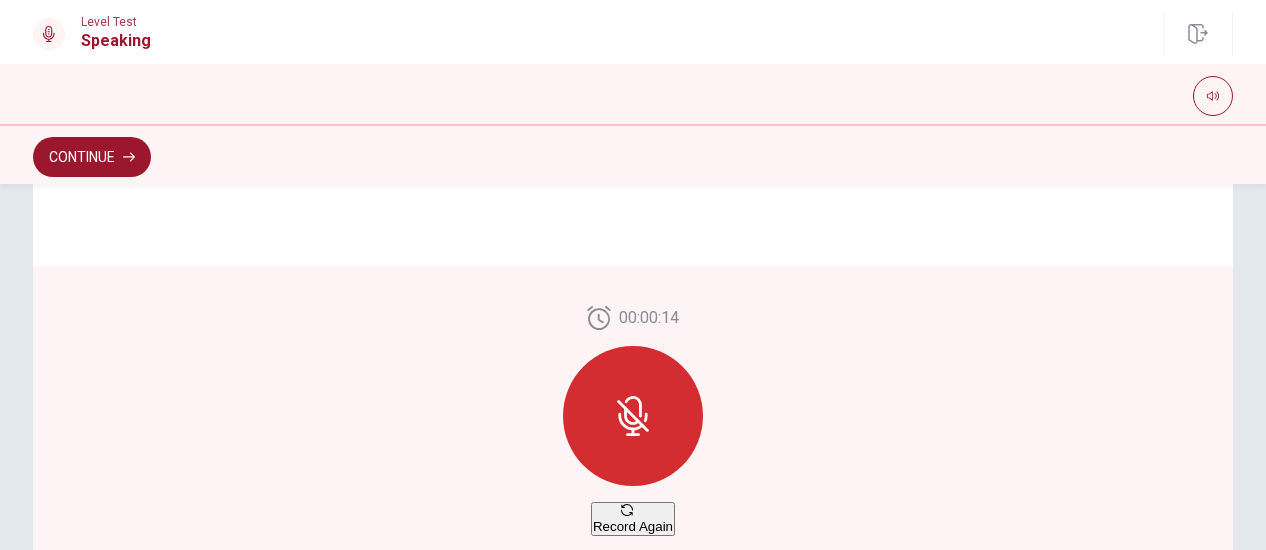 scroll, scrollTop: 550, scrollLeft: 0, axis: vertical 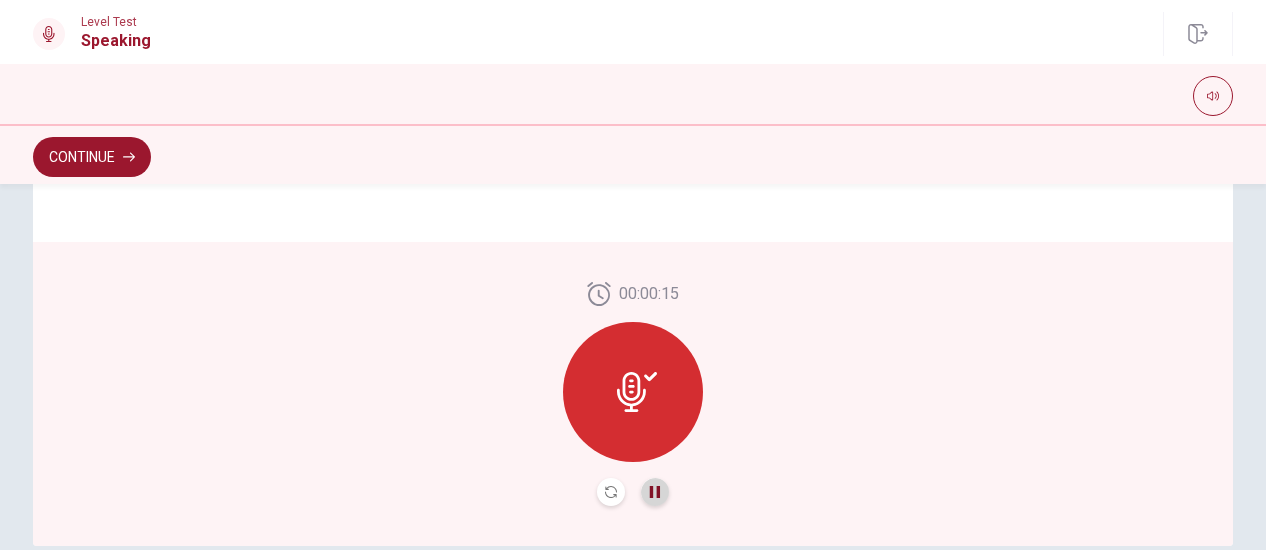 click 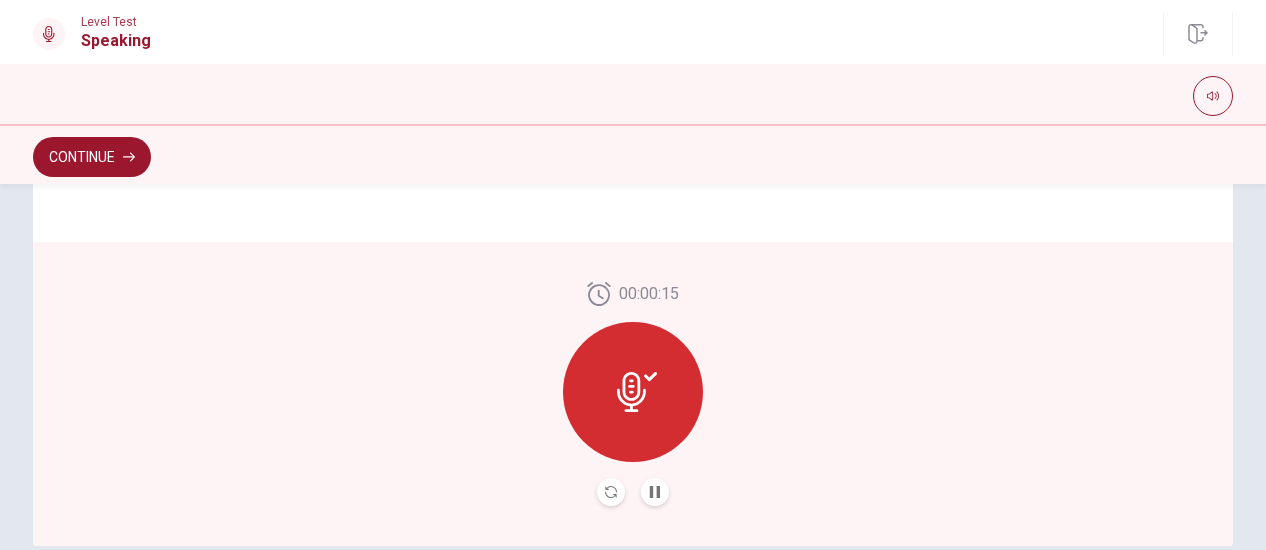 scroll, scrollTop: 650, scrollLeft: 0, axis: vertical 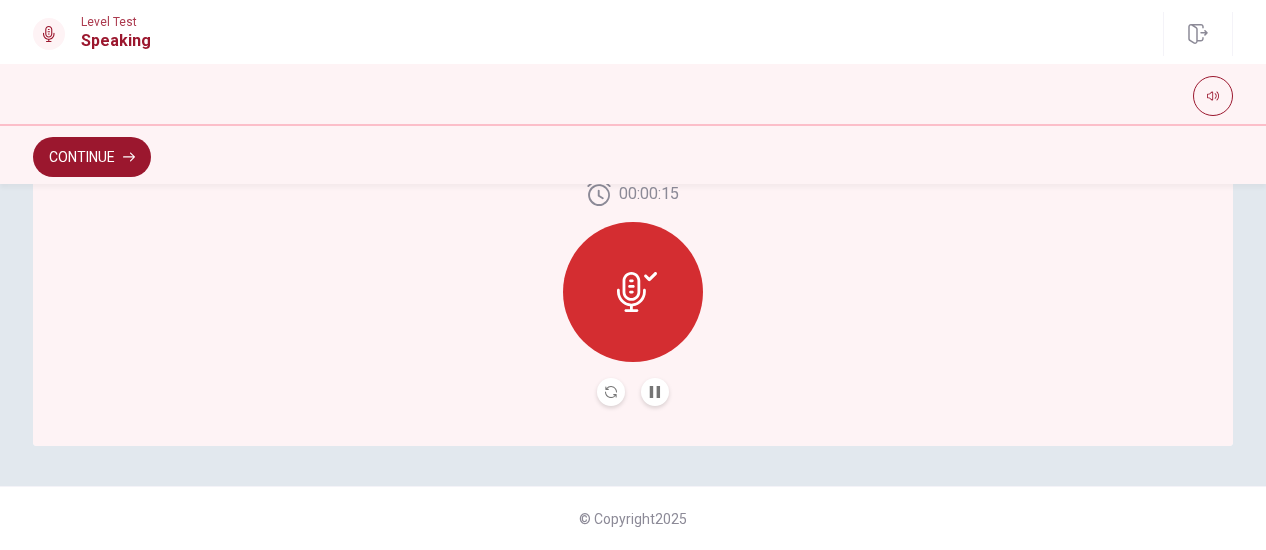 click 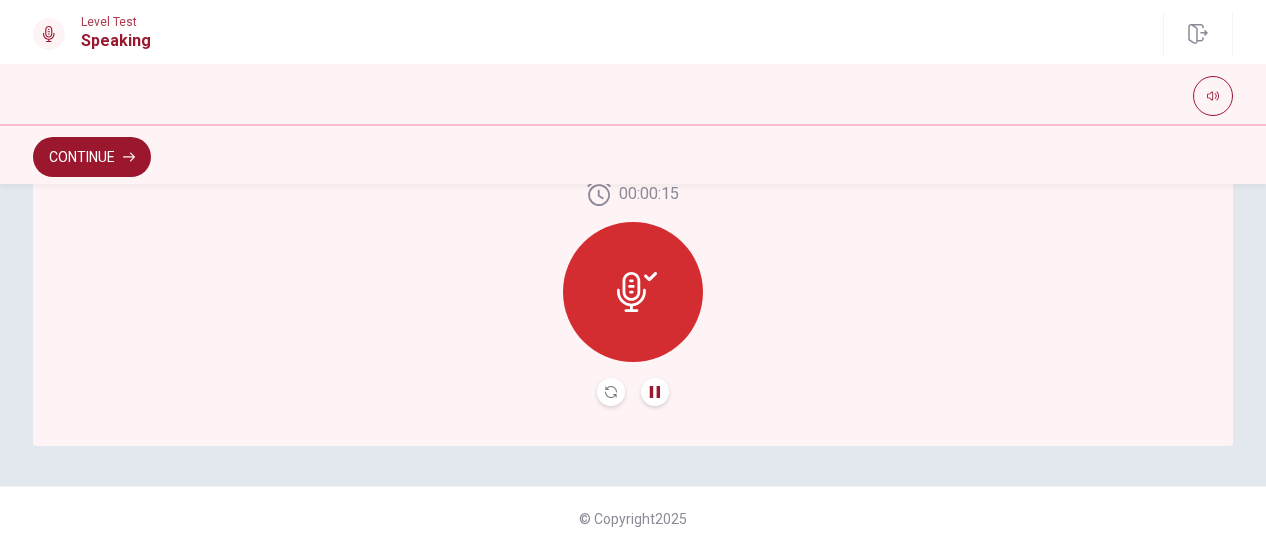 click 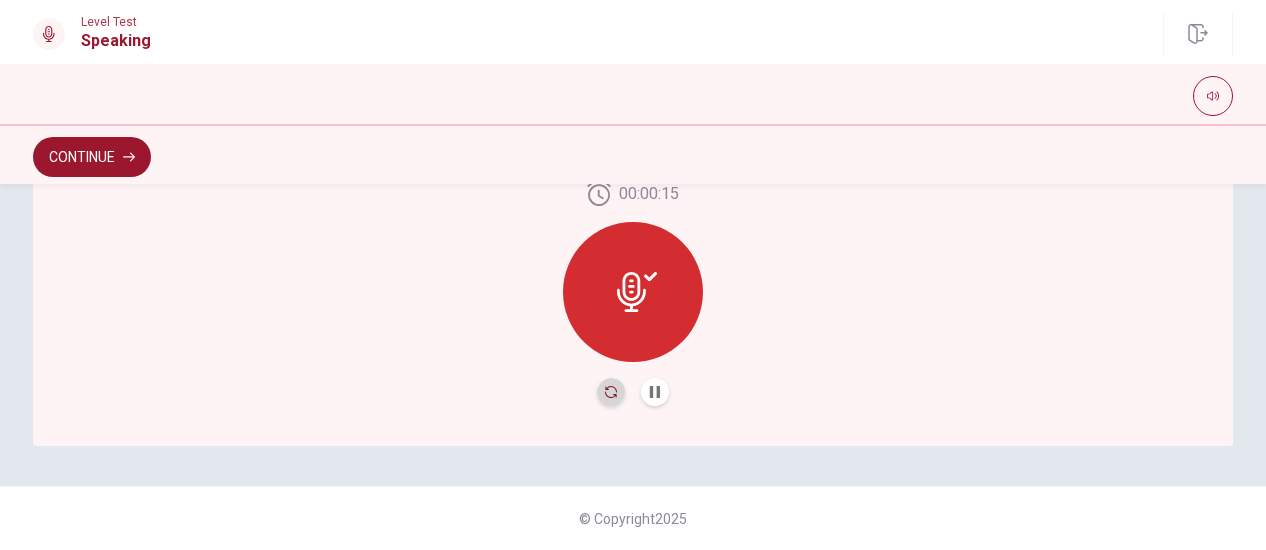 click 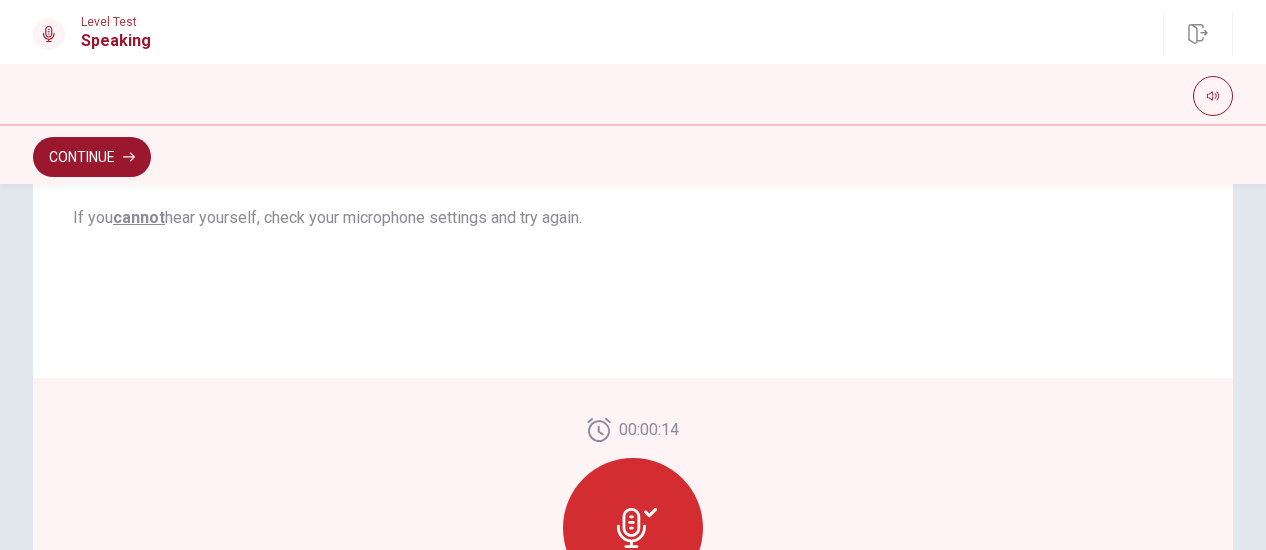 scroll, scrollTop: 600, scrollLeft: 0, axis: vertical 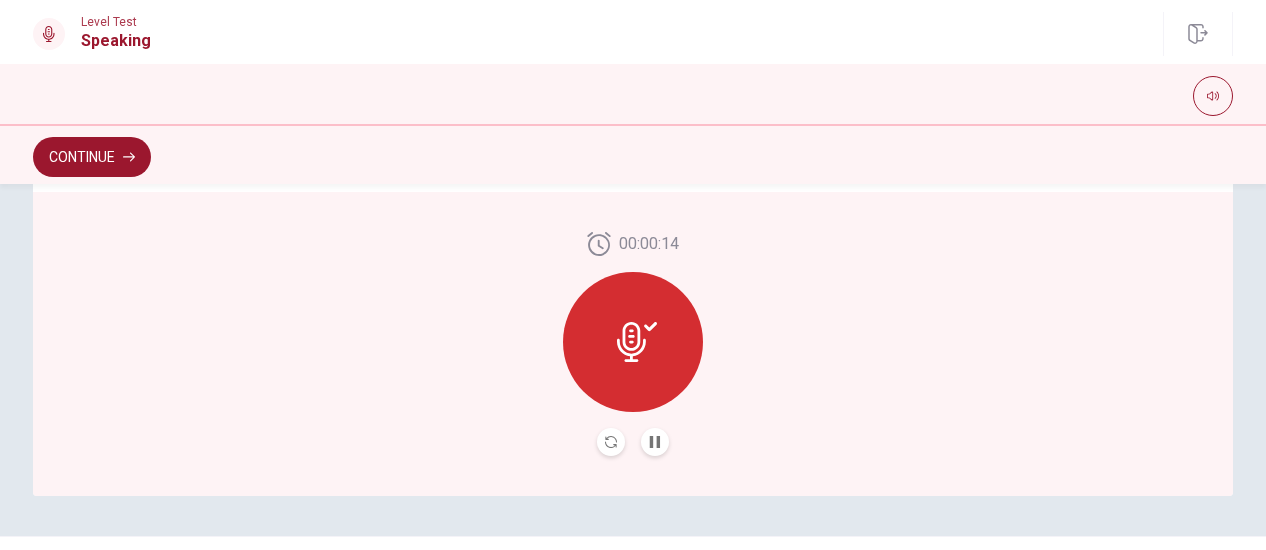 click 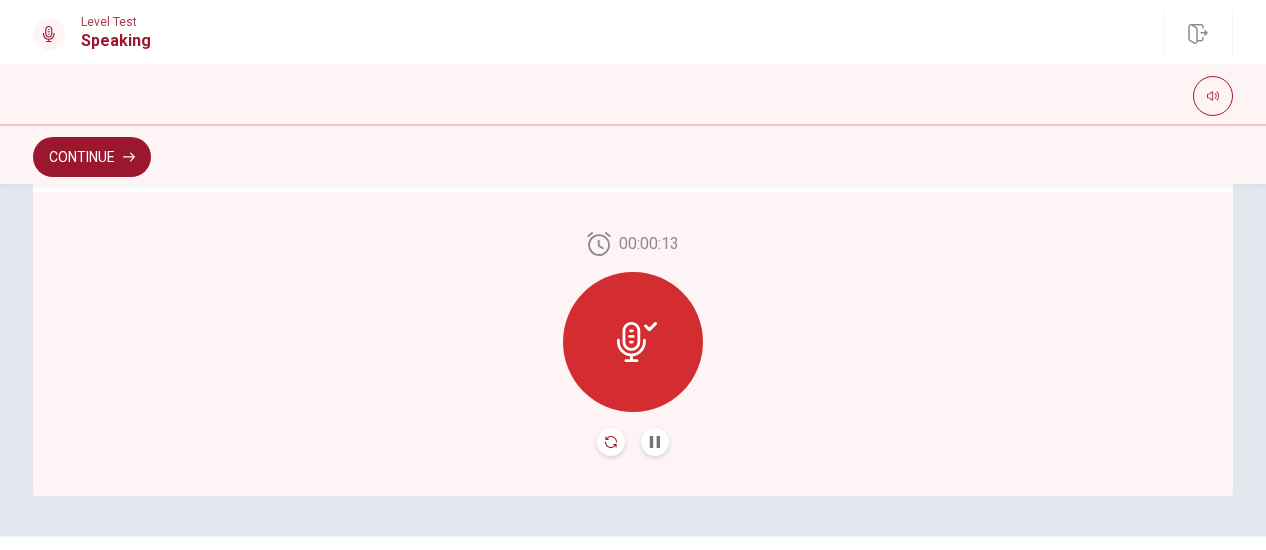 click 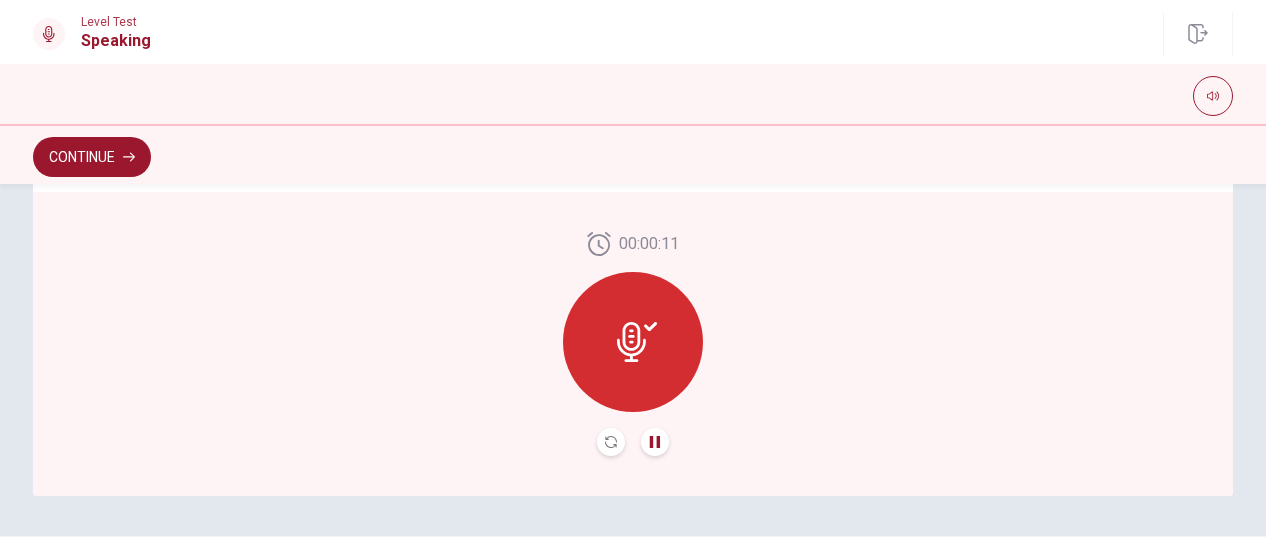 click 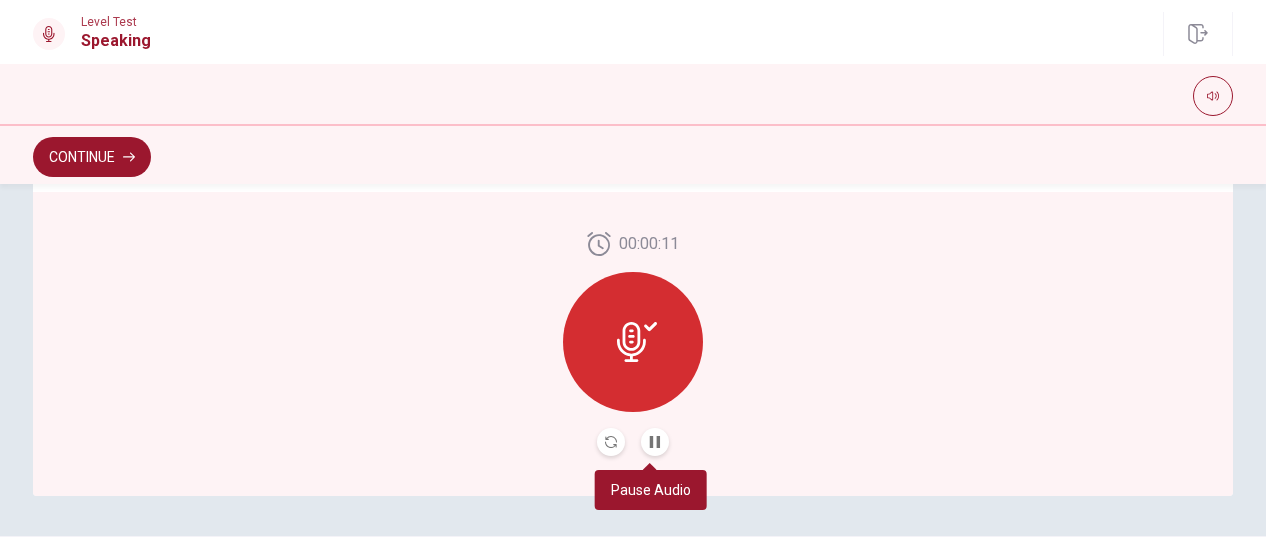 click on "Pause Audio" at bounding box center [651, 490] 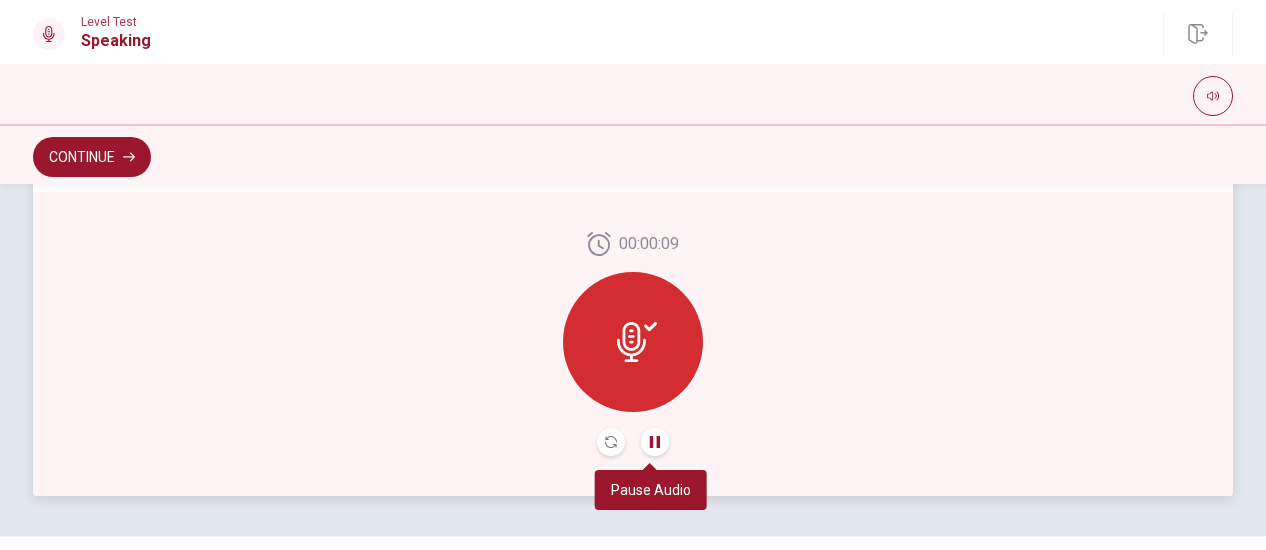 click 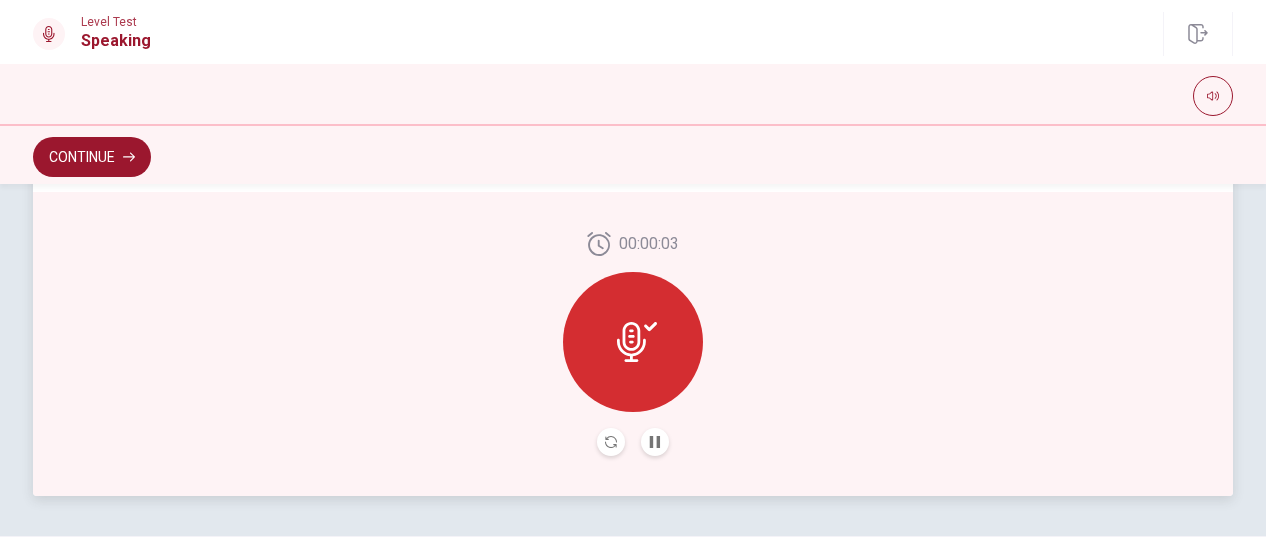 click on "00:00:03" at bounding box center (633, 344) 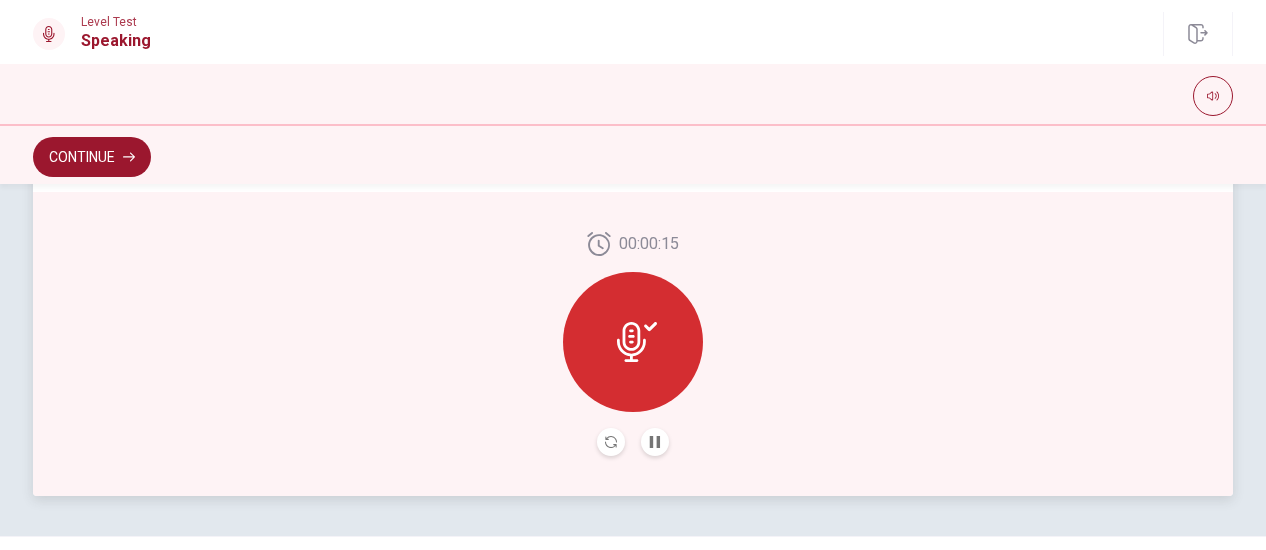 click 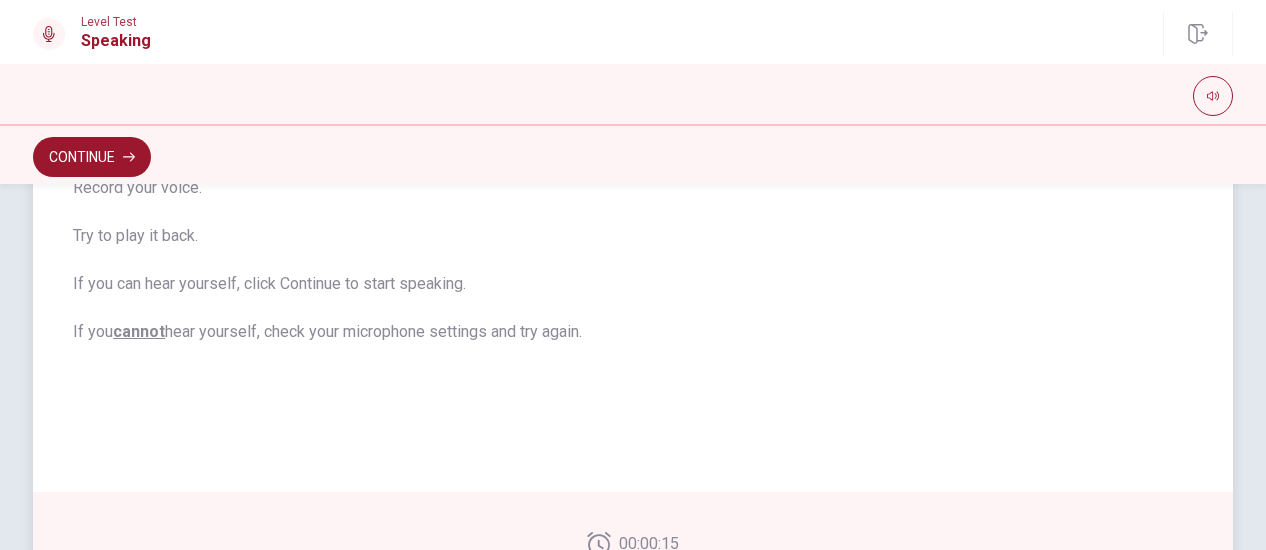 scroll, scrollTop: 650, scrollLeft: 0, axis: vertical 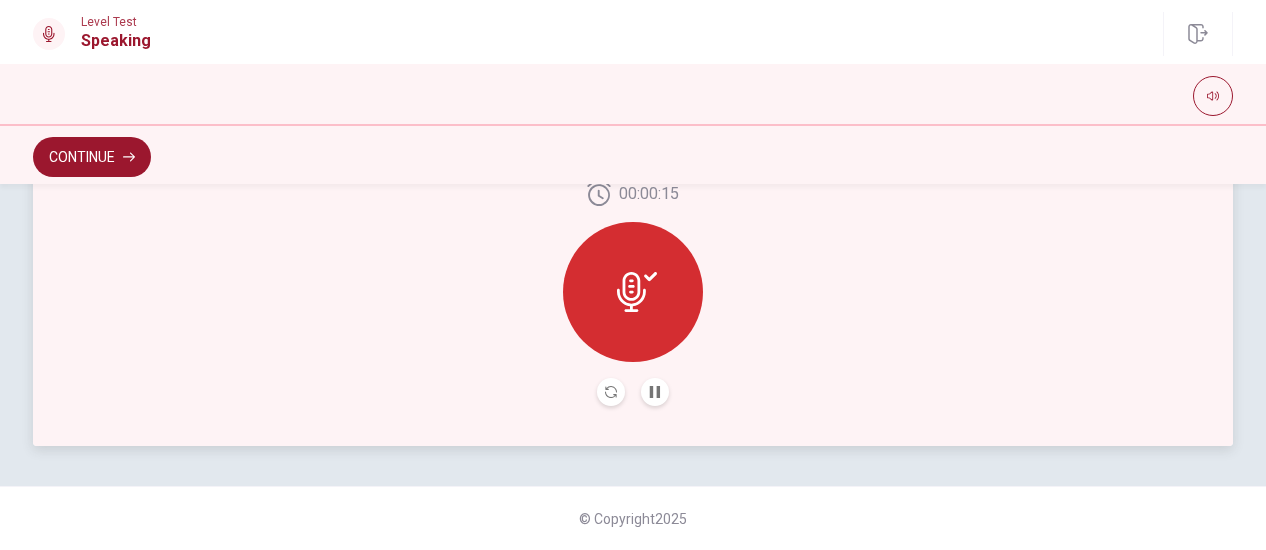 drag, startPoint x: 652, startPoint y: 396, endPoint x: 666, endPoint y: 406, distance: 17.20465 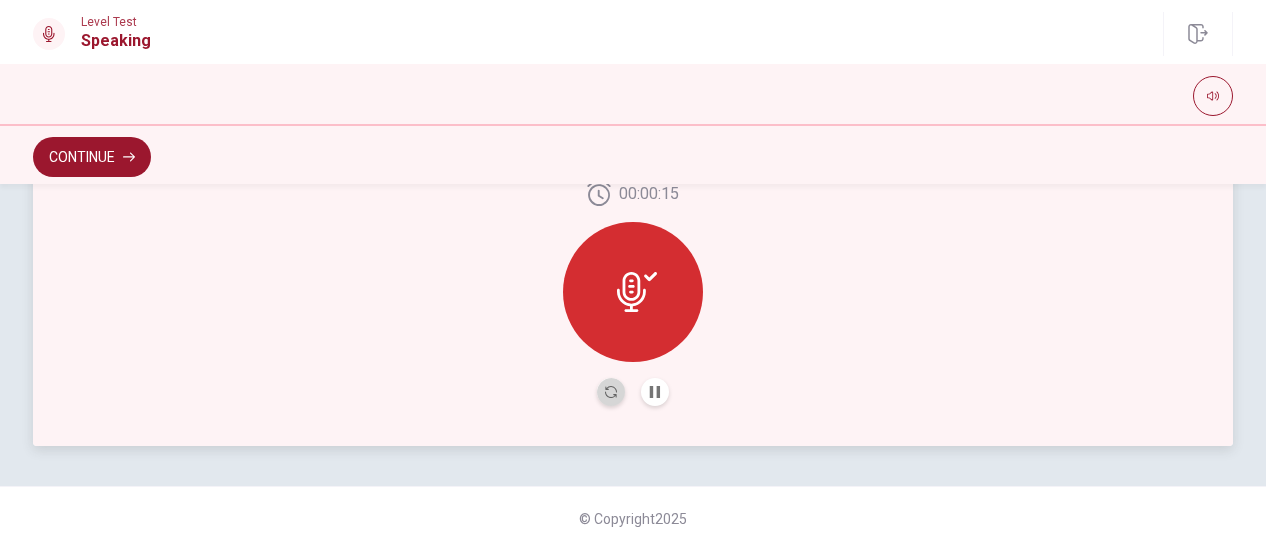 drag, startPoint x: 605, startPoint y: 393, endPoint x: 658, endPoint y: 407, distance: 54.81788 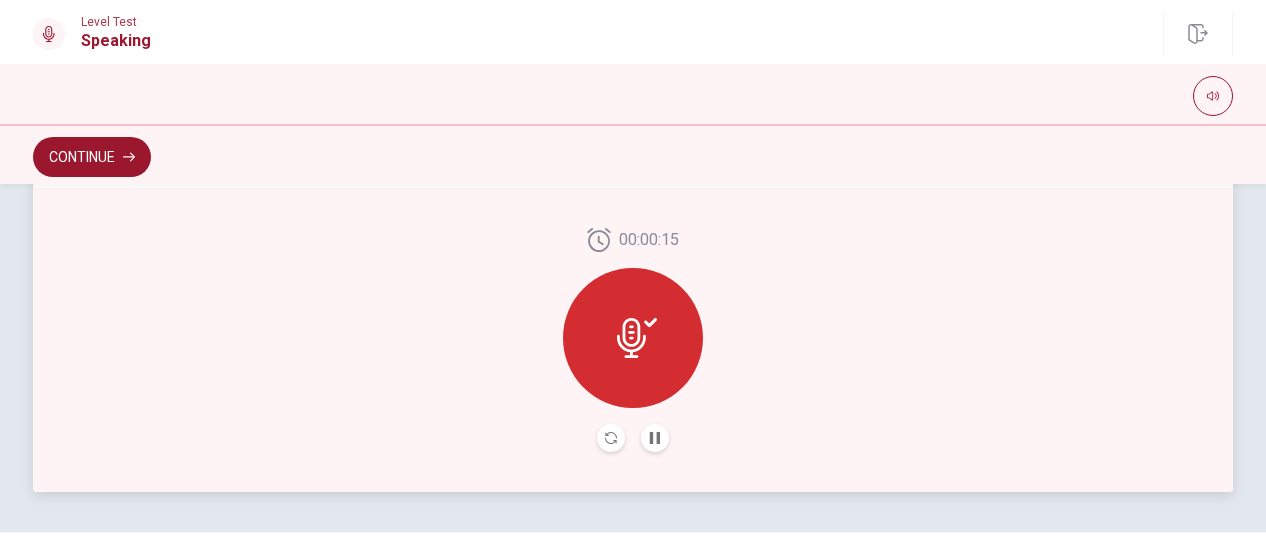 scroll, scrollTop: 650, scrollLeft: 0, axis: vertical 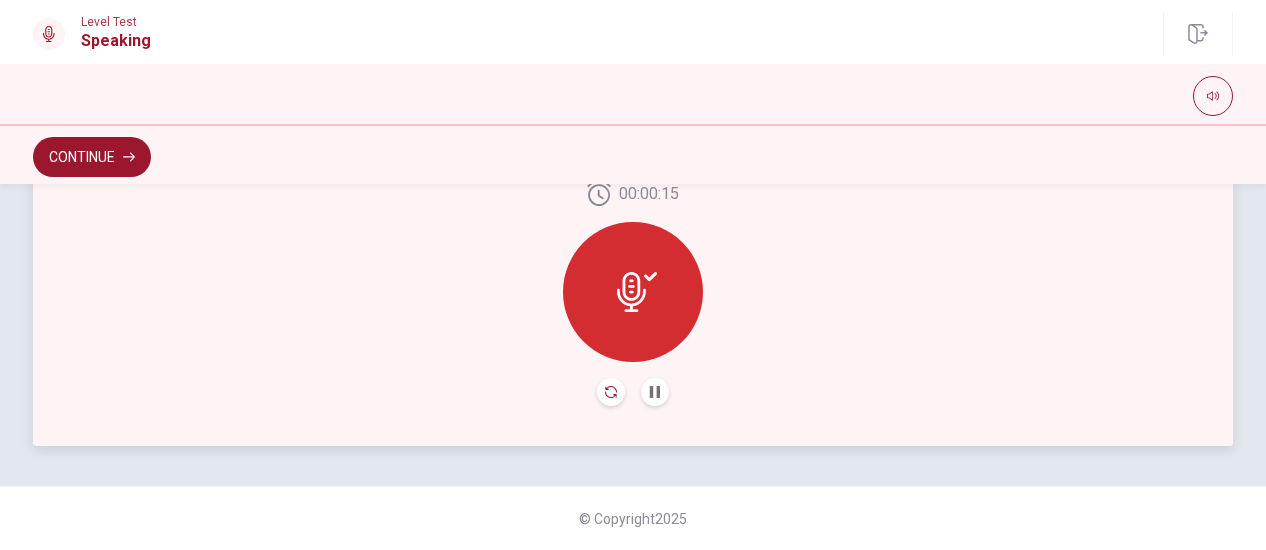 click 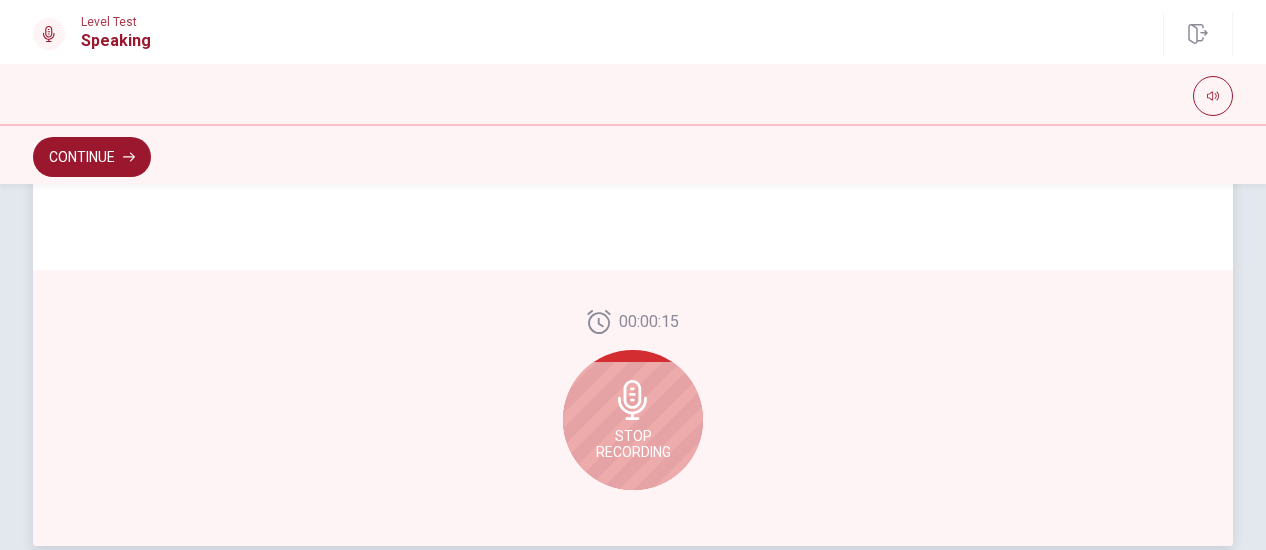 scroll, scrollTop: 650, scrollLeft: 0, axis: vertical 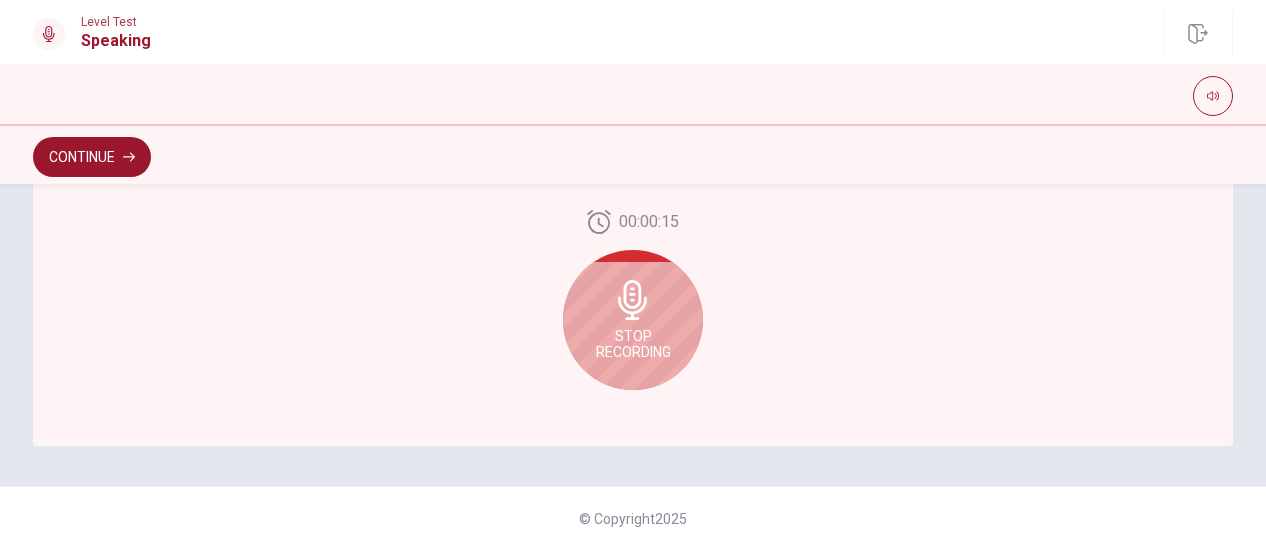 click on "Stop   Recording" at bounding box center (633, 344) 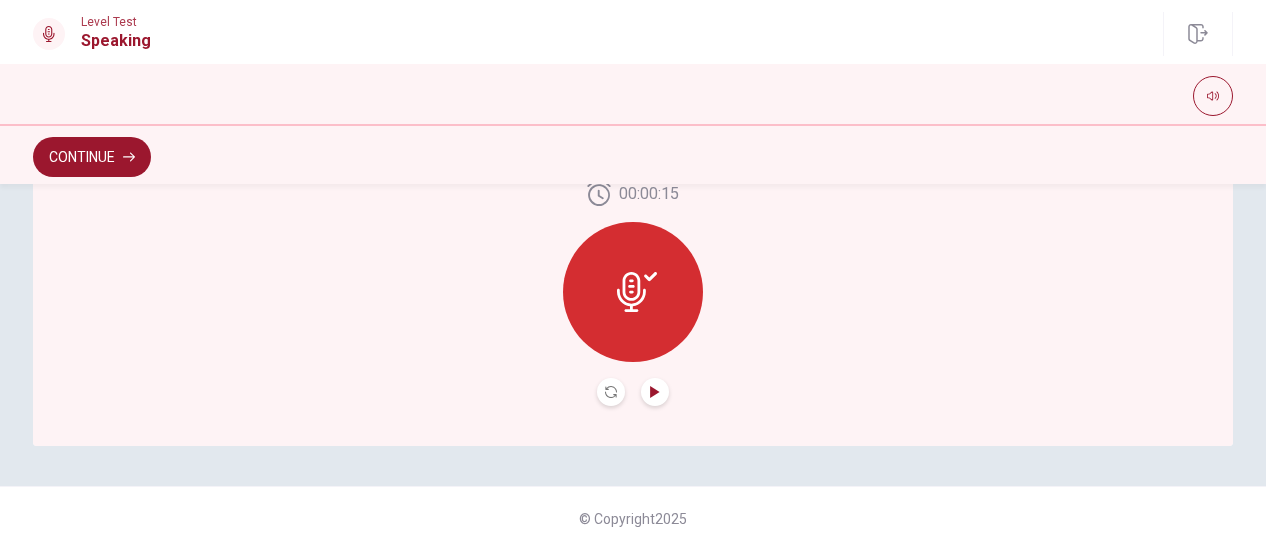scroll, scrollTop: 622, scrollLeft: 0, axis: vertical 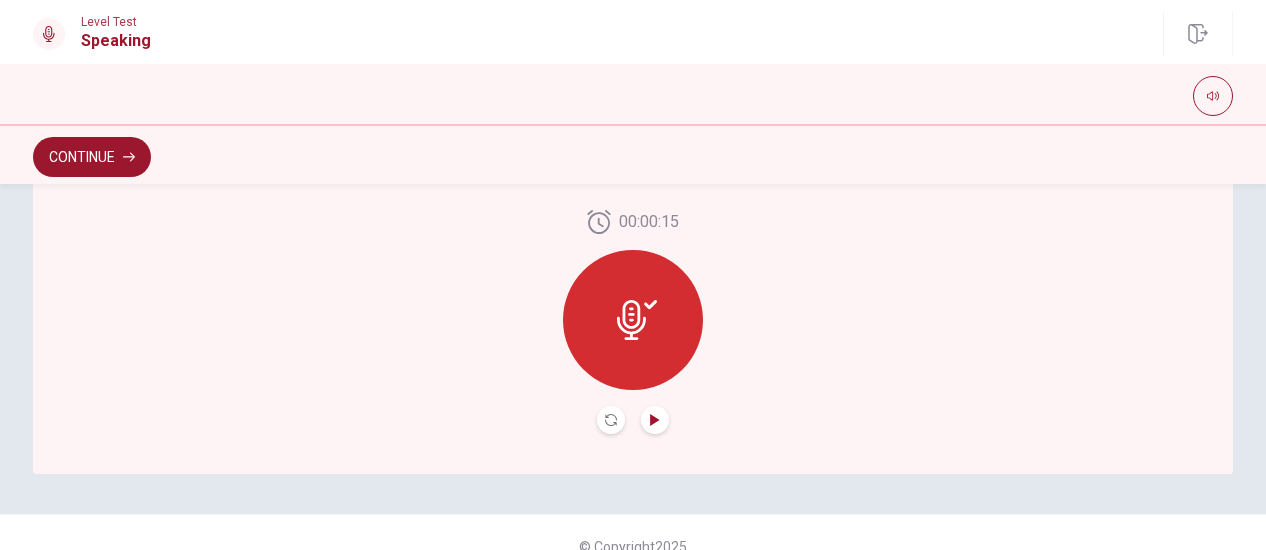 click 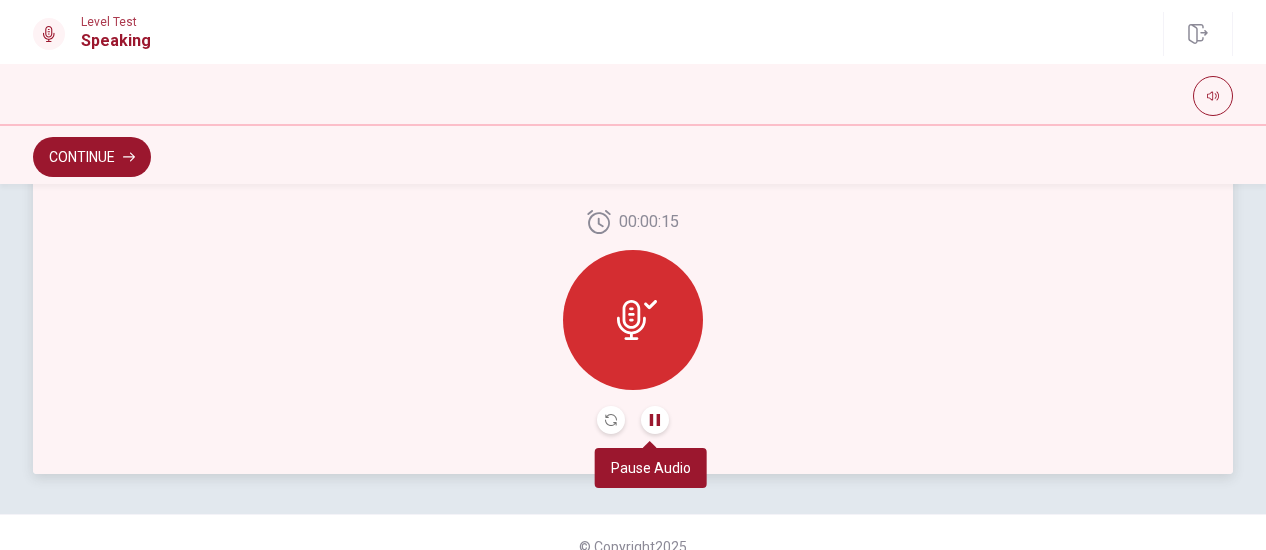 type 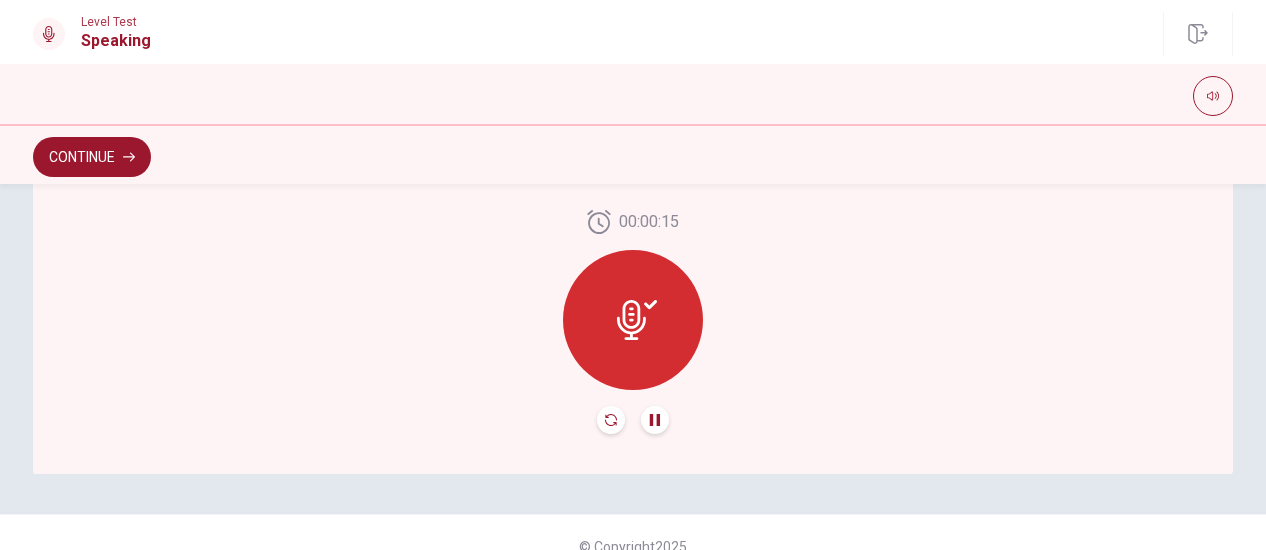 click 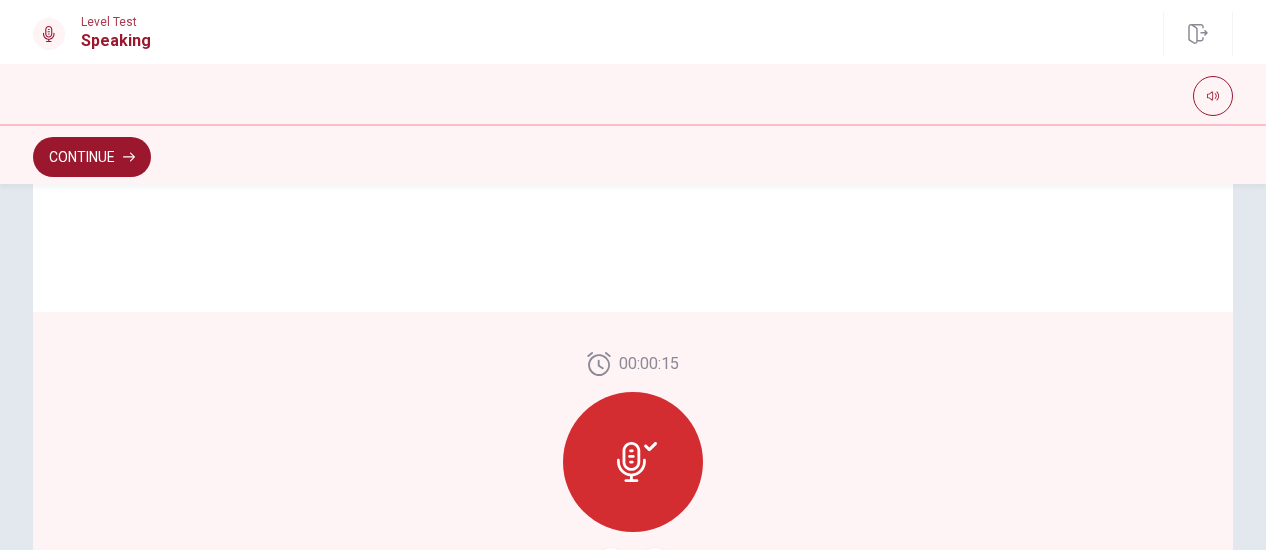 scroll, scrollTop: 622, scrollLeft: 0, axis: vertical 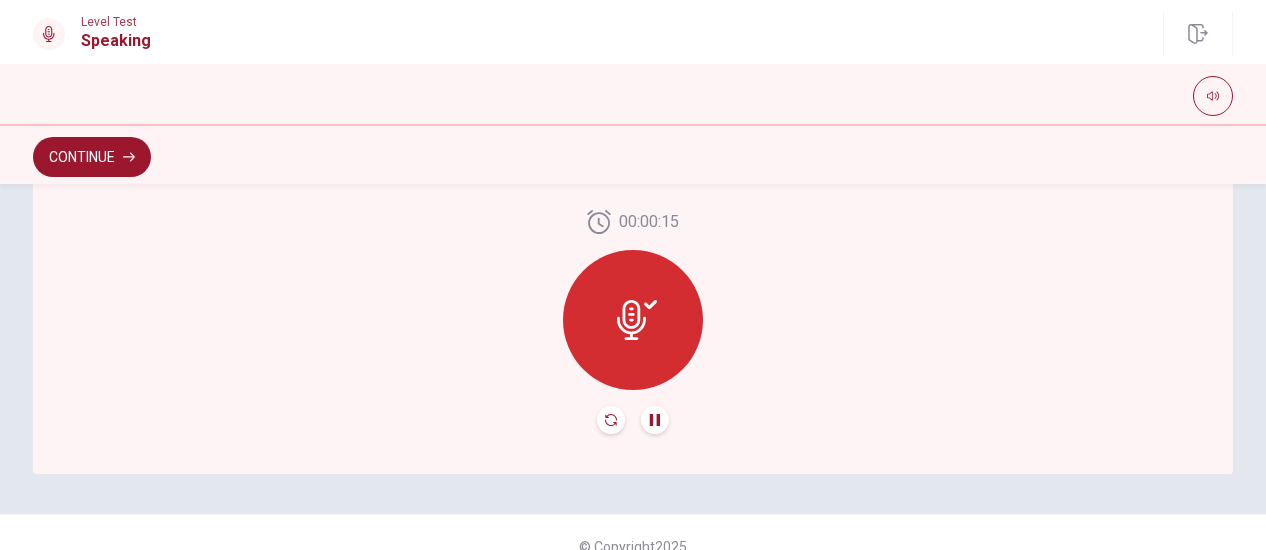 click 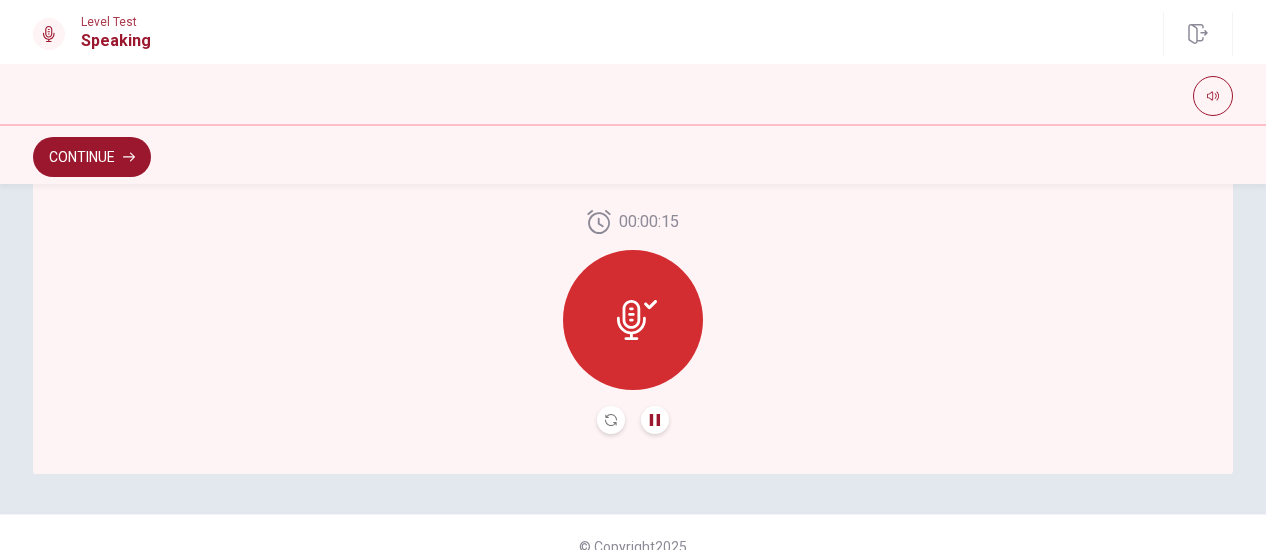 click at bounding box center [633, 420] 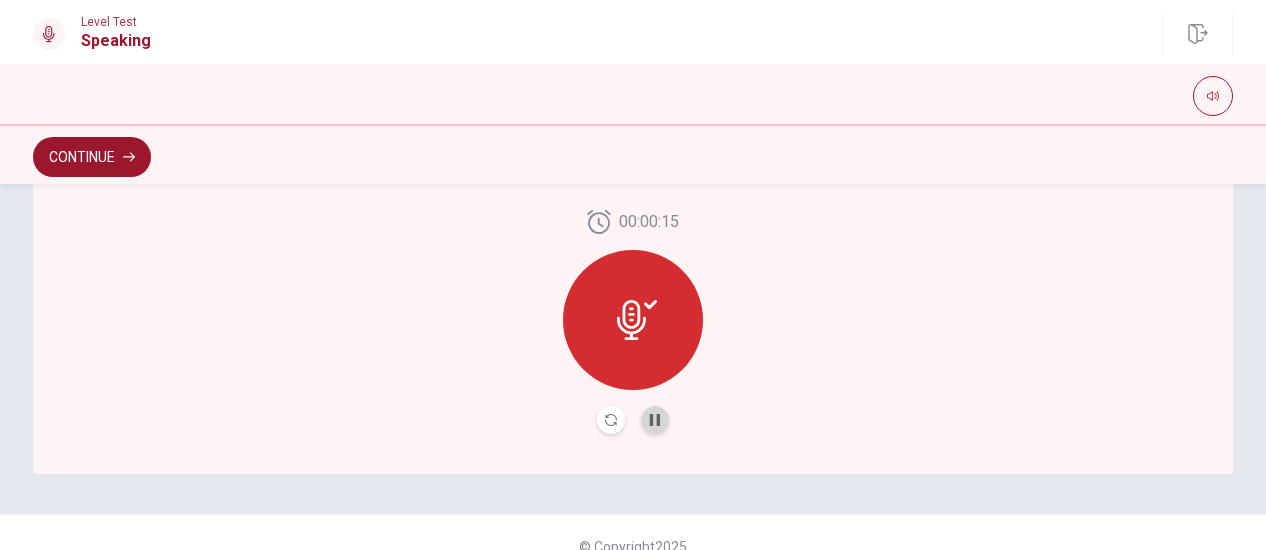 drag, startPoint x: 648, startPoint y: 419, endPoint x: 684, endPoint y: 406, distance: 38.27532 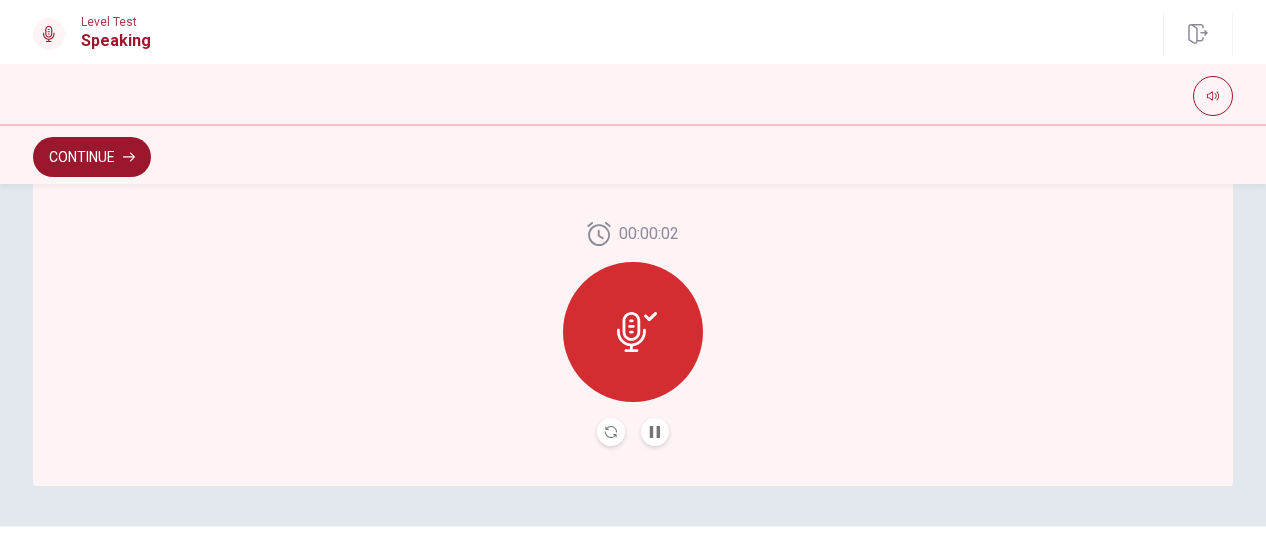 scroll, scrollTop: 622, scrollLeft: 0, axis: vertical 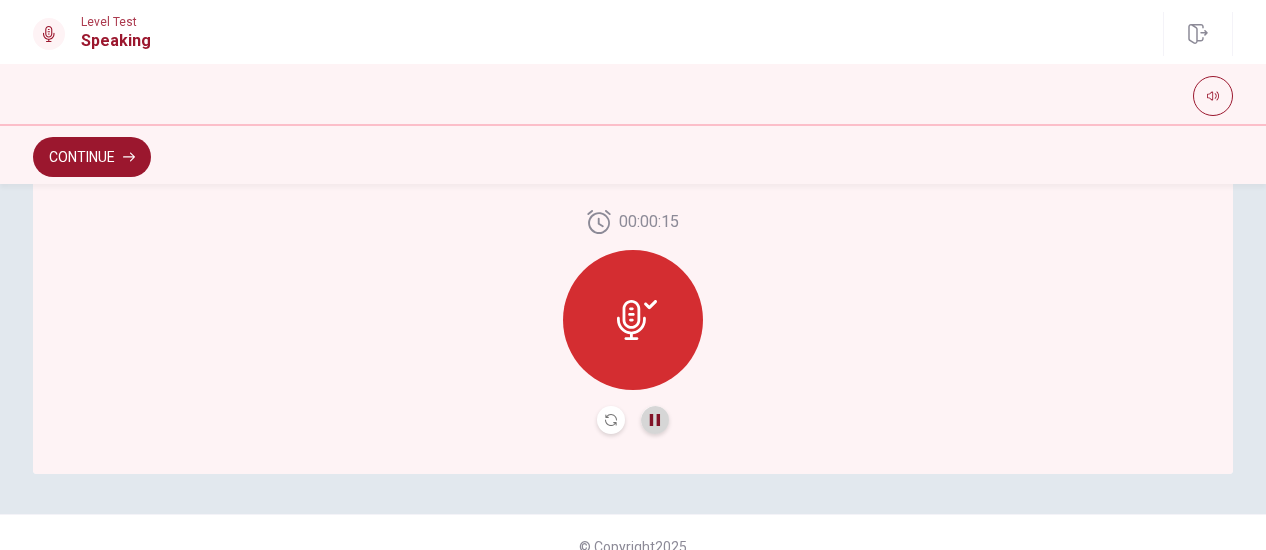 click 